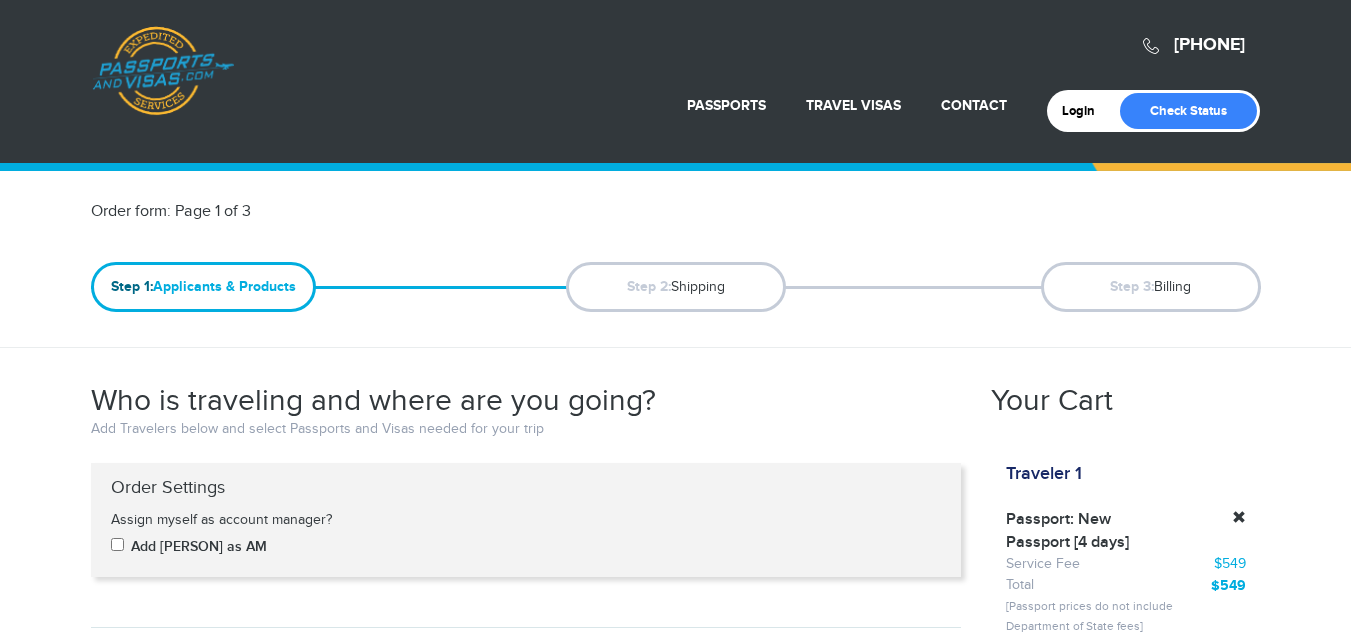scroll, scrollTop: 0, scrollLeft: 0, axis: both 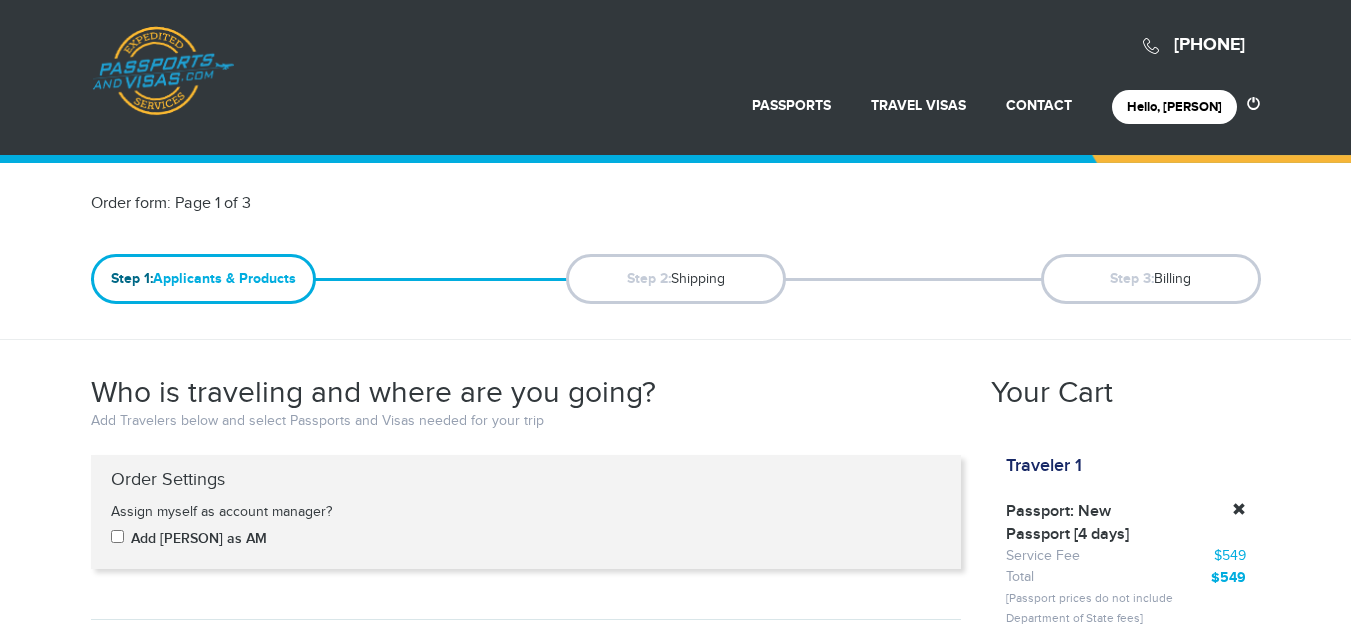 drag, startPoint x: 0, startPoint y: 349, endPoint x: 1365, endPoint y: 9, distance: 1406.7072 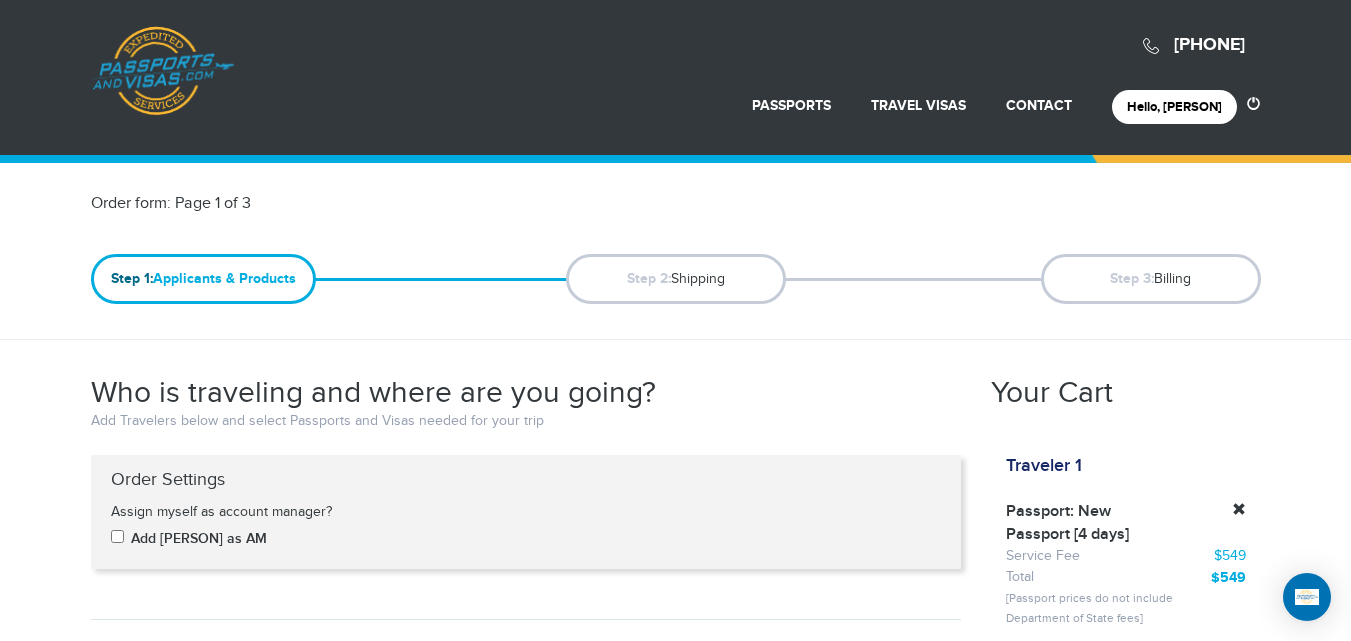 scroll, scrollTop: 531, scrollLeft: 0, axis: vertical 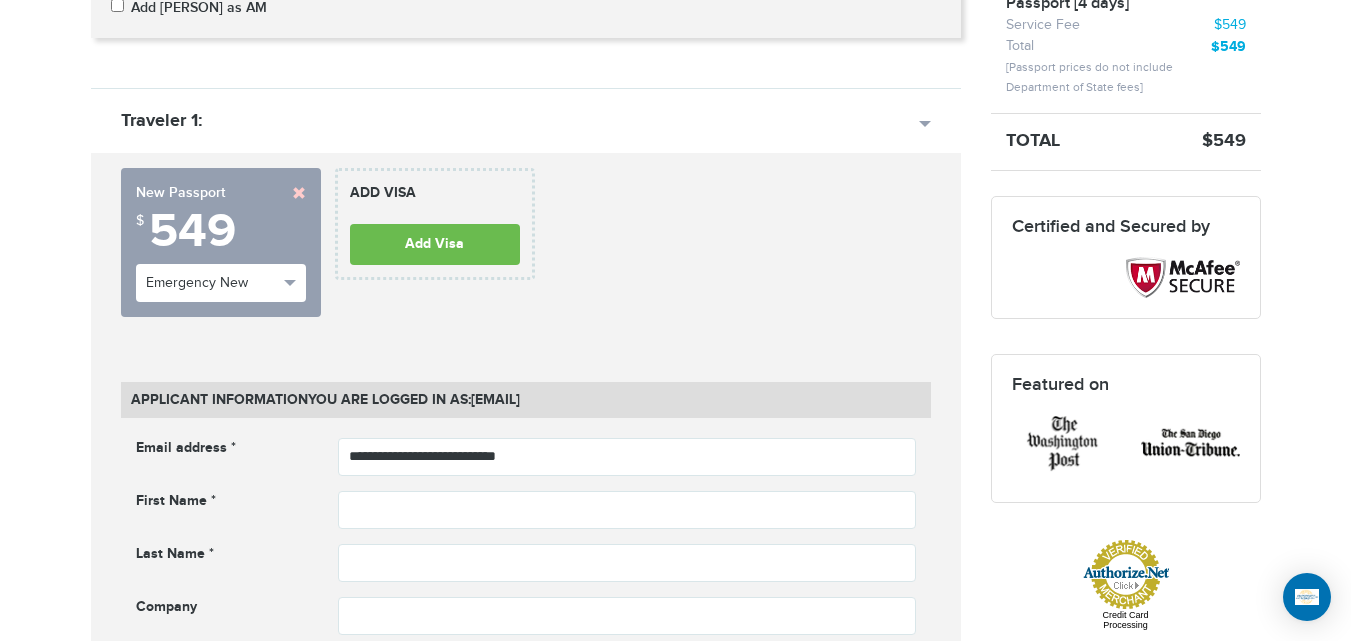 click on "New Passport" at bounding box center [221, 193] 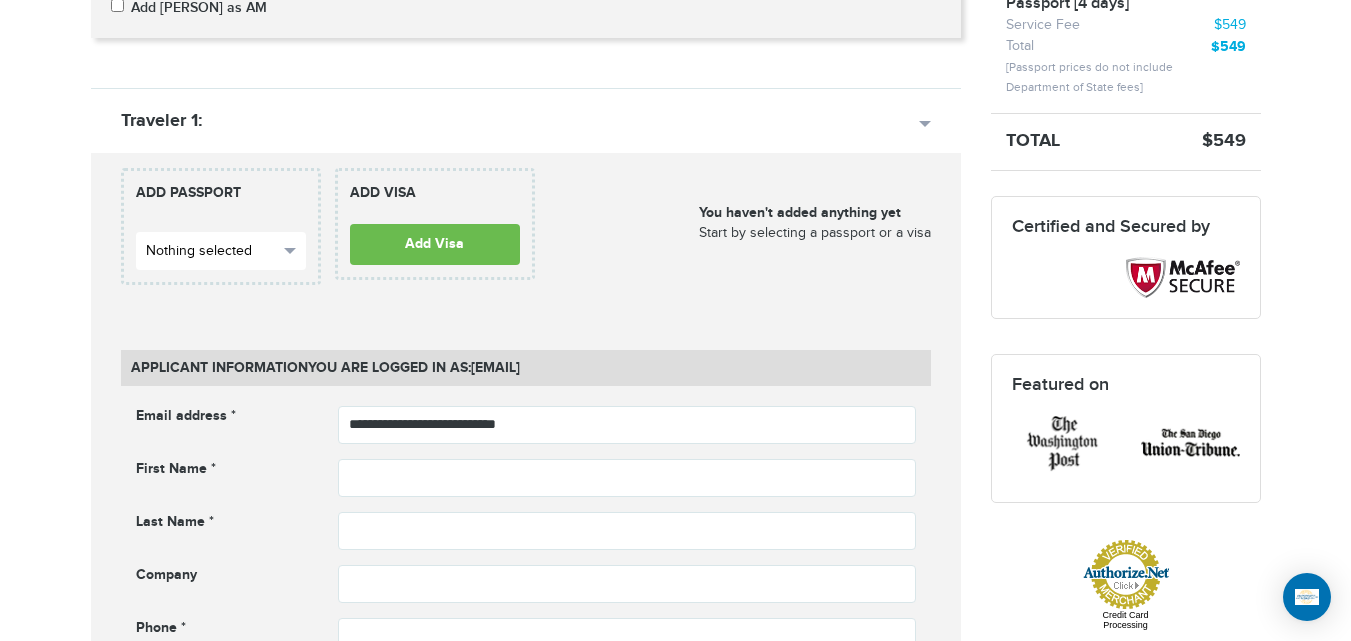 click on "Nothing selected" at bounding box center [212, 251] 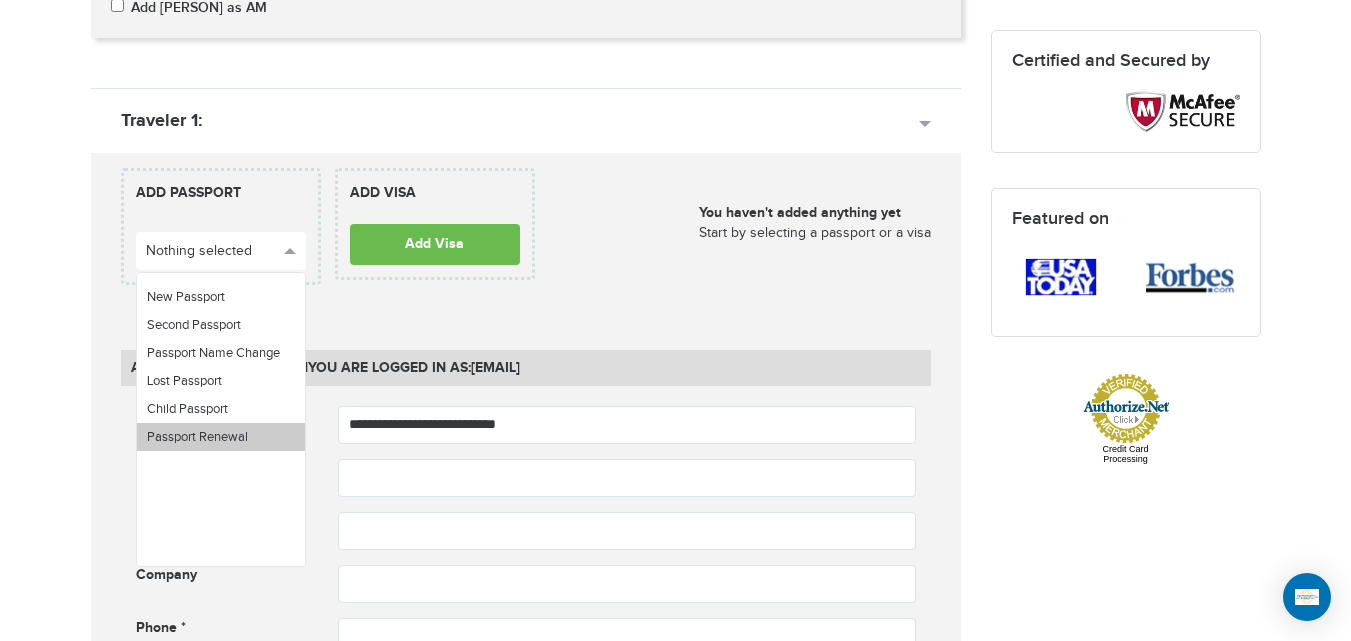 click on "Passport Renewal" at bounding box center [221, 437] 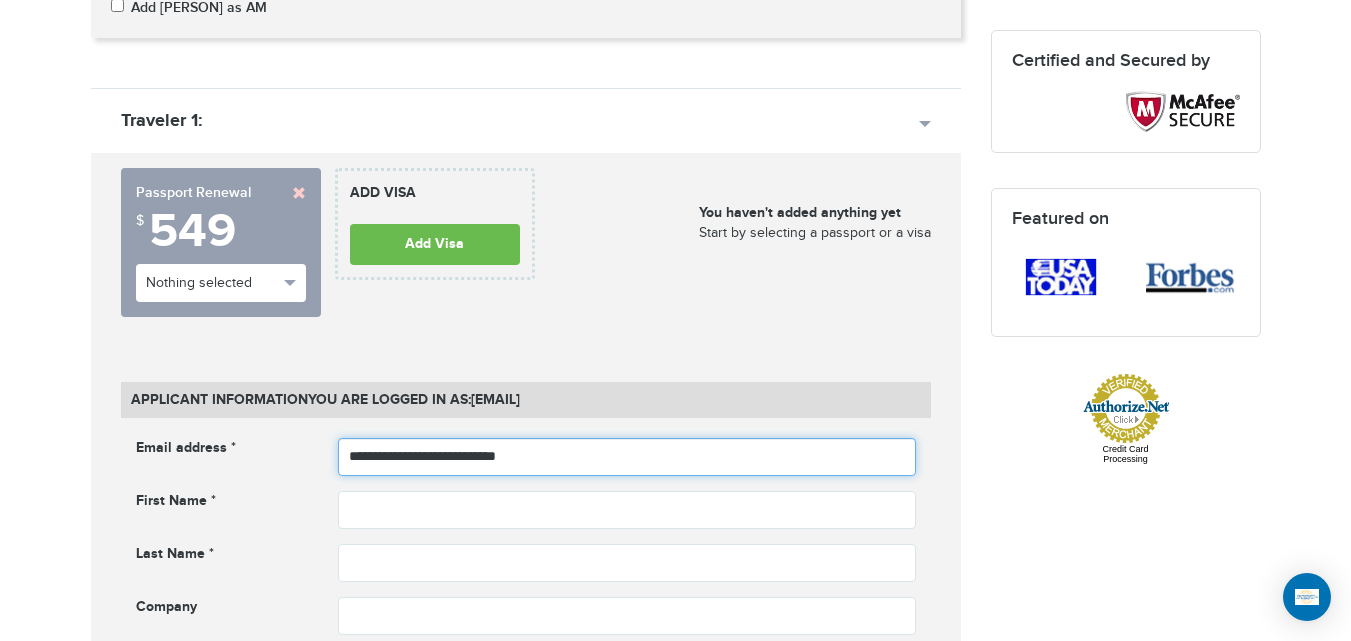 click on "**********" at bounding box center (627, 457) 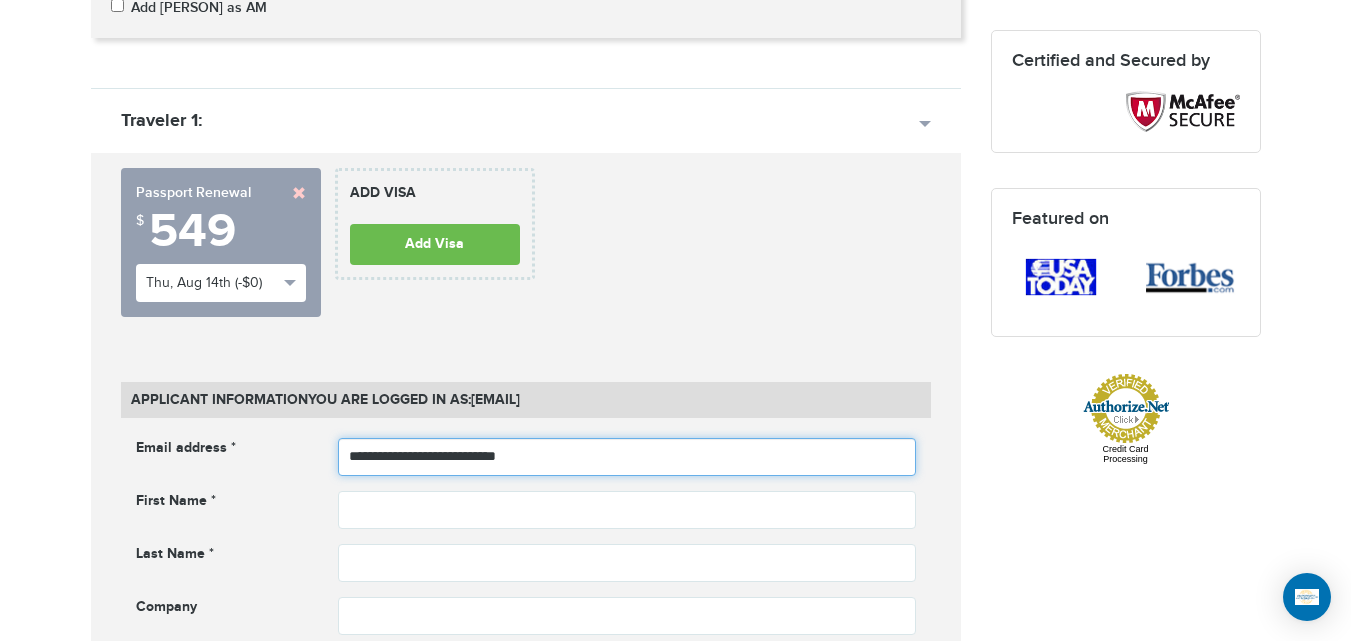 click on "**********" at bounding box center [627, 457] 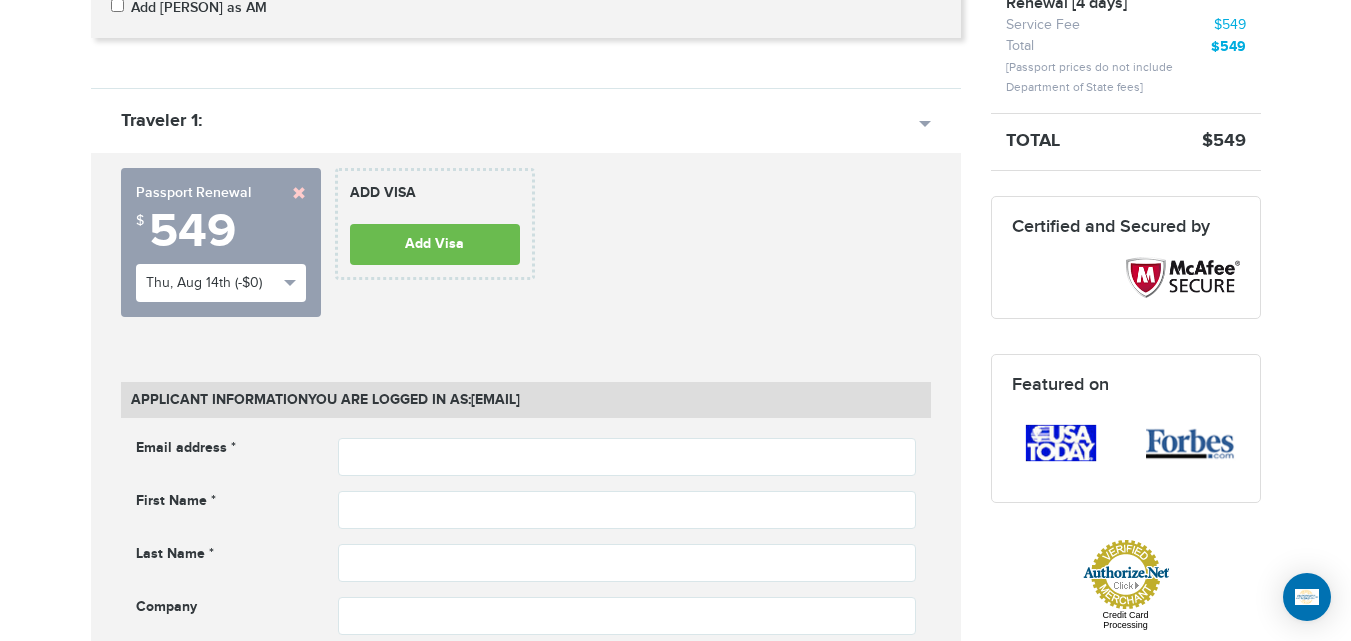 click on "720-902-3403
Passports & Visas.com
Hello, houcine
Passports
Passport Renewal
New Passport
Second Passport
Passport Name Change
Lost Passport
Child Passport
Travel Visas" at bounding box center [675, 1383] 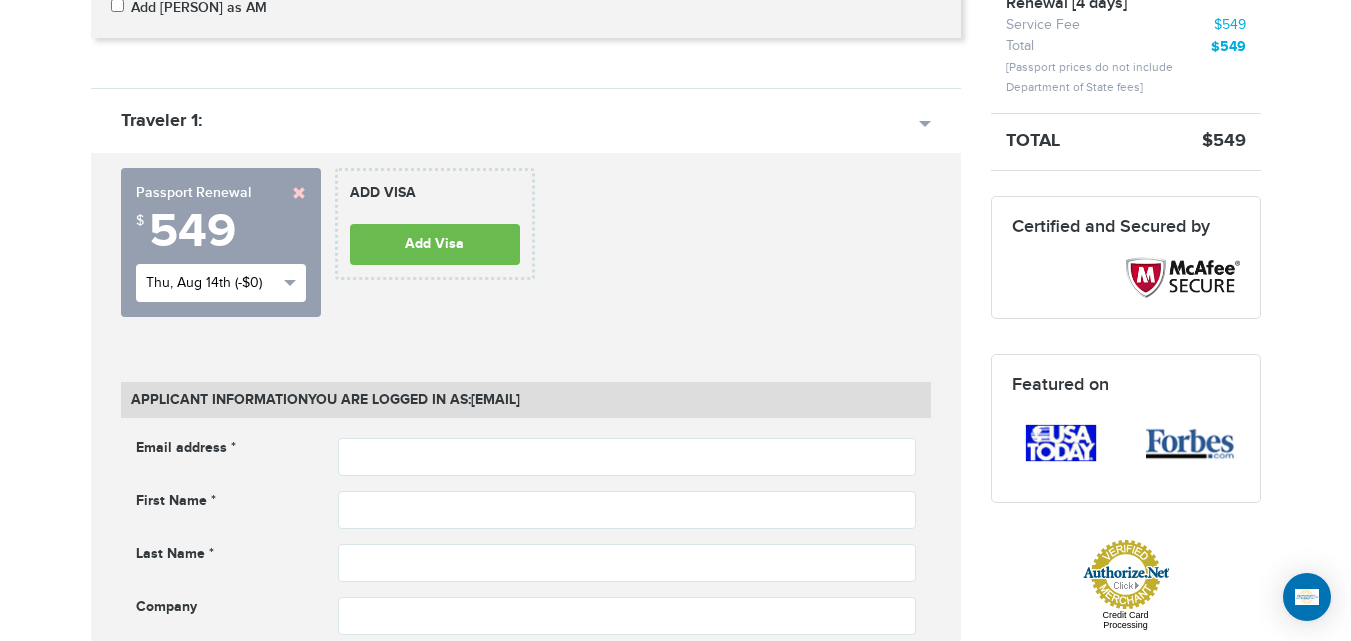 click on "Thu, Aug 14th (-$0)" at bounding box center (212, 283) 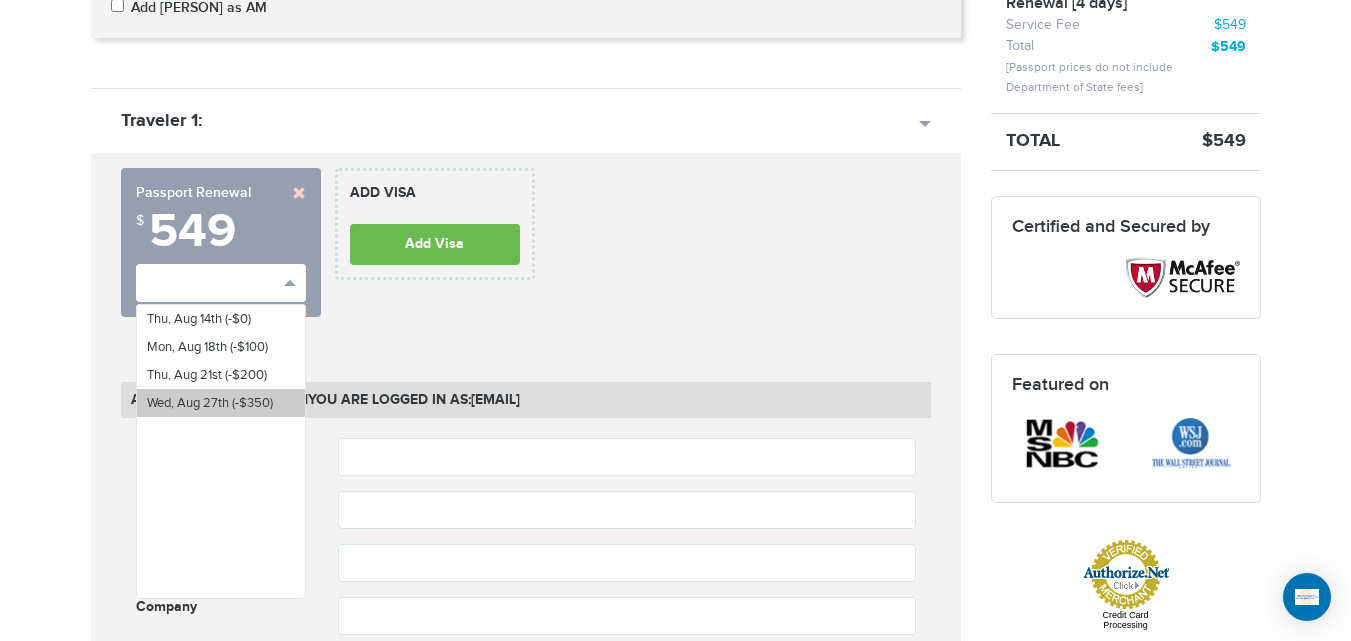 click on "Wed, Aug 27th (-$-350)" at bounding box center [221, 403] 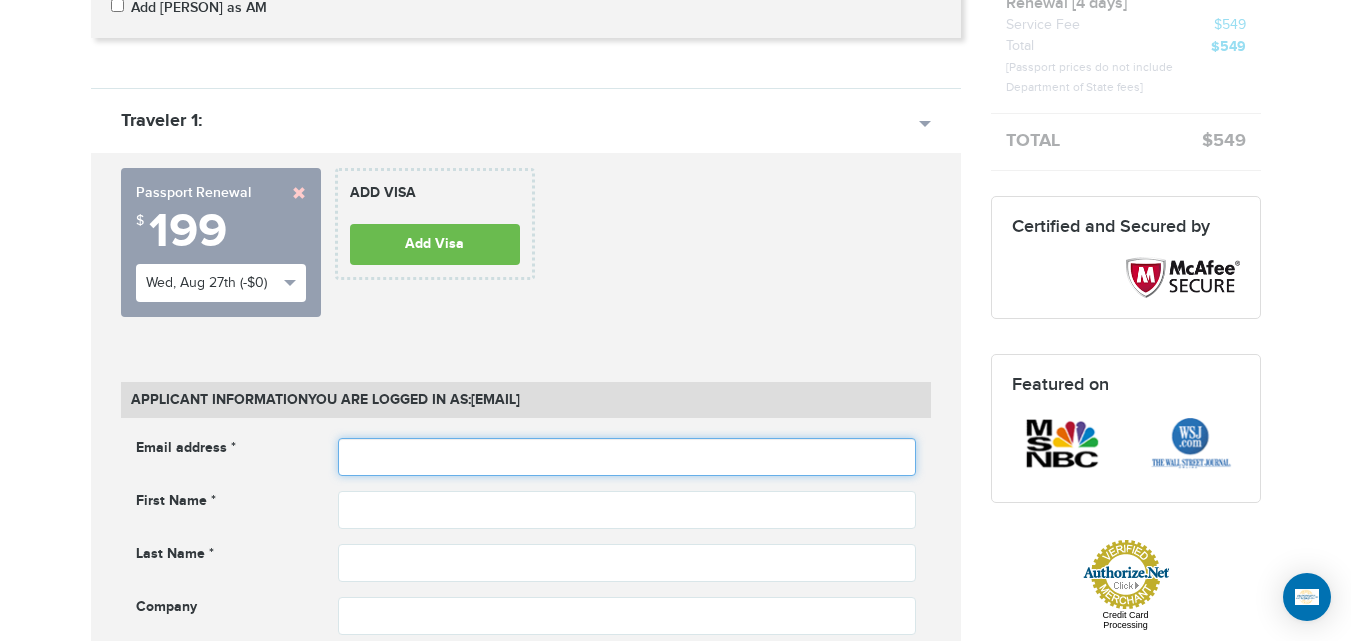 click at bounding box center (627, 457) 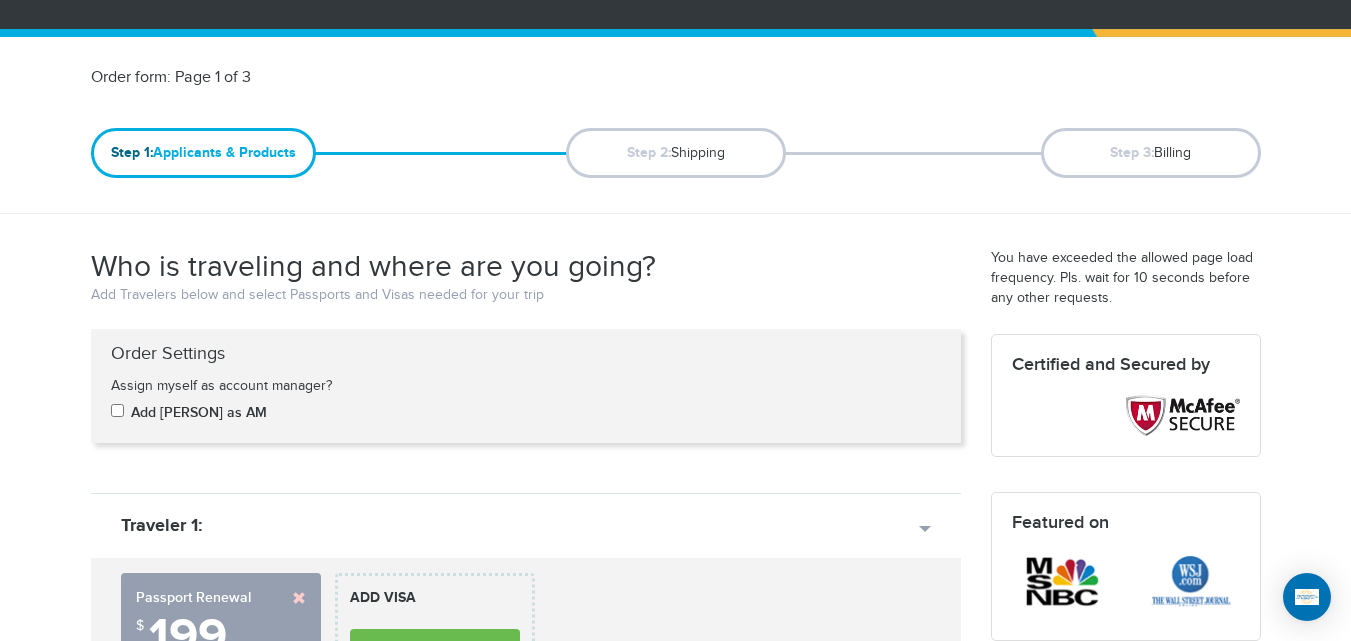 scroll, scrollTop: 171, scrollLeft: 0, axis: vertical 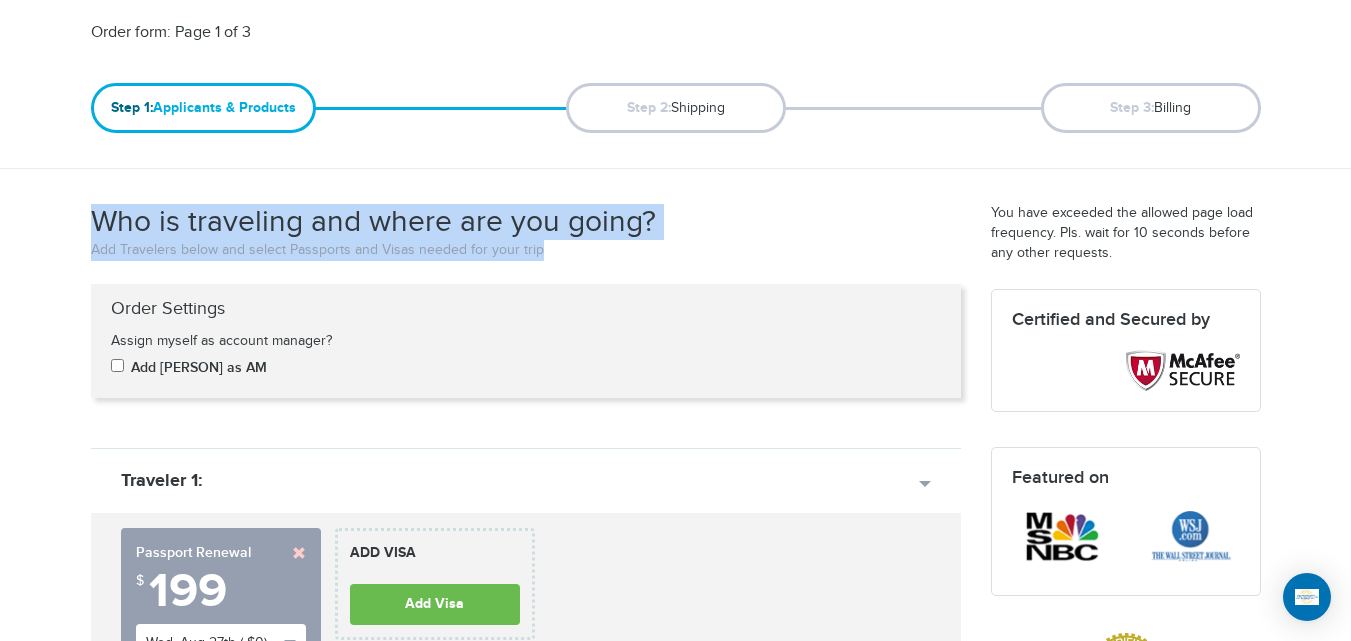 drag, startPoint x: 611, startPoint y: 249, endPoint x: 76, endPoint y: 201, distance: 537.1489 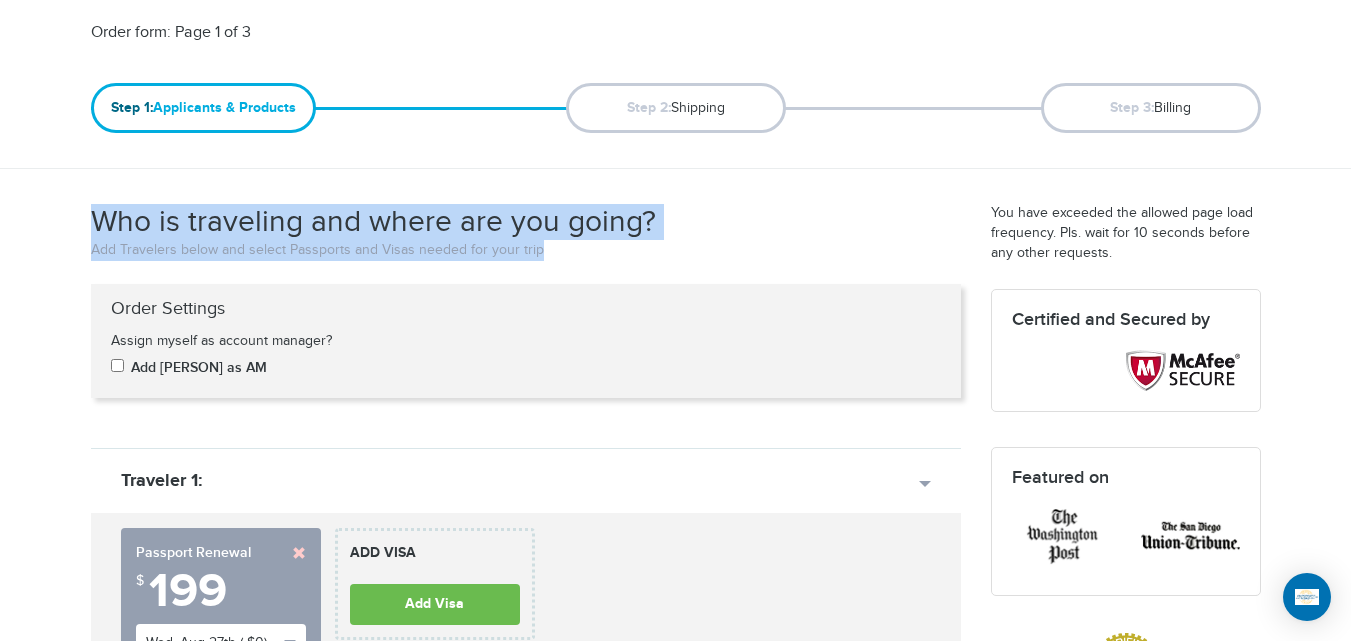 click on "720-902-3403
Passports & Visas.com
Hello, houcine
Passports
Passport Renewal
New Passport
Second Passport
Passport Name Change
Lost Passport
Child Passport
Travel Visas" at bounding box center [675, 1743] 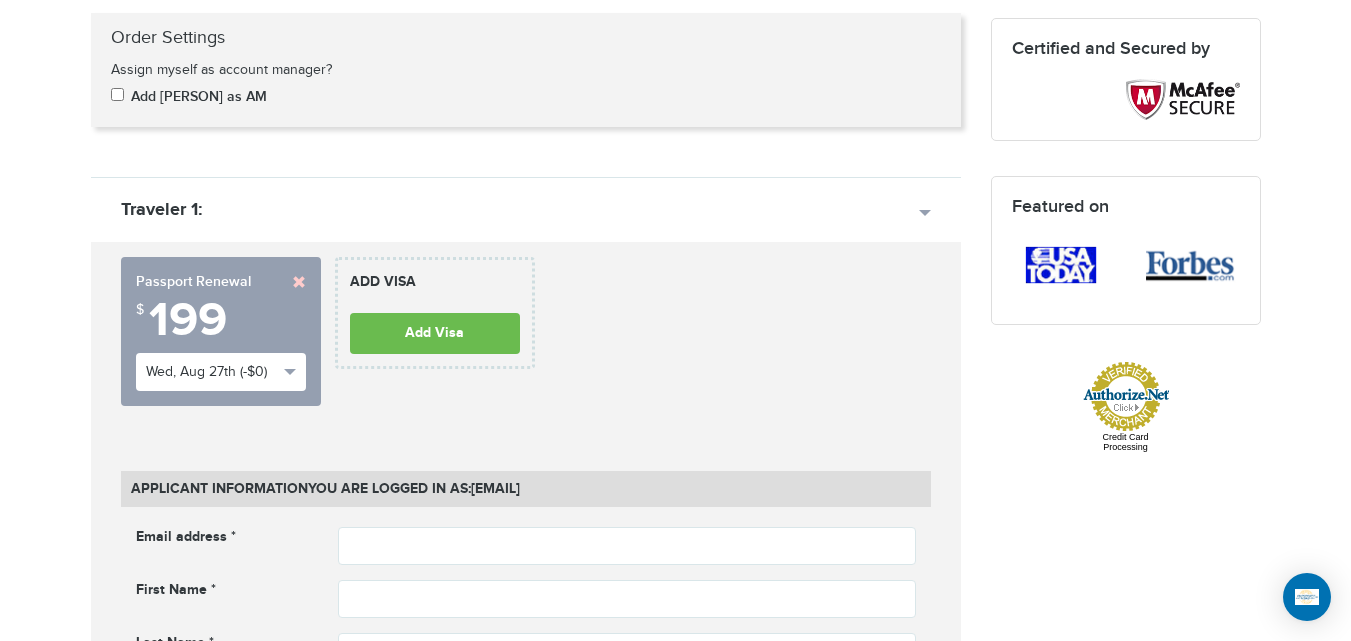 scroll, scrollTop: 588, scrollLeft: 0, axis: vertical 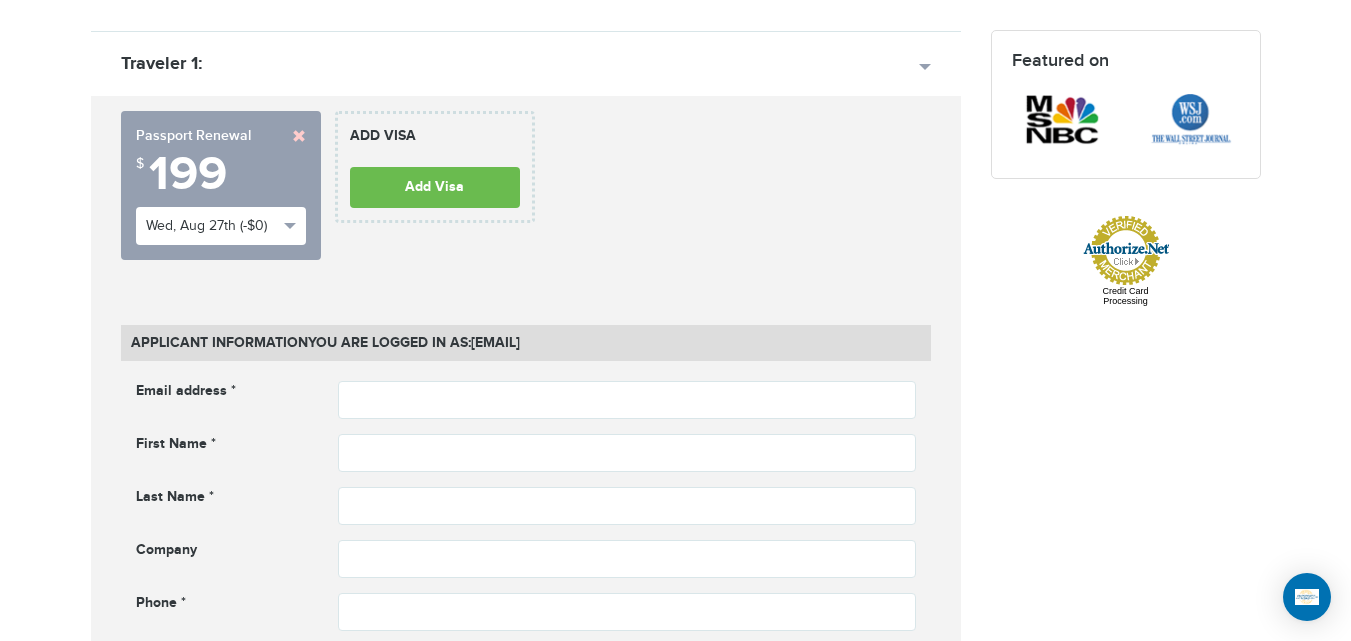click on "Email address *
Email address cannot be empty
First Name *
First name cannot be empty Last Name * ***" at bounding box center [526, 547] 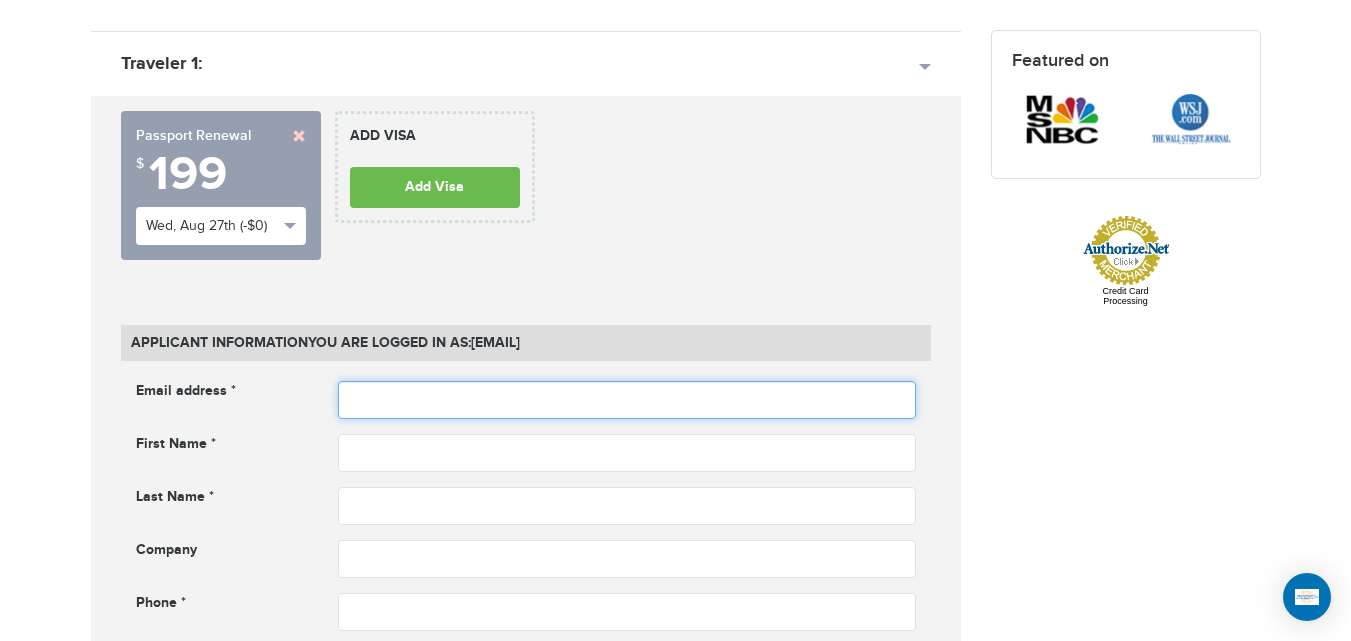 click at bounding box center (627, 400) 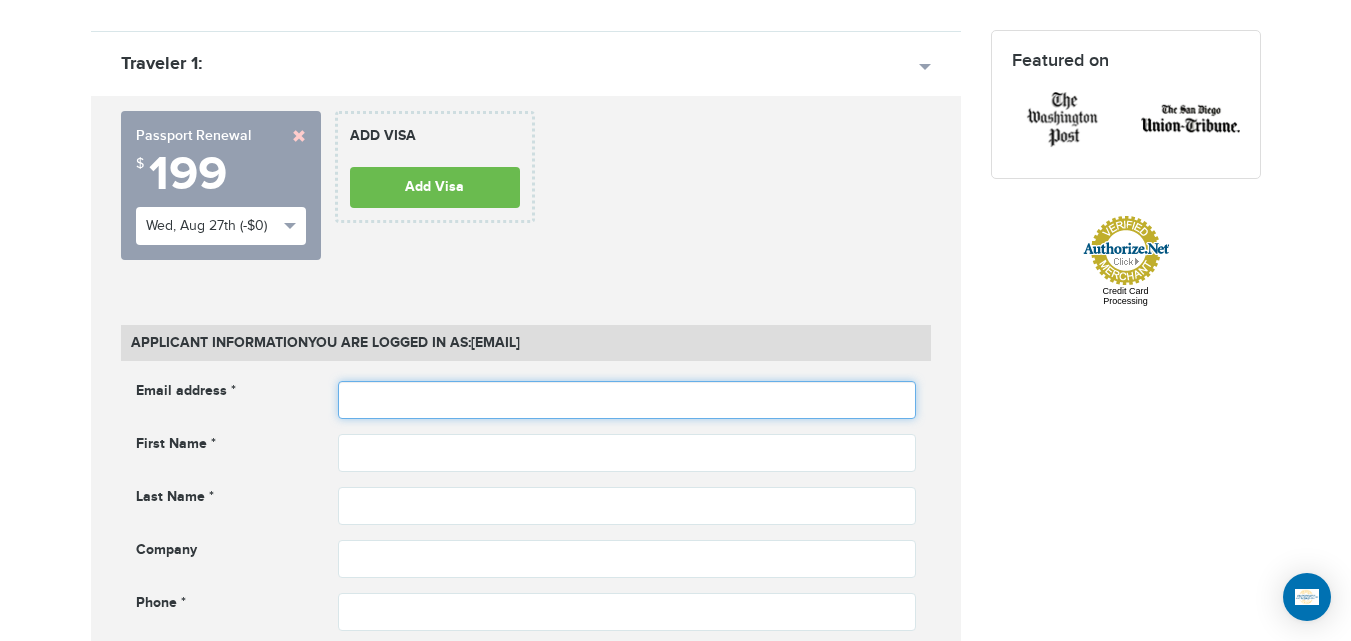 click at bounding box center [627, 400] 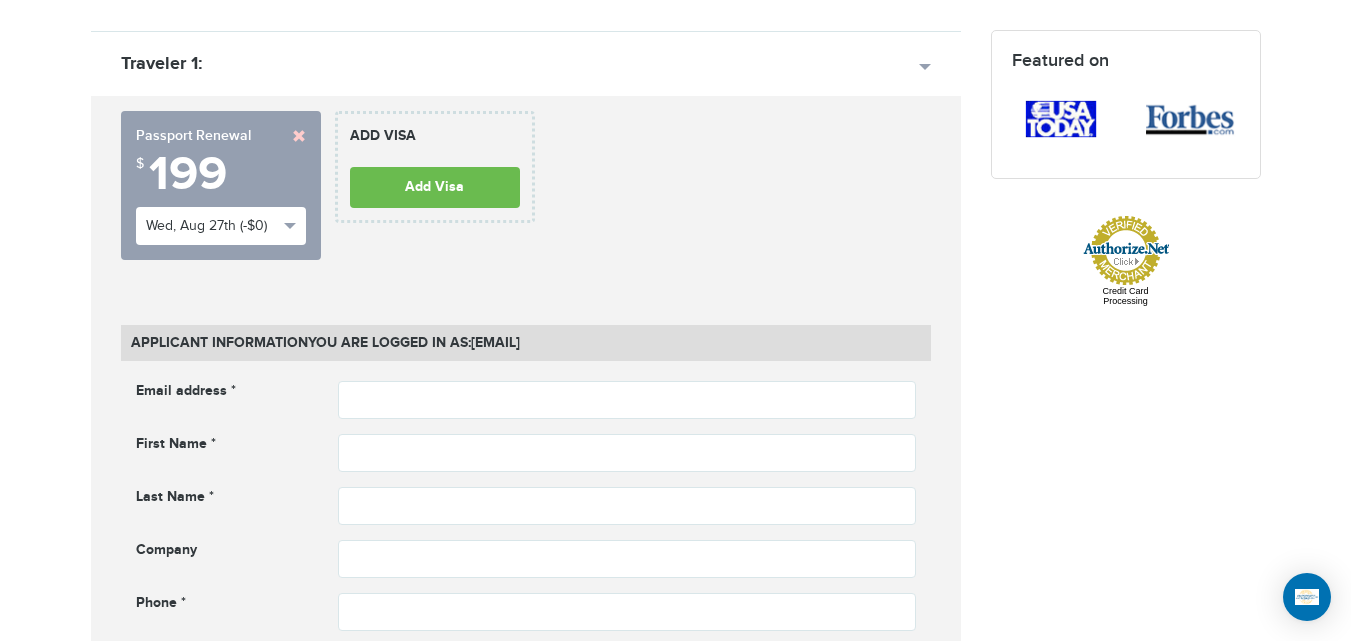 click on "720-902-3403
Passports & Visas.com
Hello, houcine
Passports
Passport Renewal
New Passport
Second Passport
Passport Name Change
Lost Passport
Child Passport
Travel Visas" at bounding box center [675, 1326] 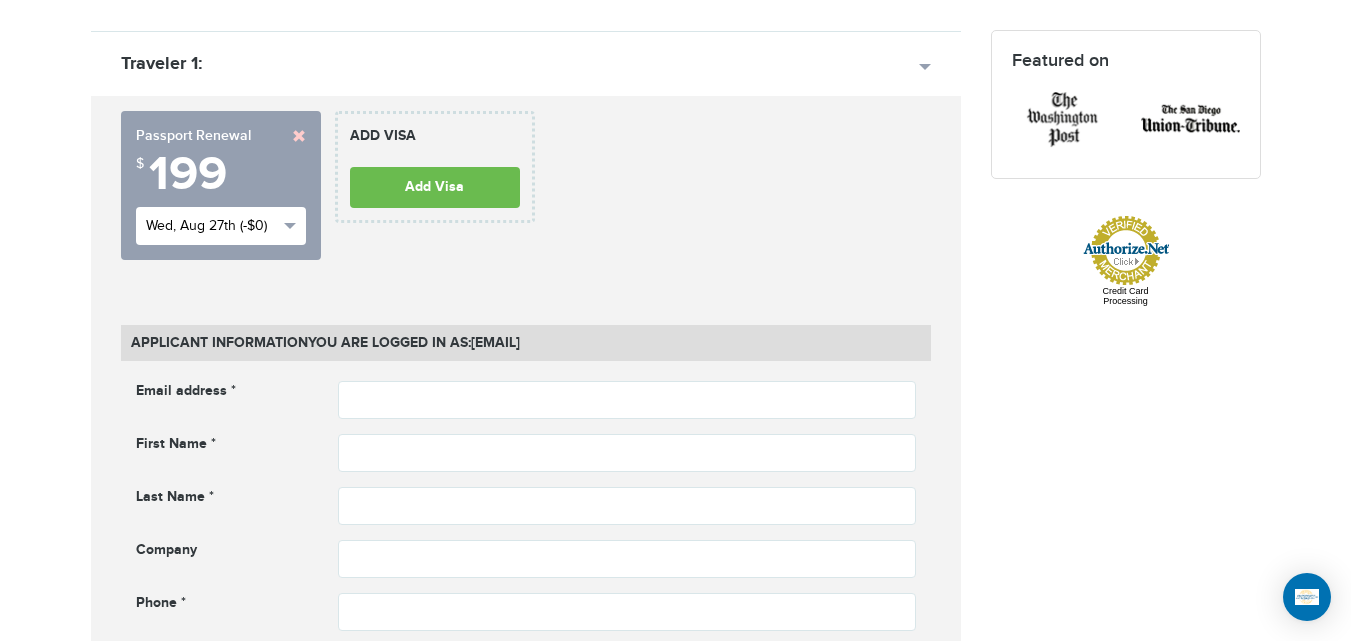 click on "Wed, Aug 27th (-$0)" at bounding box center (212, 226) 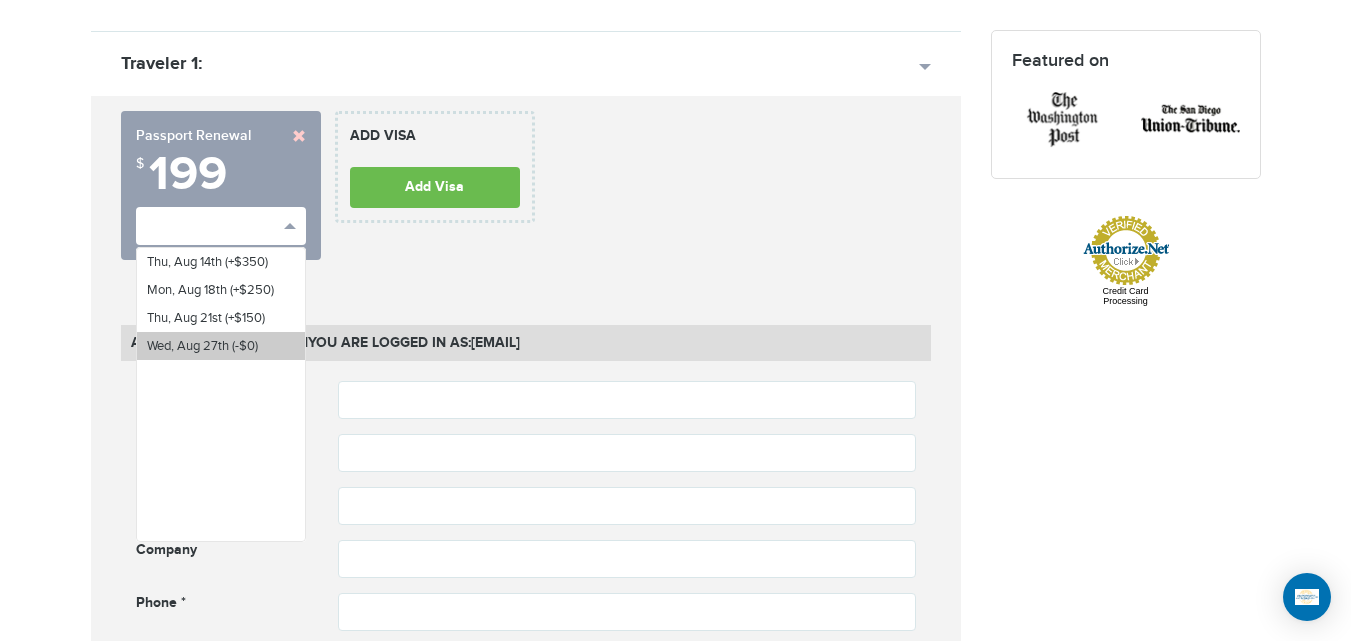 click on "Wed, Aug 27th (-$0)" at bounding box center (221, 346) 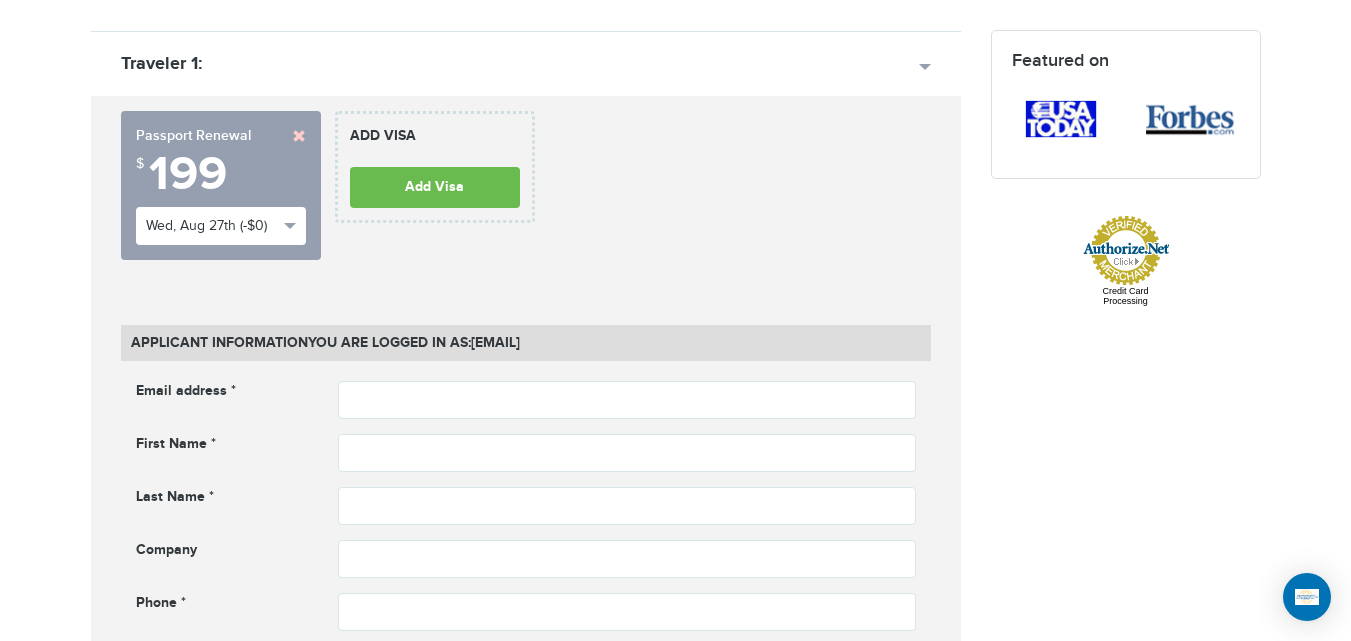 click on "720-902-3403
Passports & Visas.com
Hello, houcine
Passports
Passport Renewal
New Passport
Second Passport
Passport Name Change
Lost Passport
Child Passport
Travel Visas" at bounding box center (675, 1326) 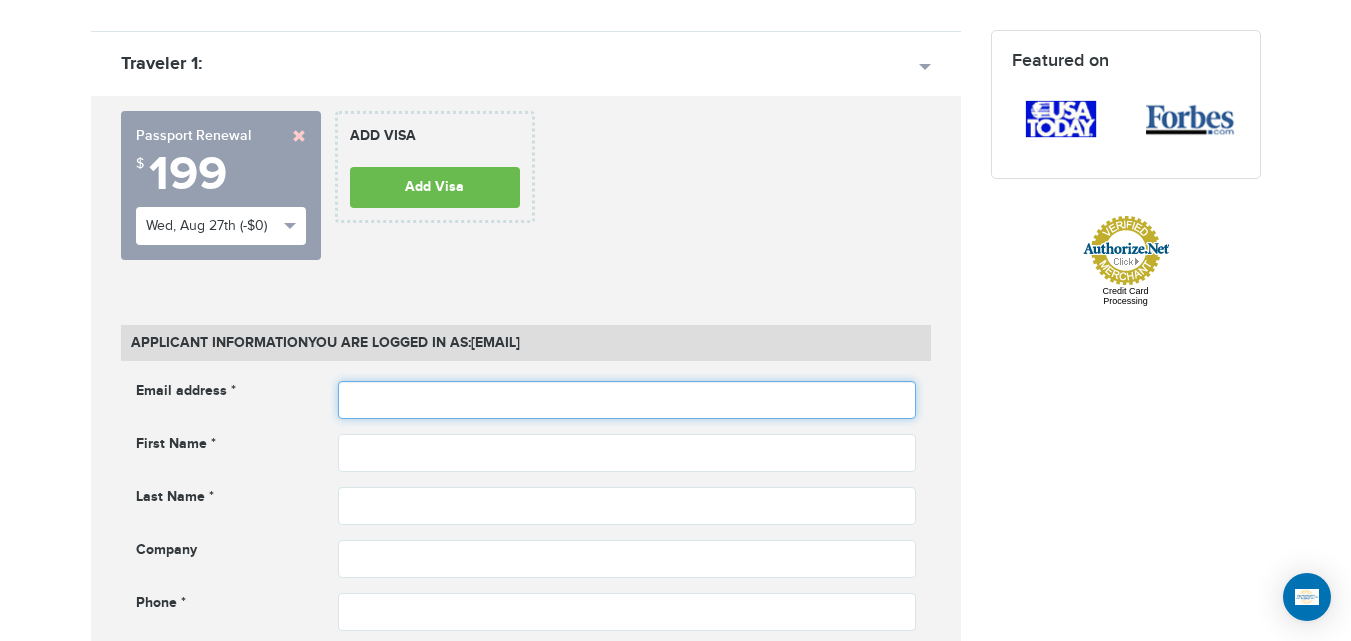 click at bounding box center (627, 400) 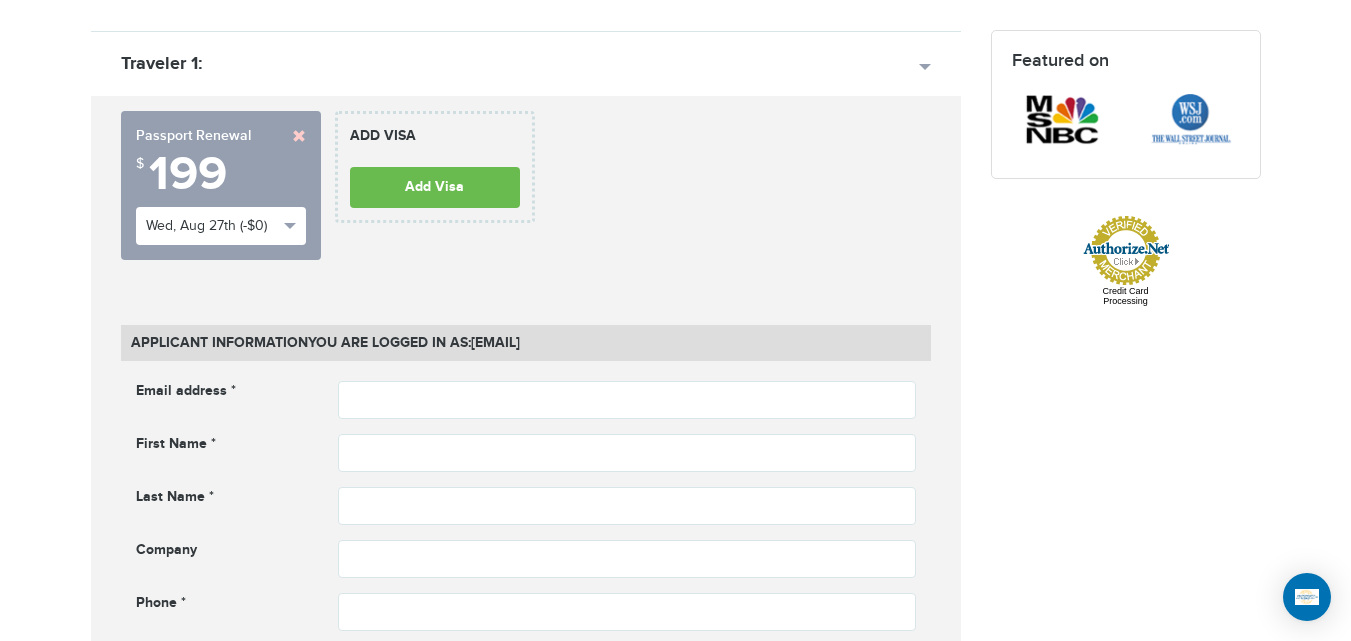 click on "720-902-3403
Passports & Visas.com
Hello, houcine
Passports
Passport Renewal
New Passport
Second Passport
Passport Name Change
Lost Passport
Child Passport
Travel Visas" at bounding box center [675, 1326] 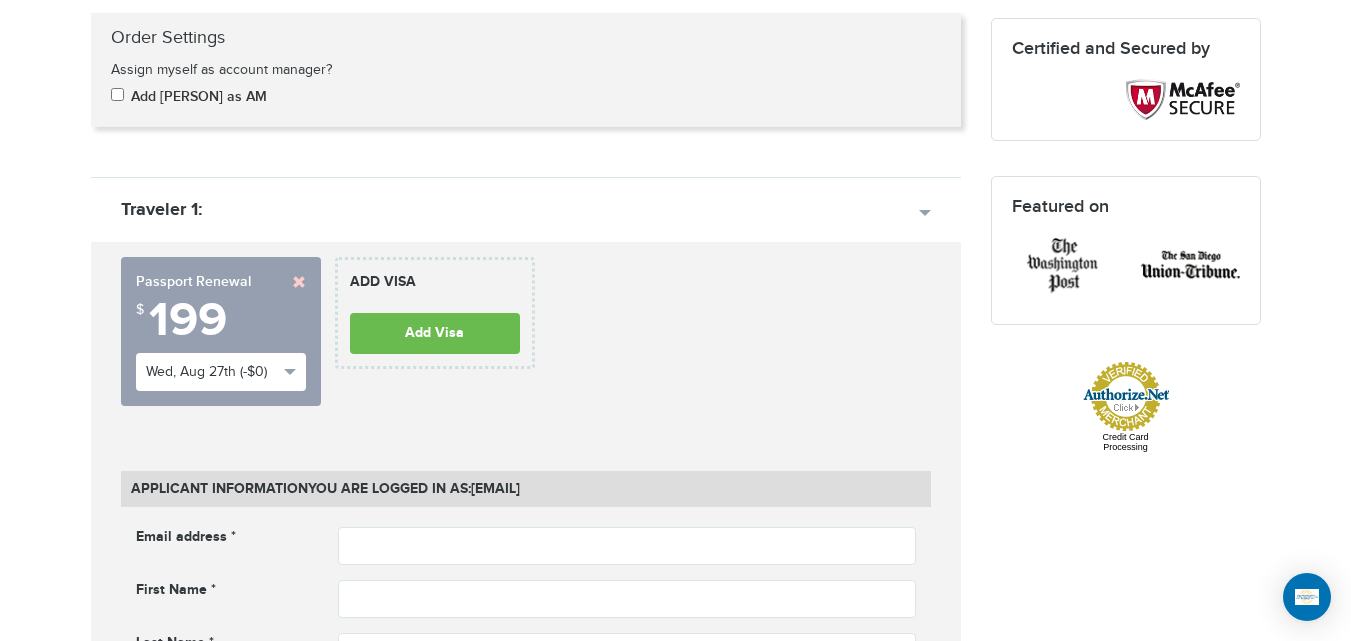 scroll, scrollTop: 316, scrollLeft: 0, axis: vertical 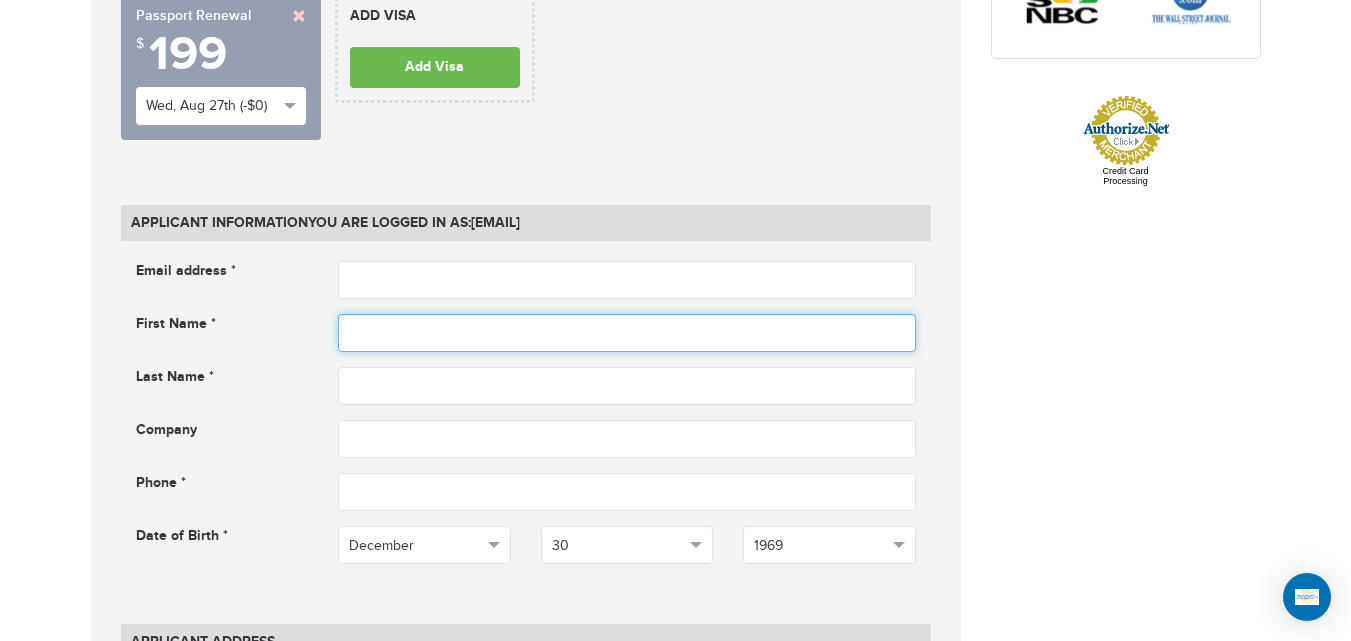 drag, startPoint x: 357, startPoint y: 316, endPoint x: 397, endPoint y: 293, distance: 46.141087 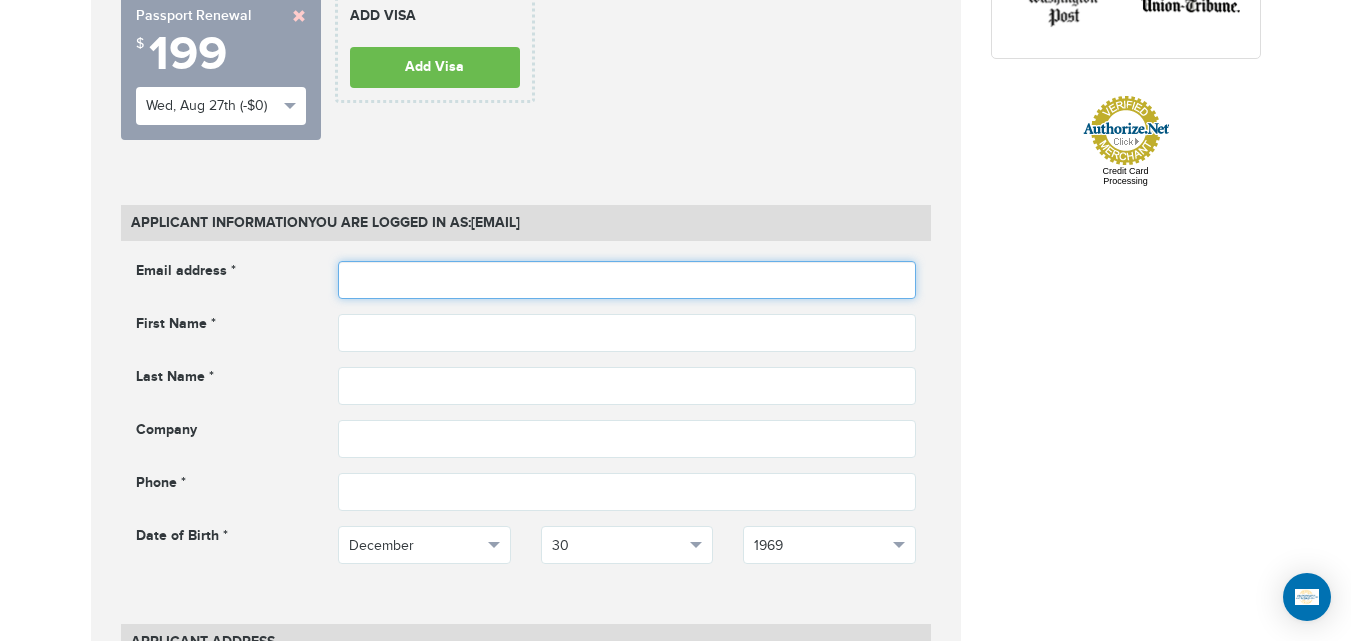 click at bounding box center (627, 280) 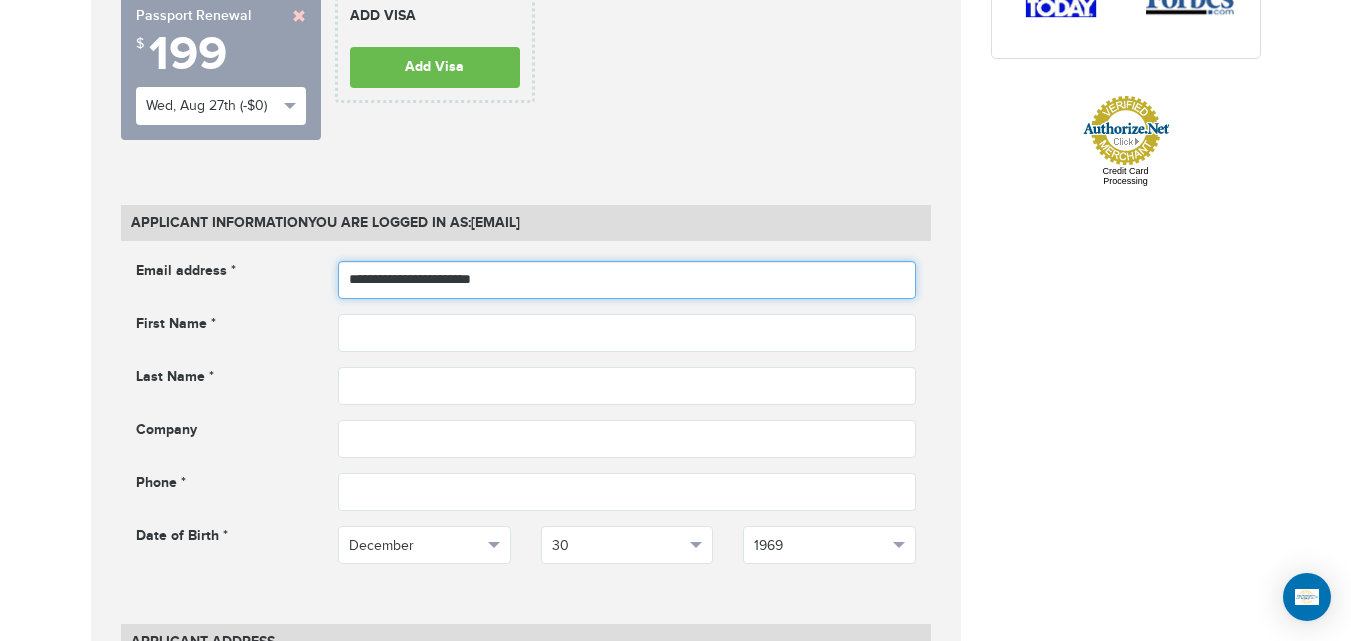 click on "**********" at bounding box center (627, 280) 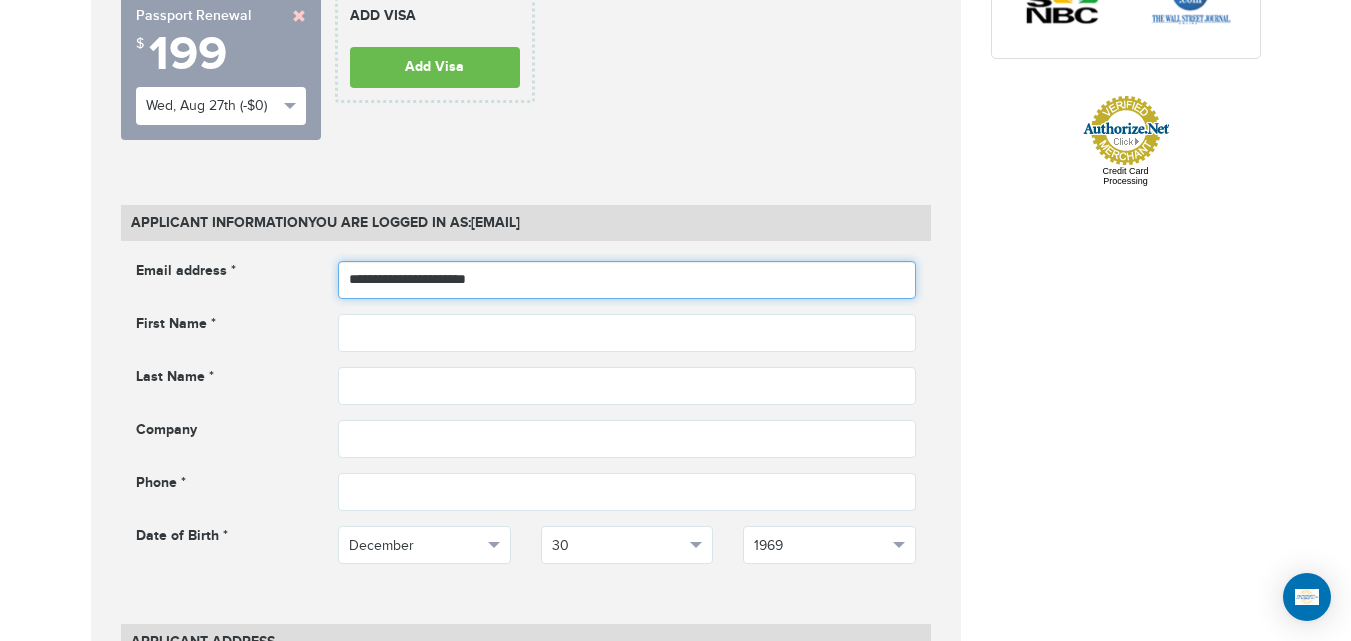 click on "**********" at bounding box center (627, 280) 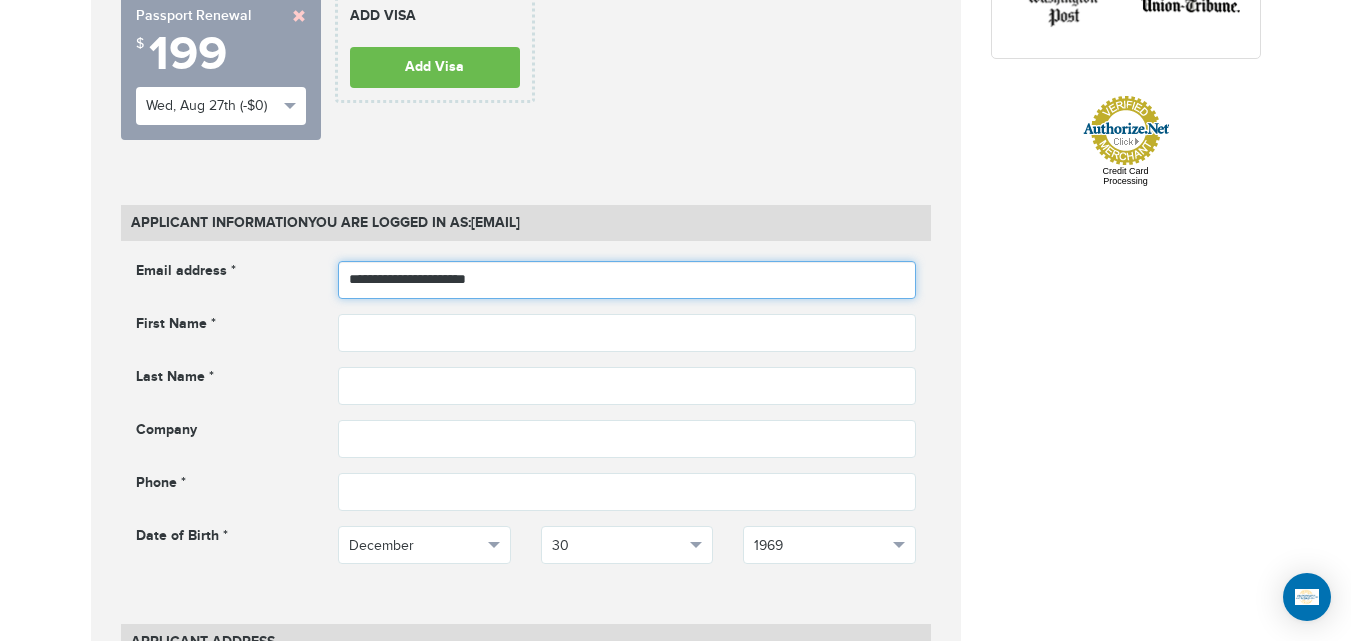 type on "**********" 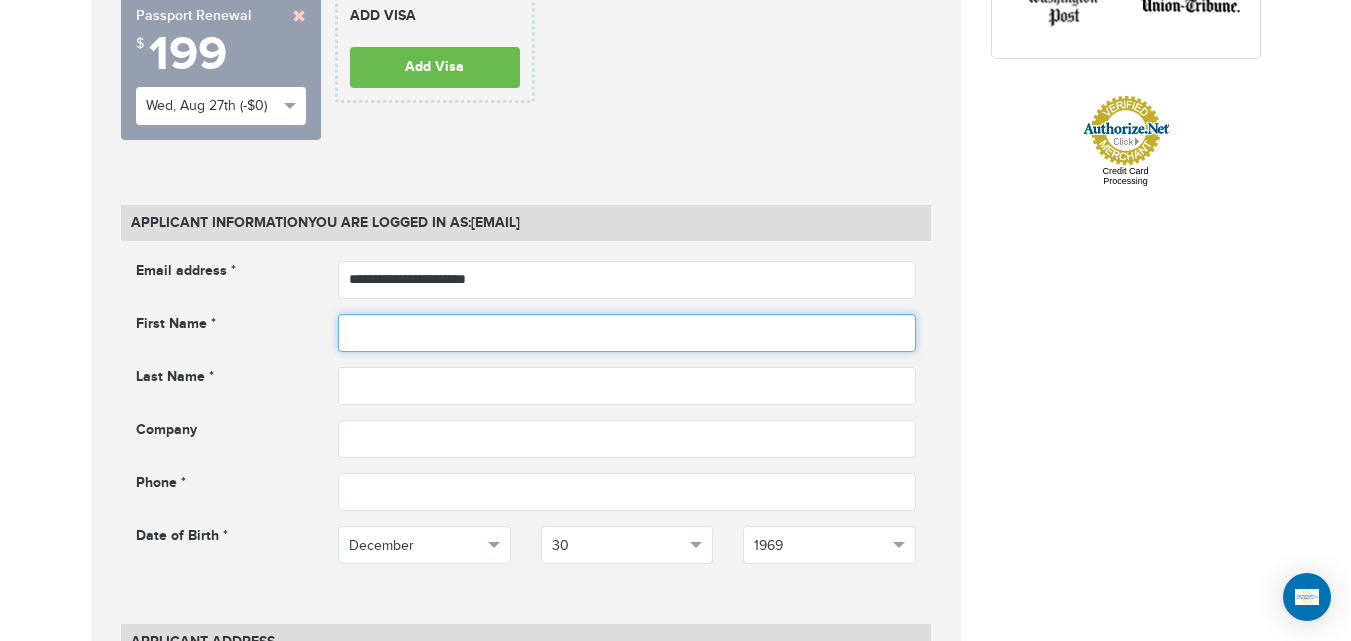 click at bounding box center [627, 333] 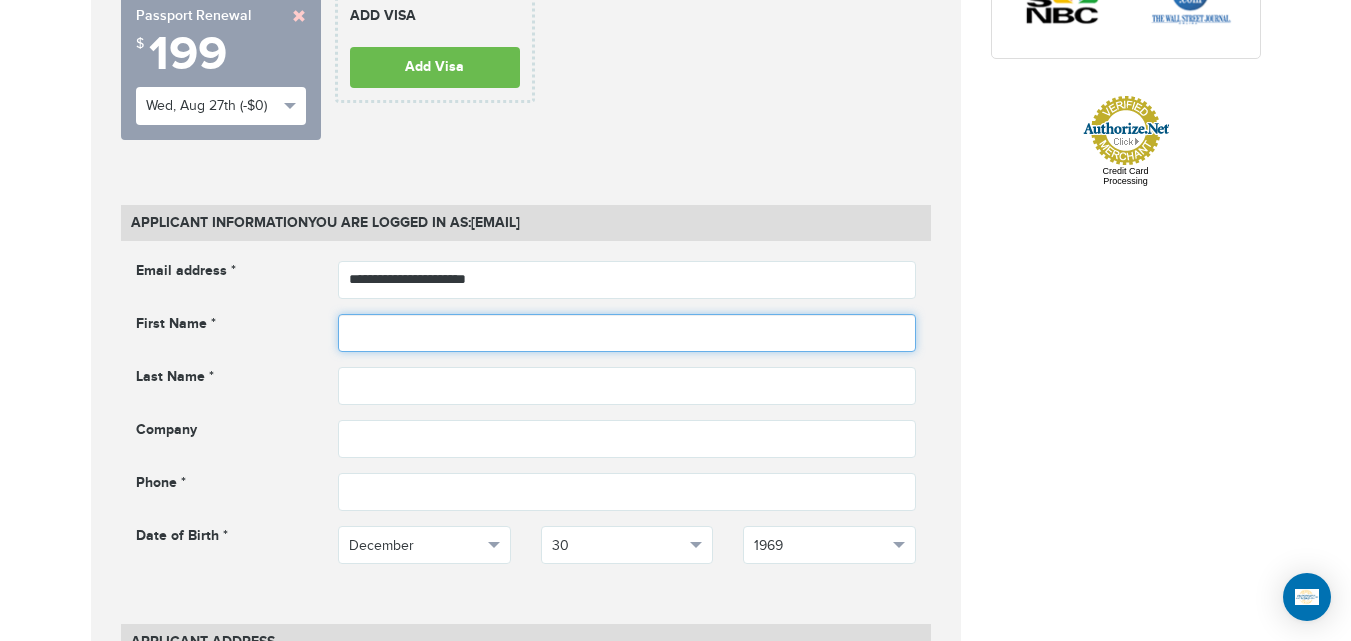 type on "*" 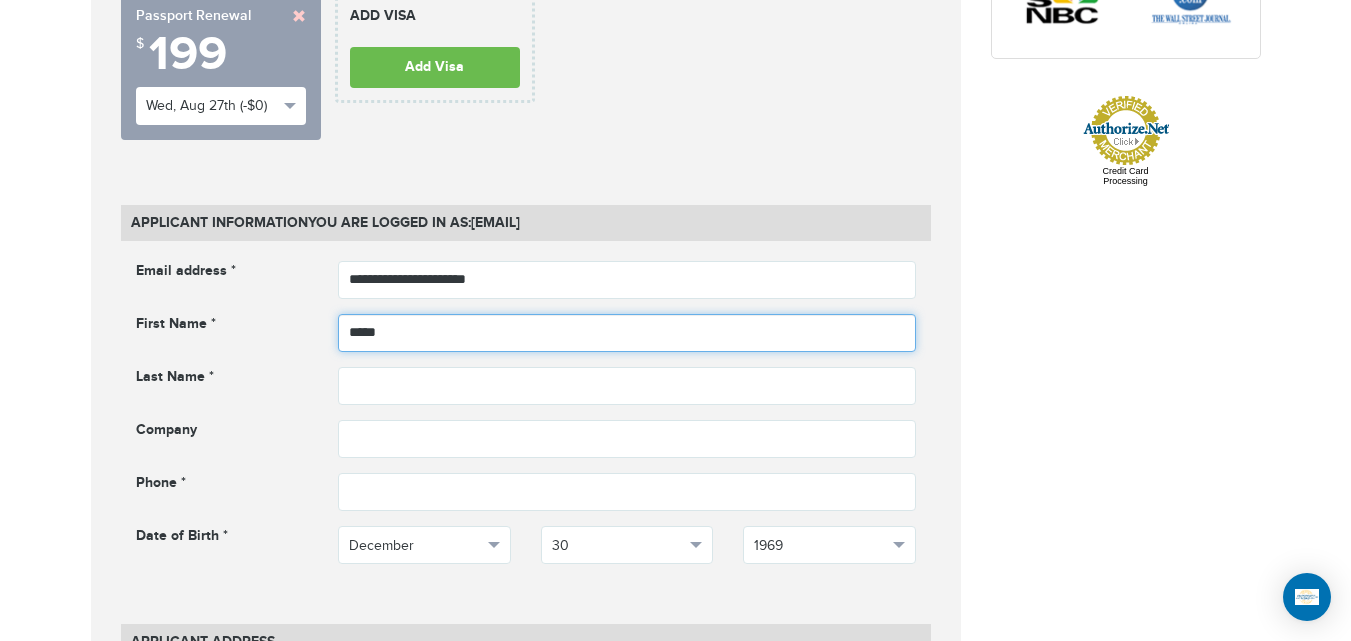 type on "*****" 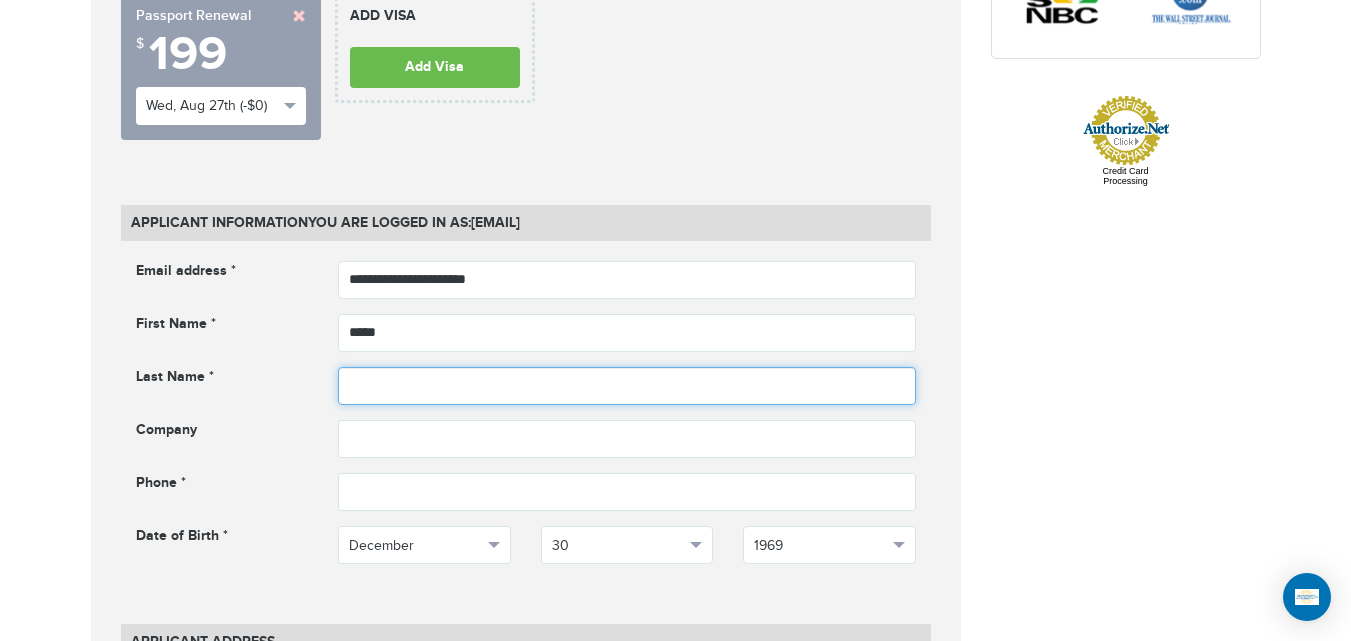 click at bounding box center (627, 386) 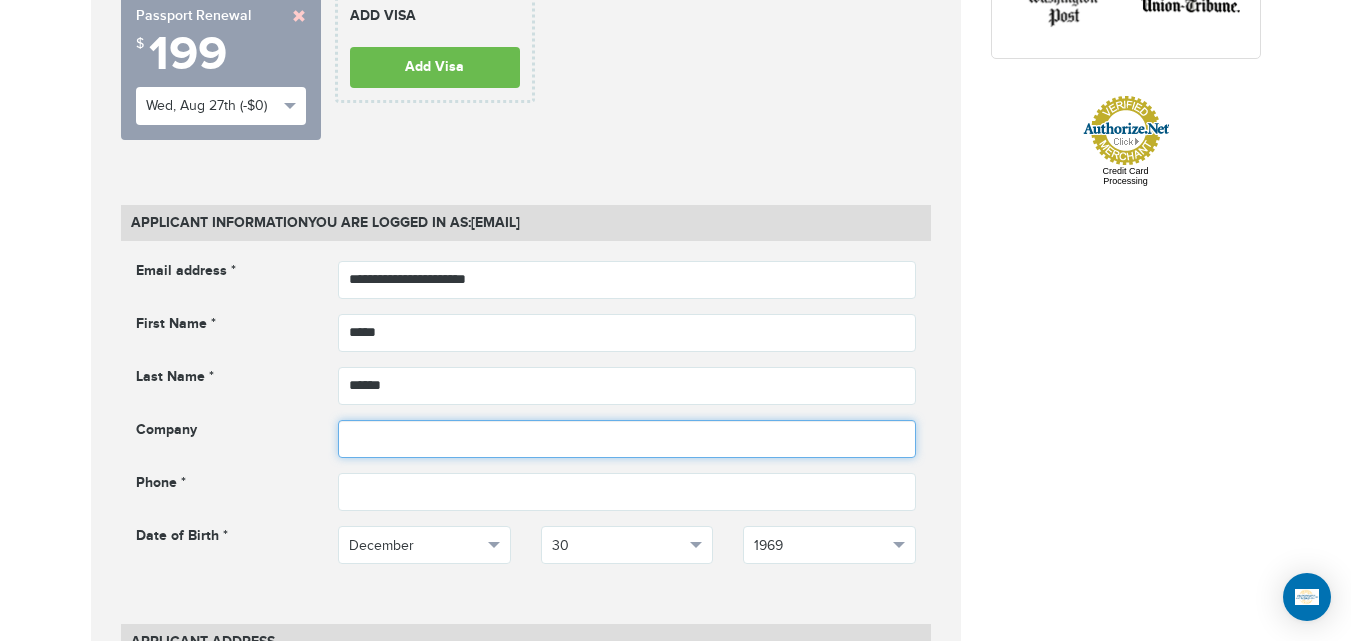 click at bounding box center [627, 439] 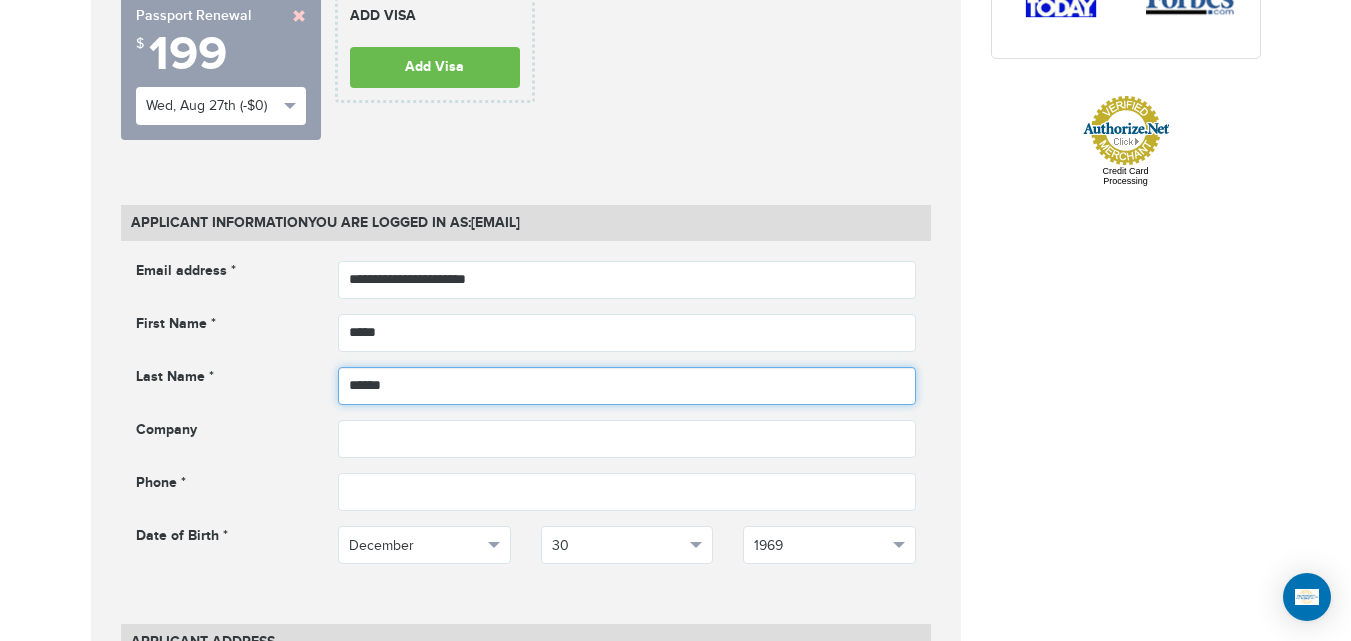 click on "******" at bounding box center (627, 386) 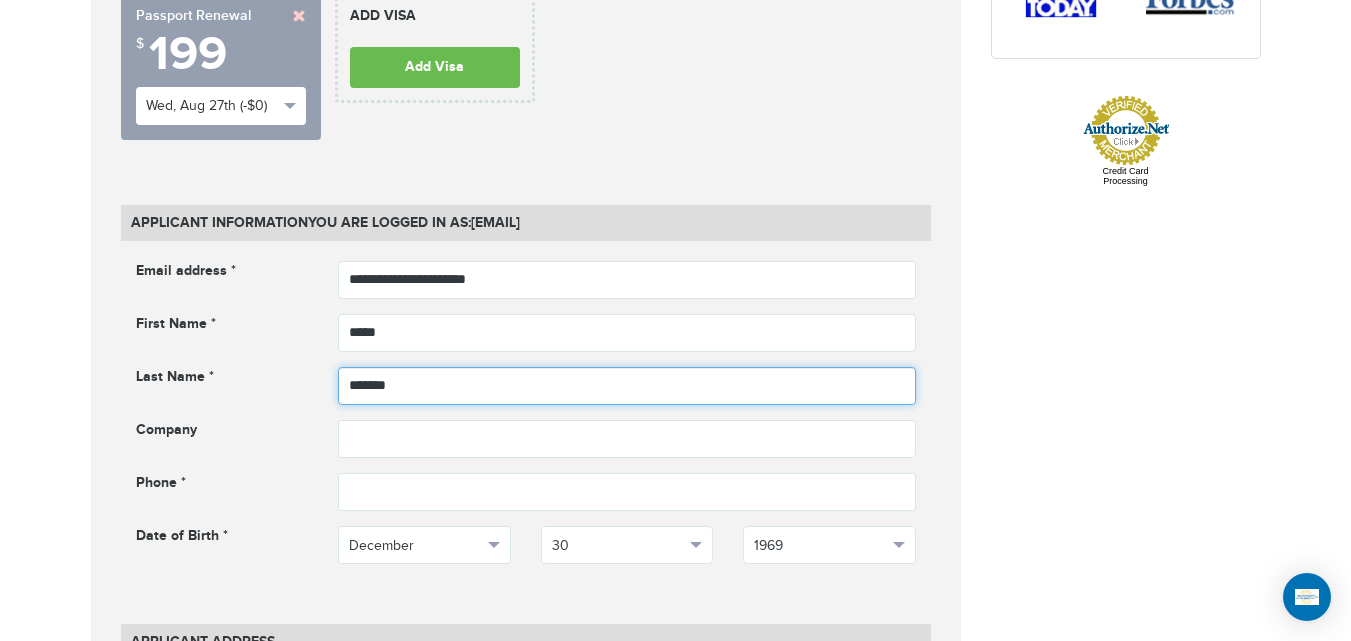 type on "*******" 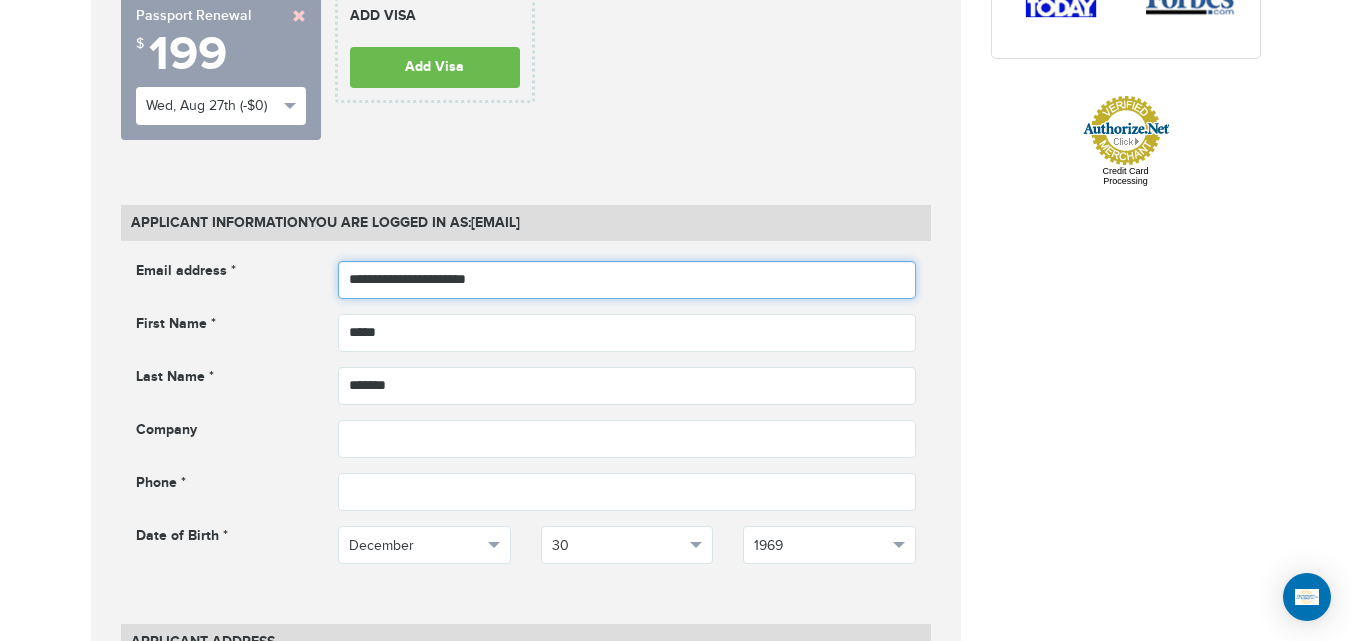 click on "**********" at bounding box center (627, 280) 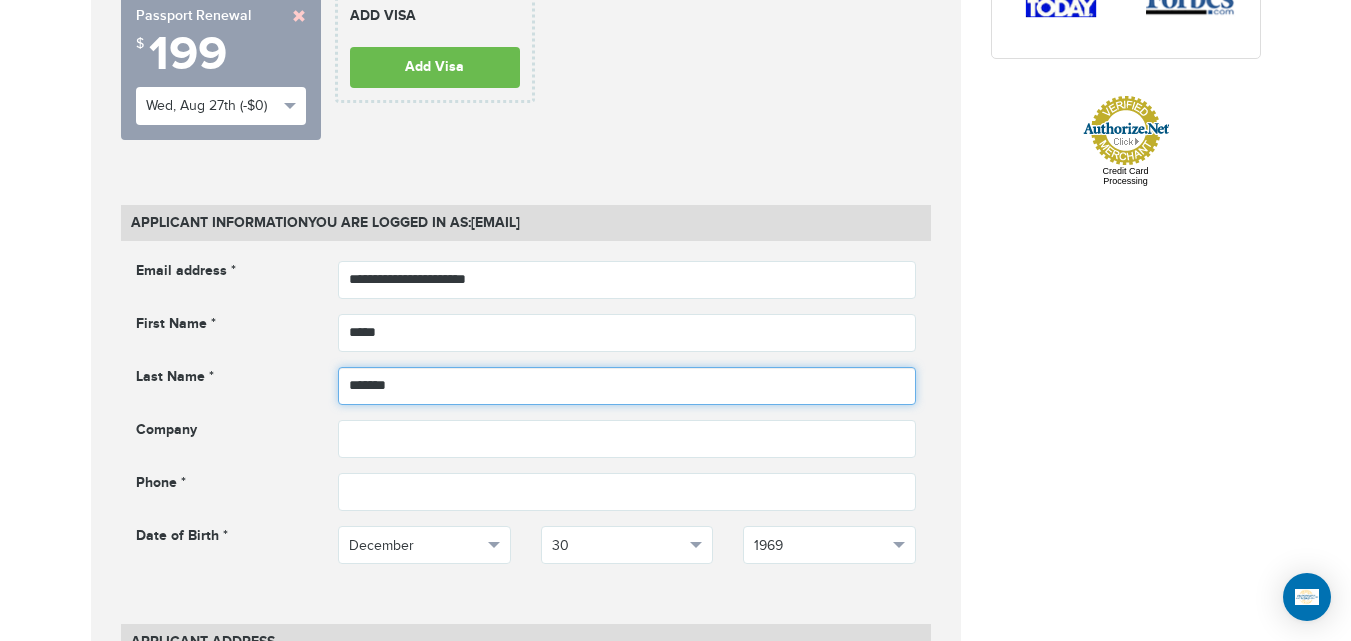 click on "*******" at bounding box center (627, 386) 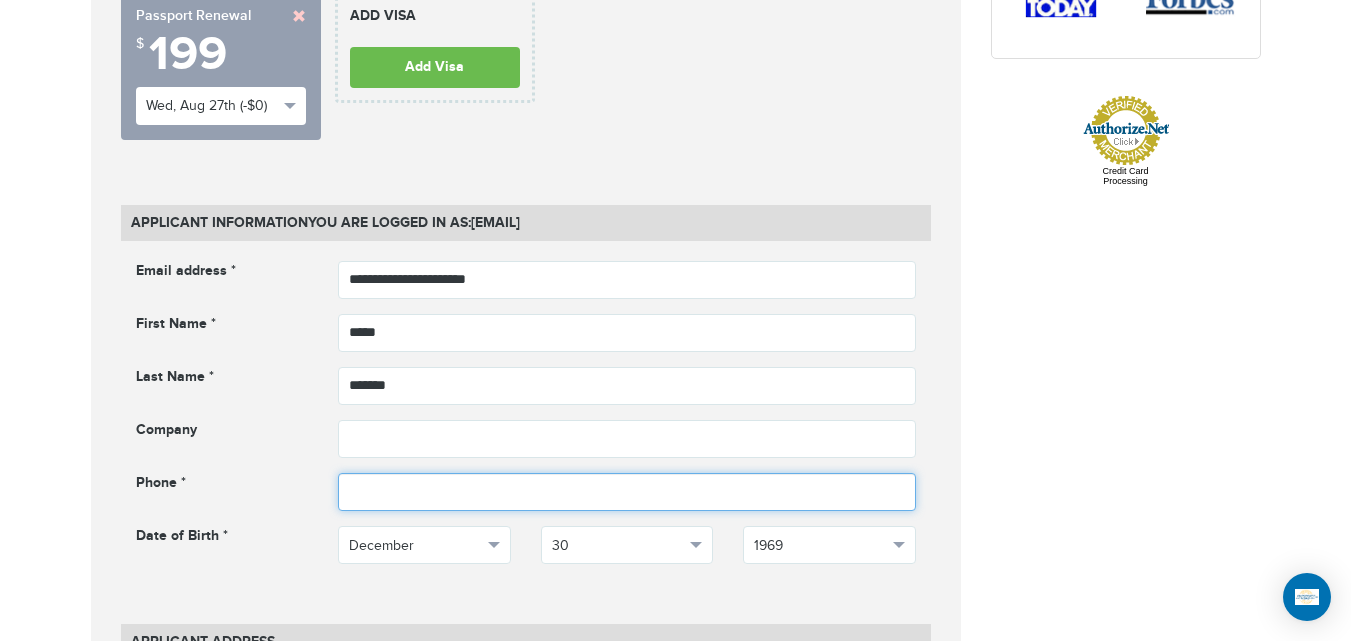 click at bounding box center [627, 492] 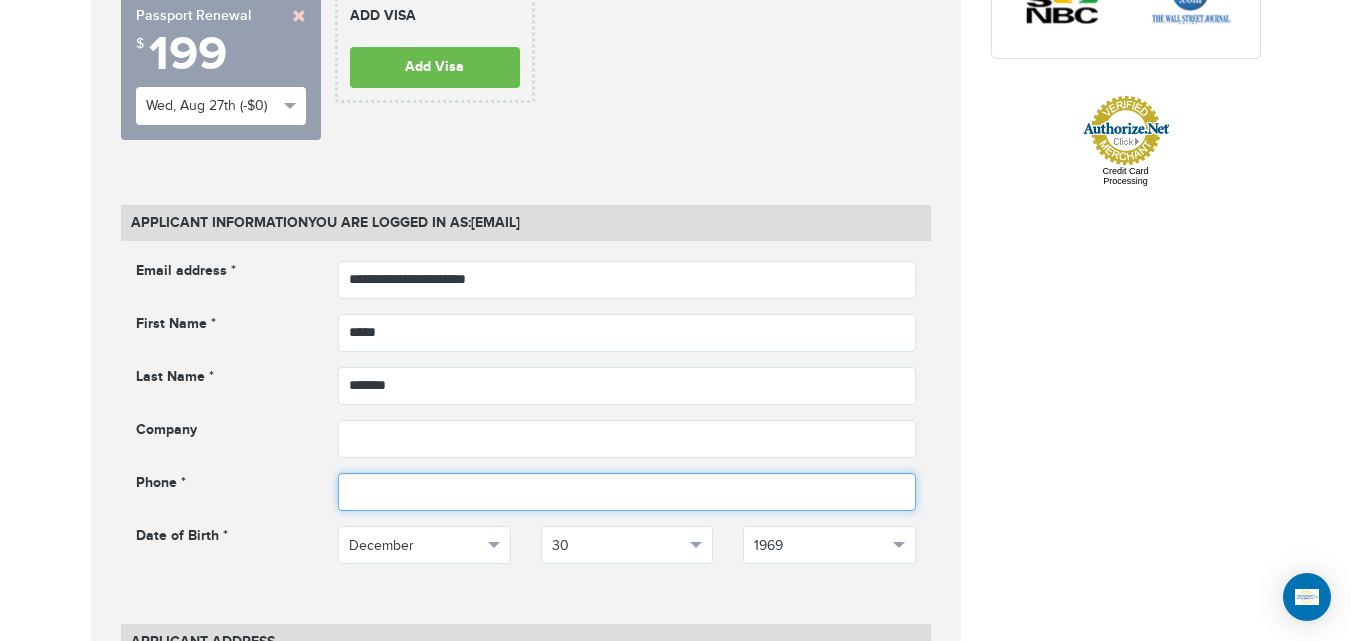 click at bounding box center (627, 492) 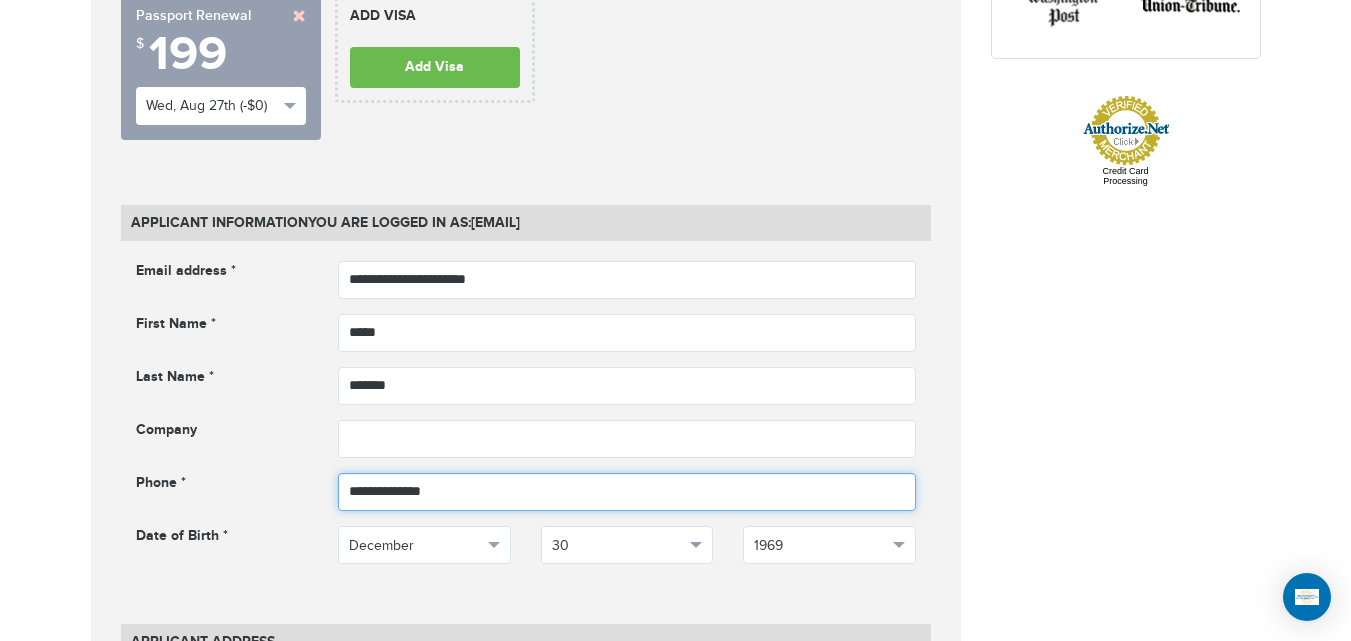 type on "**********" 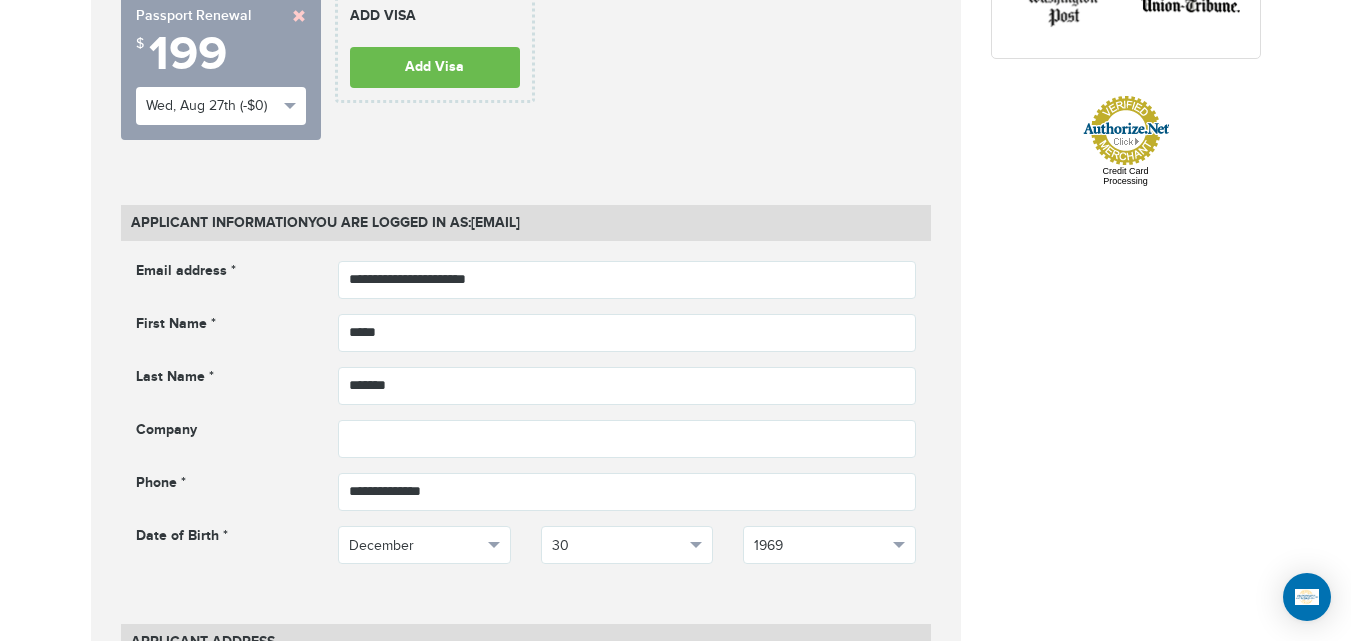 click on "720-902-3403
Passports & Visas.com
Hello, houcine
Passports
Passport Renewal
New Passport
Second Passport
Passport Name Change
Lost Passport
Child Passport
Travel Visas" at bounding box center (675, 1206) 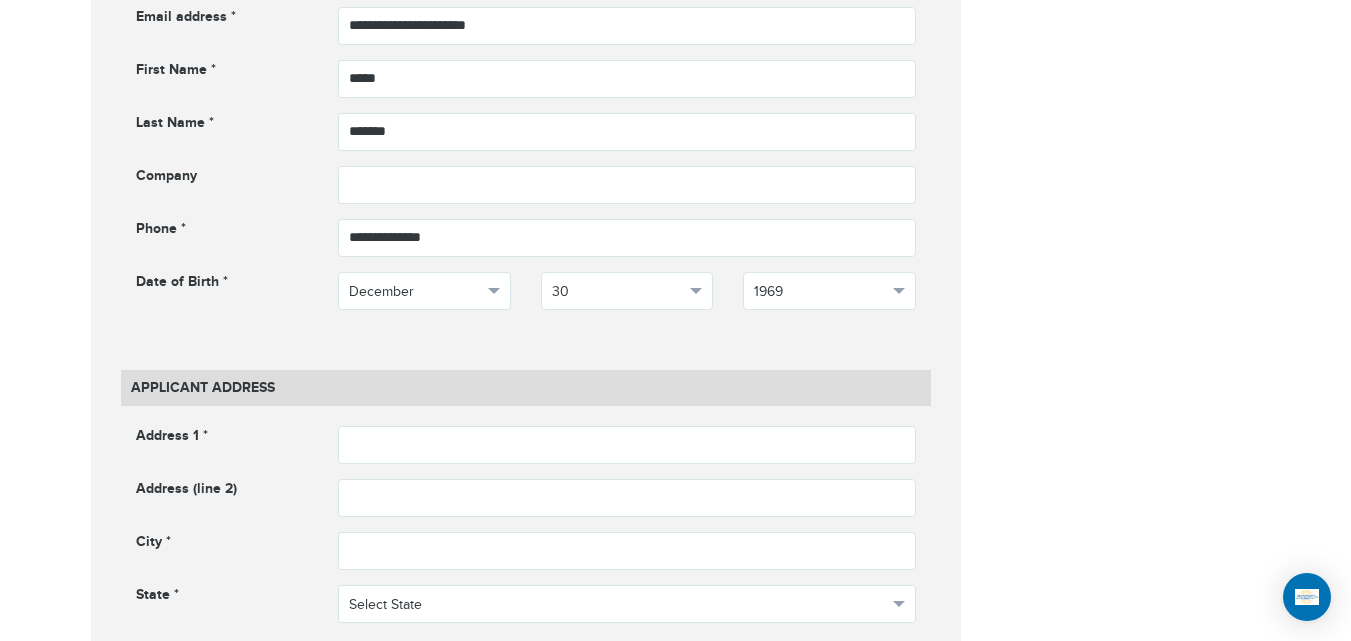 scroll, scrollTop: 1001, scrollLeft: 0, axis: vertical 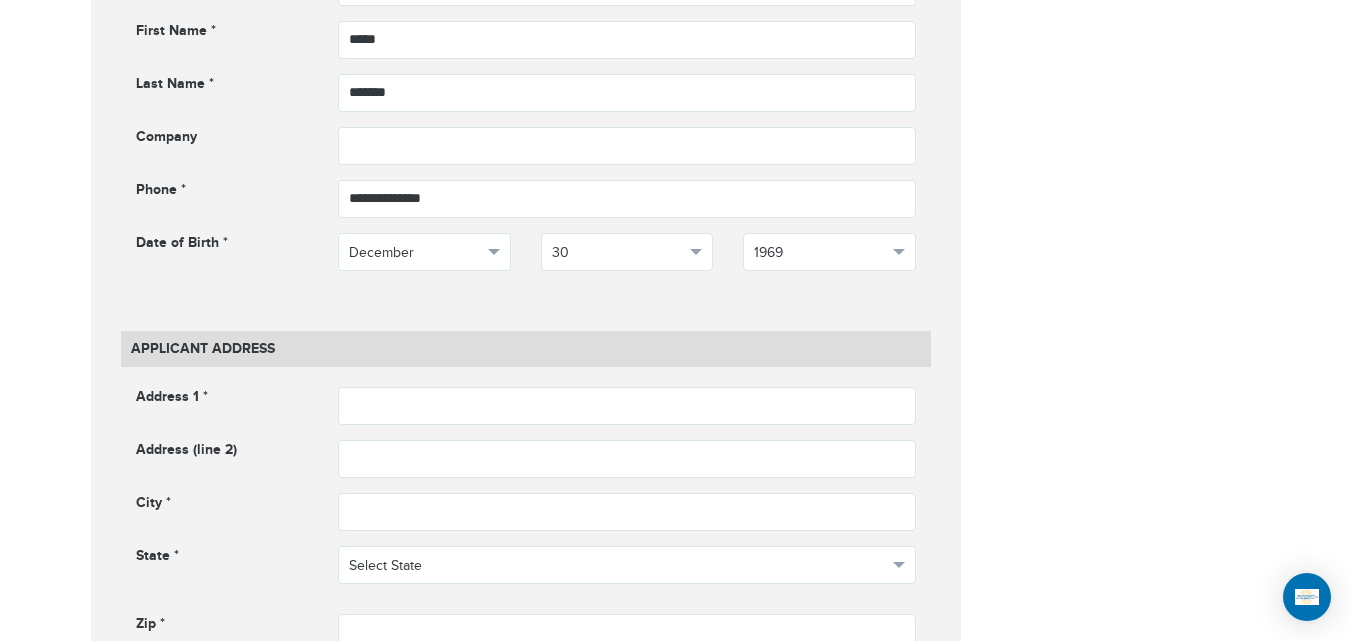 click on "**********" at bounding box center (526, 134) 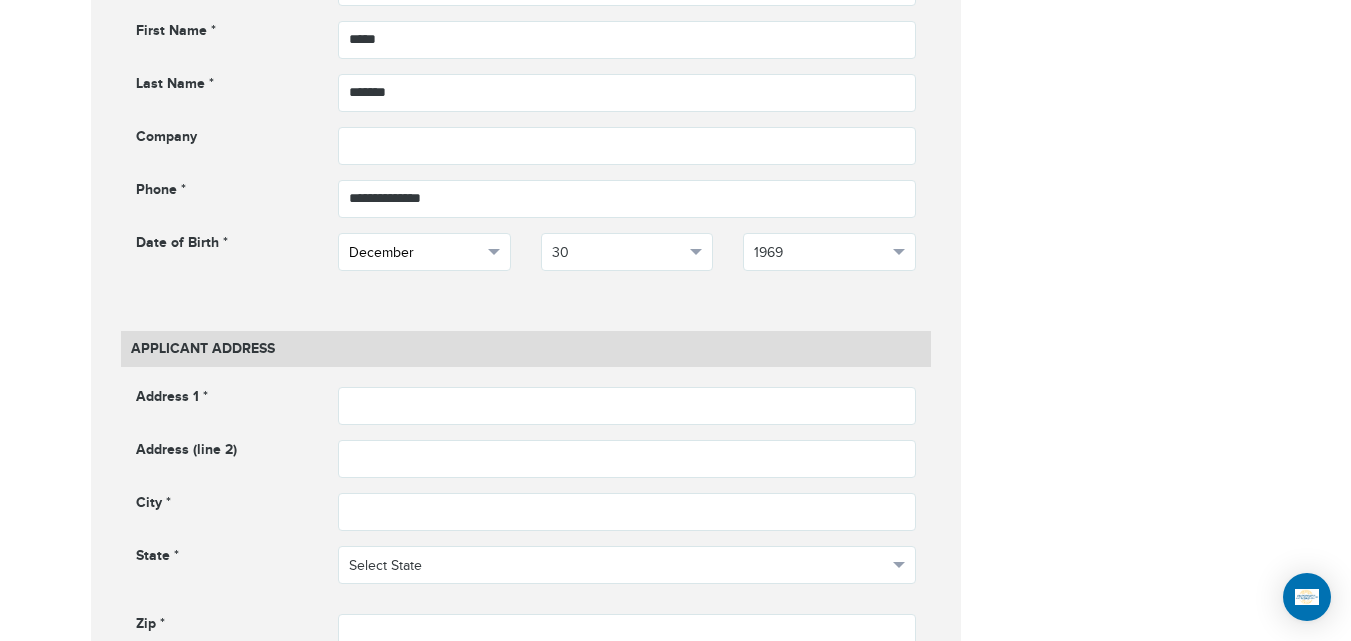 click on "December" at bounding box center (415, 253) 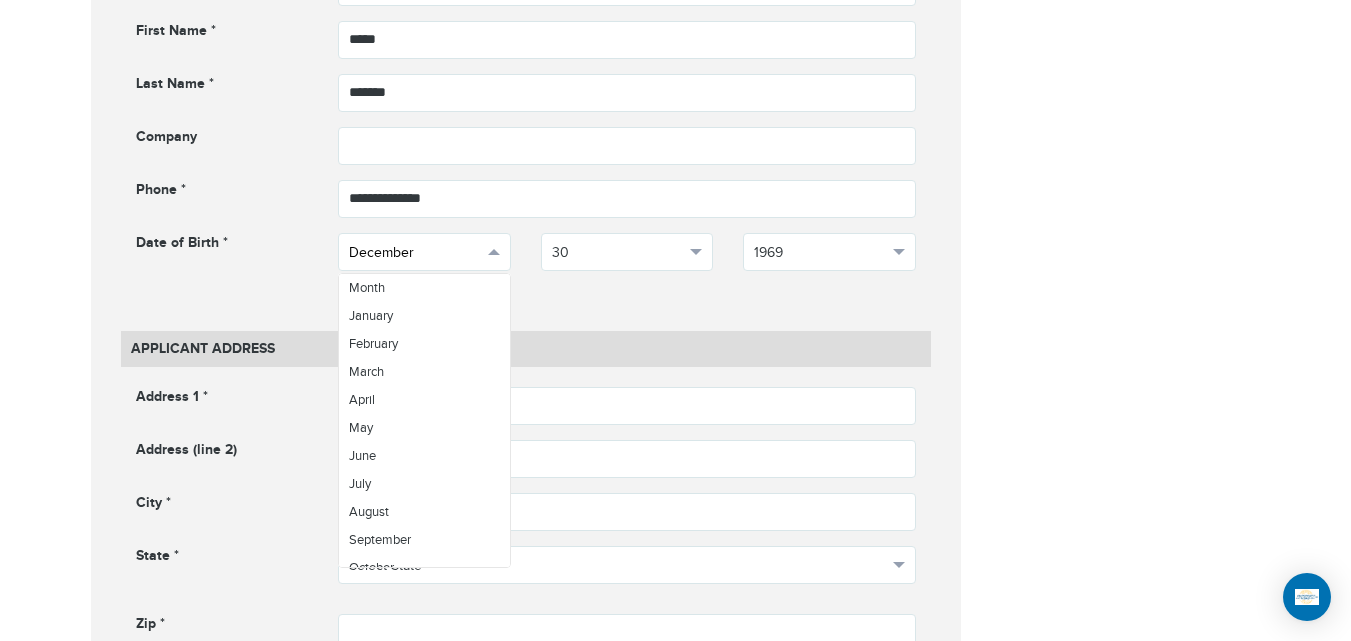 scroll, scrollTop: 71, scrollLeft: 0, axis: vertical 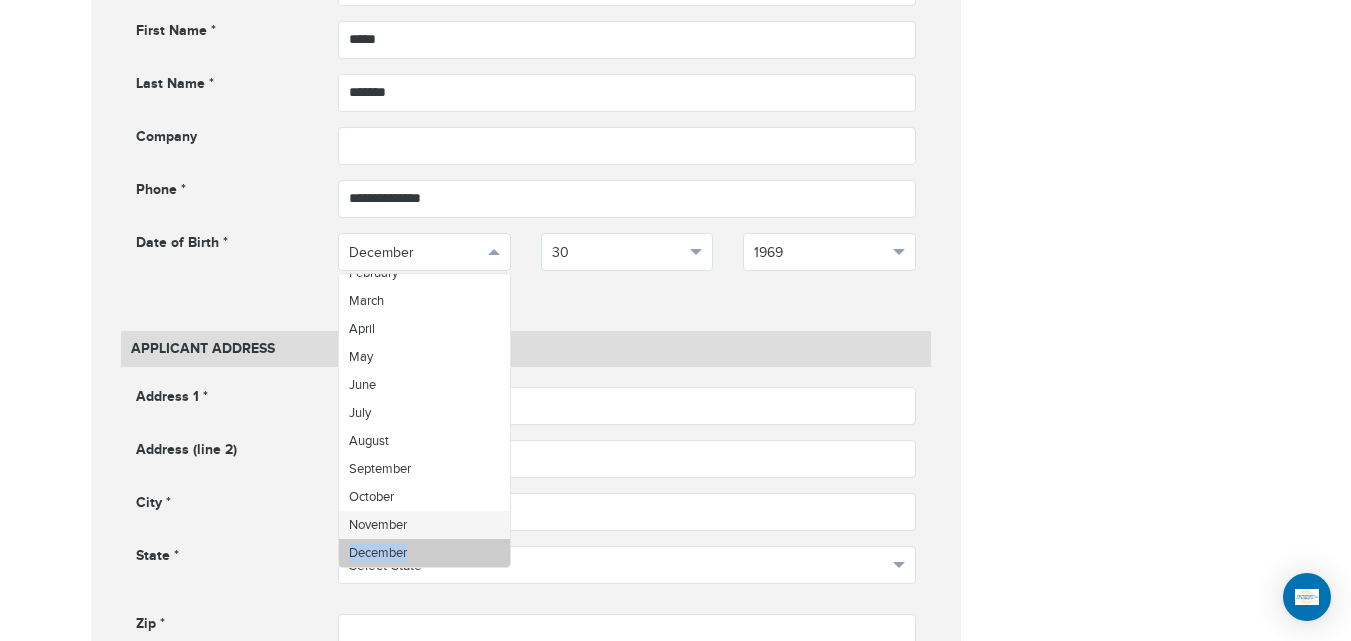 drag, startPoint x: 437, startPoint y: 537, endPoint x: 439, endPoint y: 549, distance: 12.165525 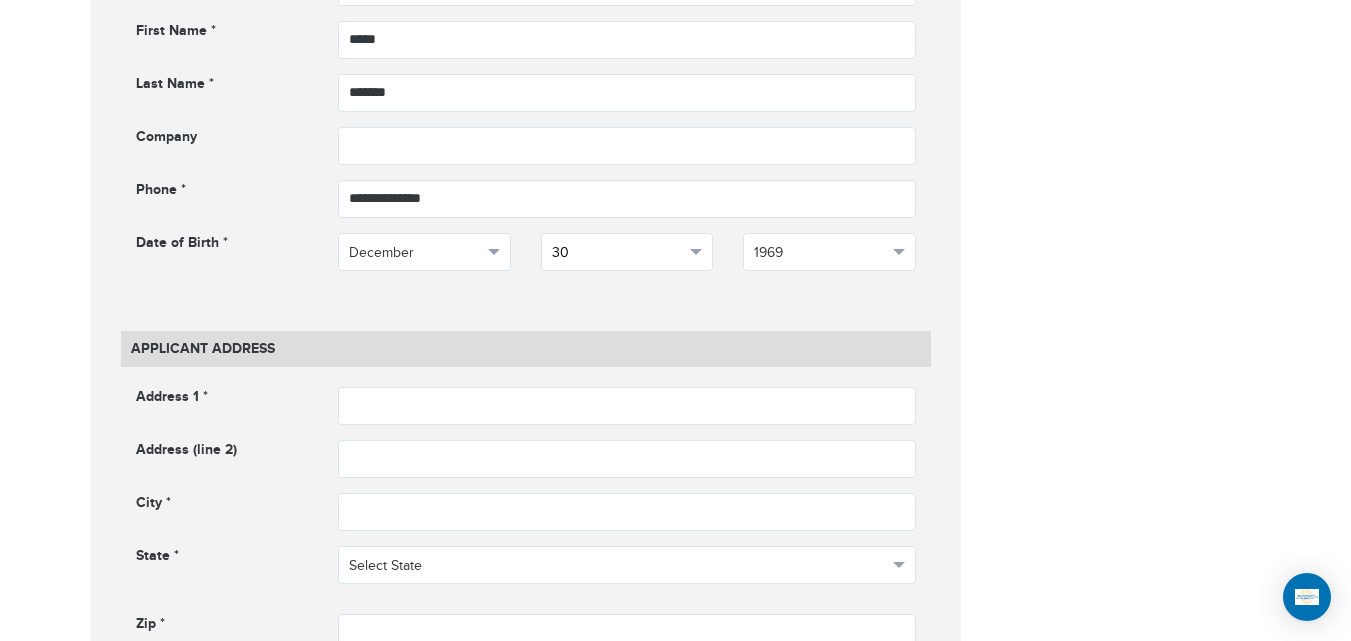 click on "30" at bounding box center [618, 253] 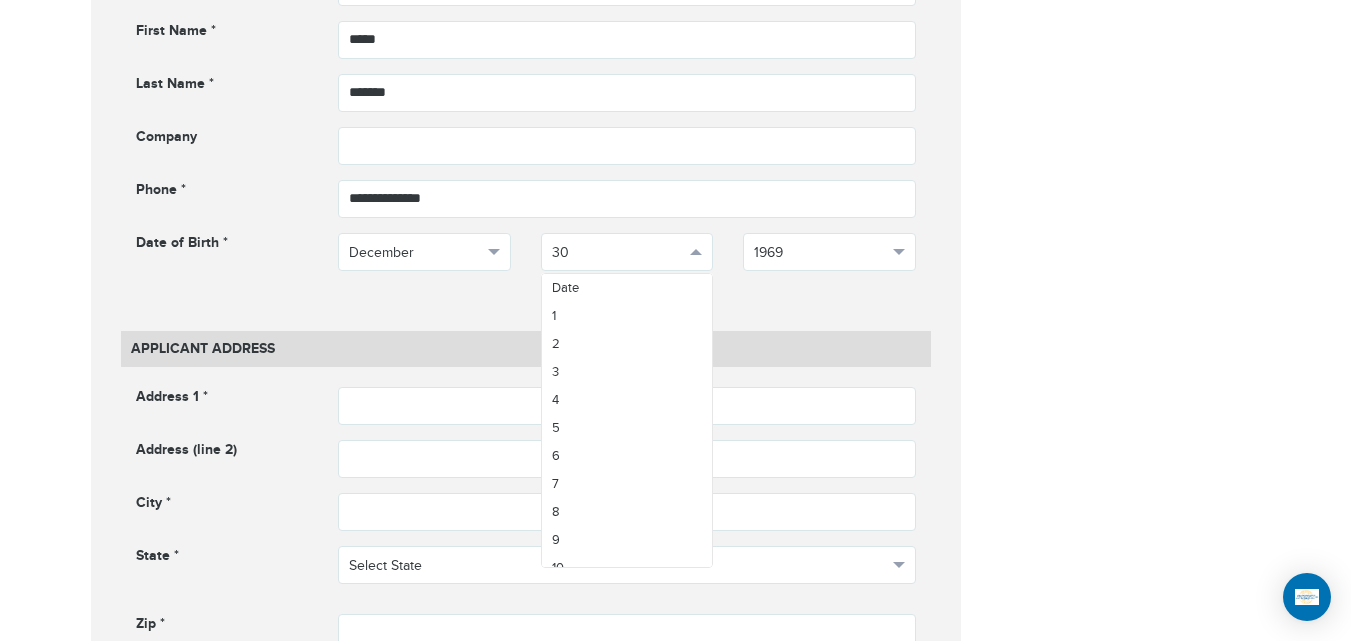 scroll, scrollTop: 603, scrollLeft: 0, axis: vertical 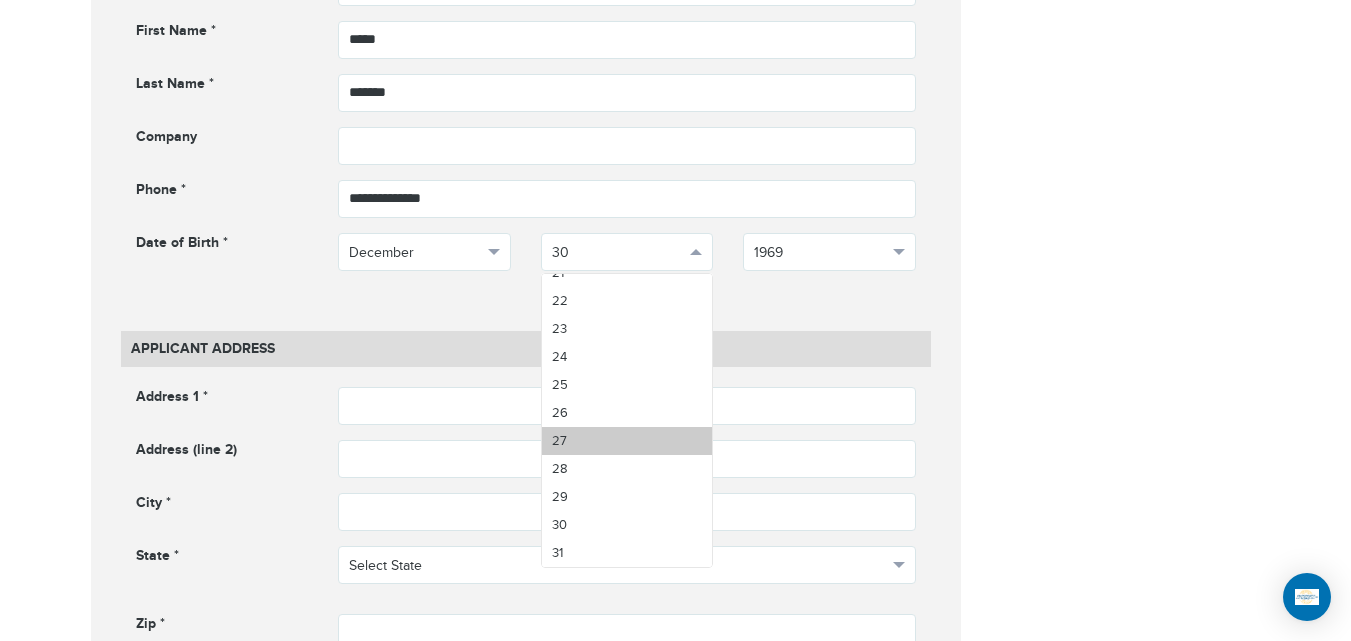 click on "27" at bounding box center [627, 441] 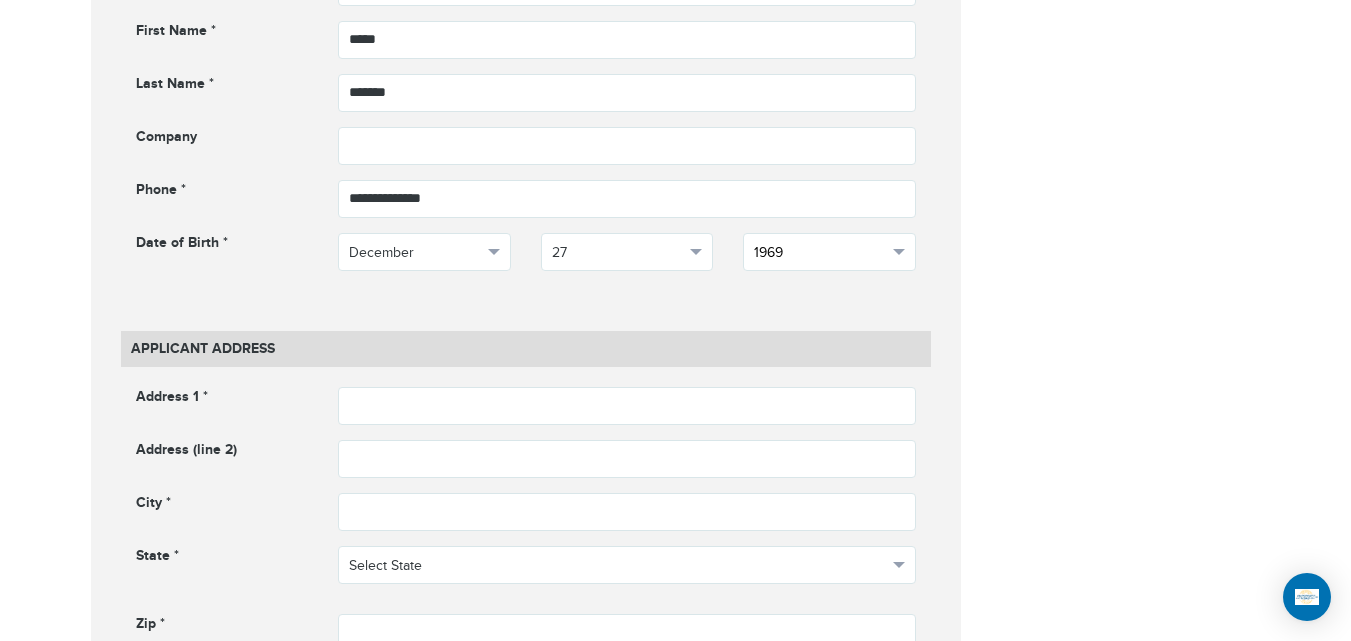 click on "1969" at bounding box center [829, 252] 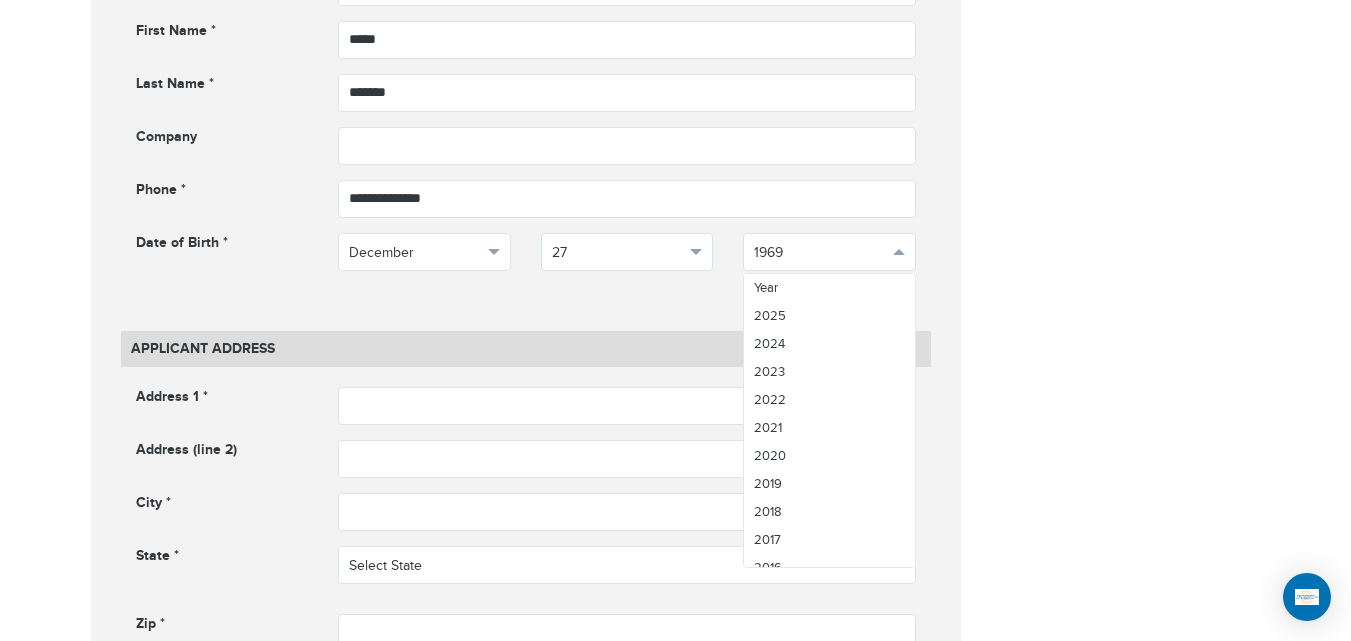 scroll, scrollTop: 1464, scrollLeft: 0, axis: vertical 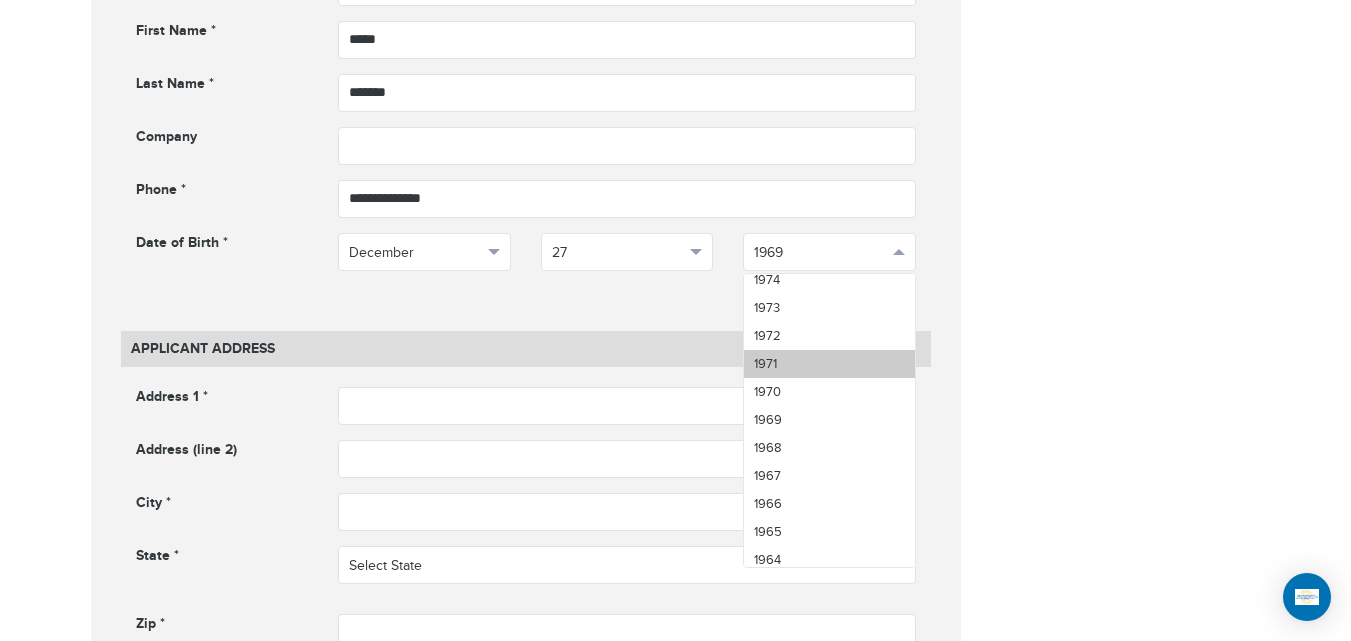 click on "1971" at bounding box center [829, 364] 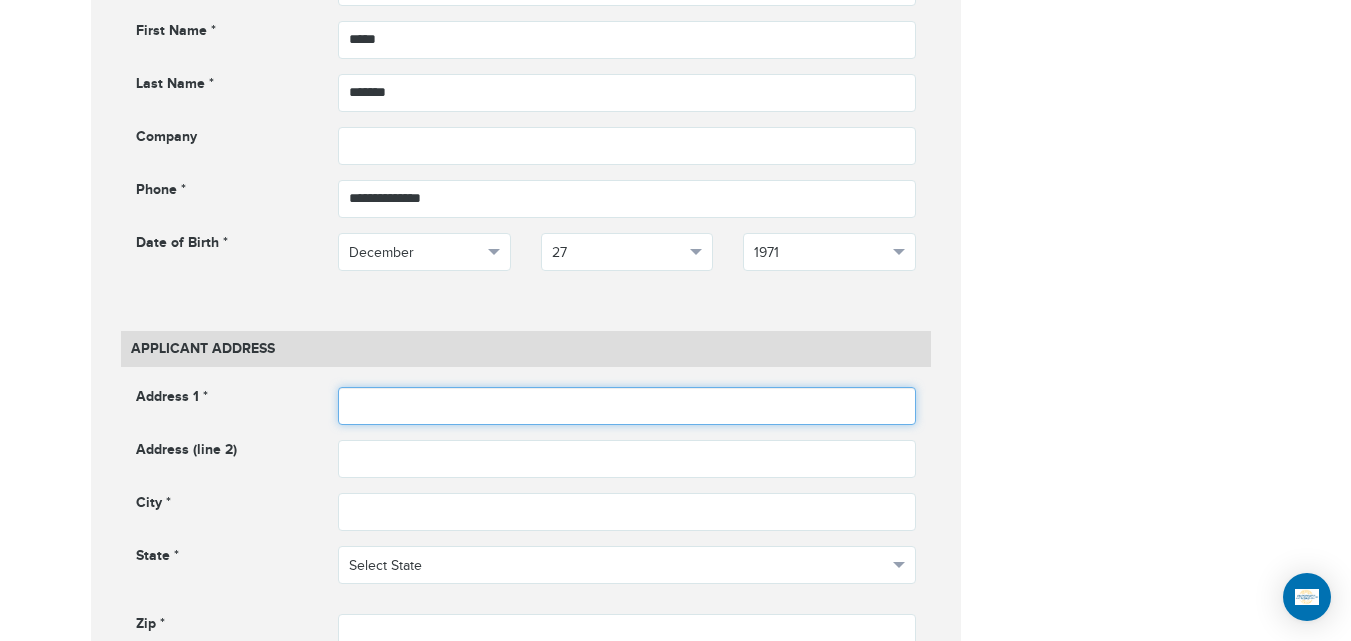 click at bounding box center [627, 406] 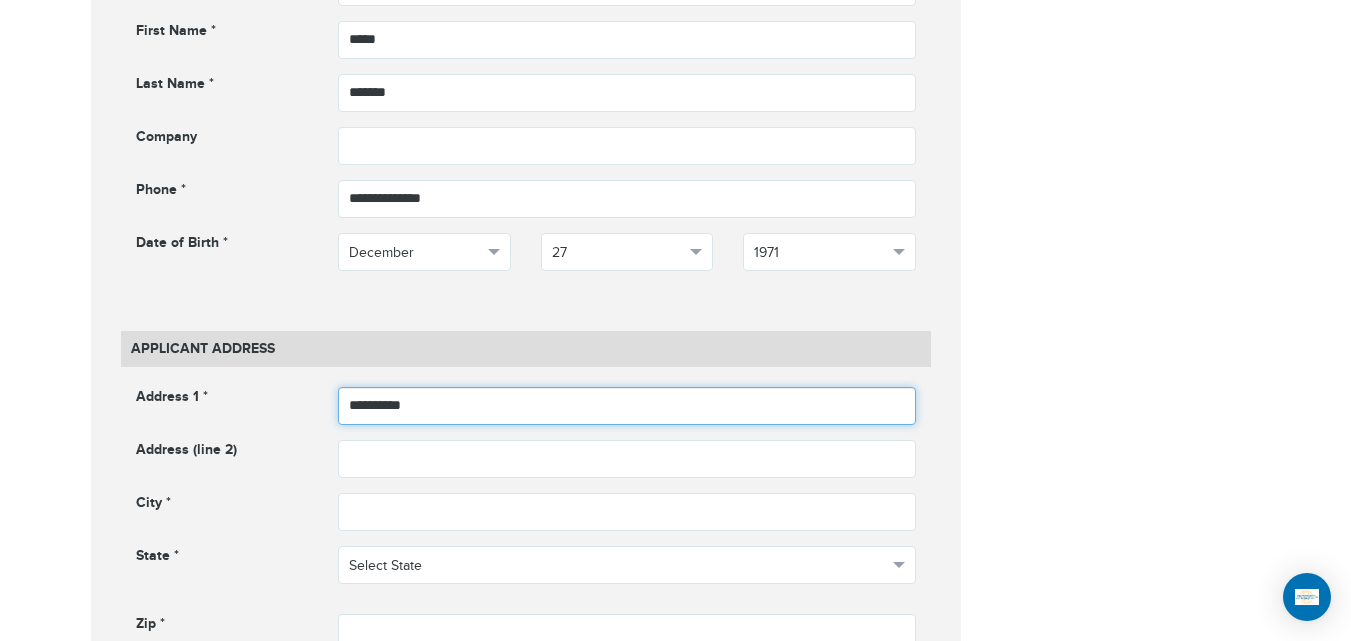 type on "**********" 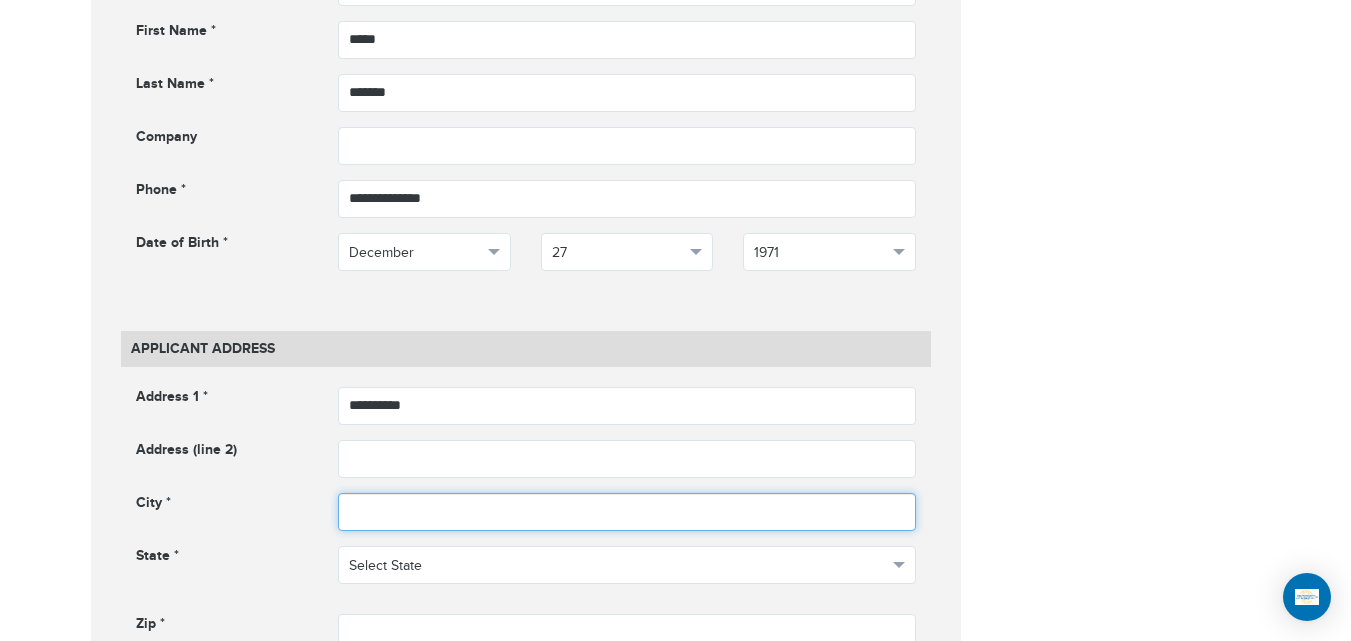 drag, startPoint x: 445, startPoint y: 528, endPoint x: 454, endPoint y: 517, distance: 14.21267 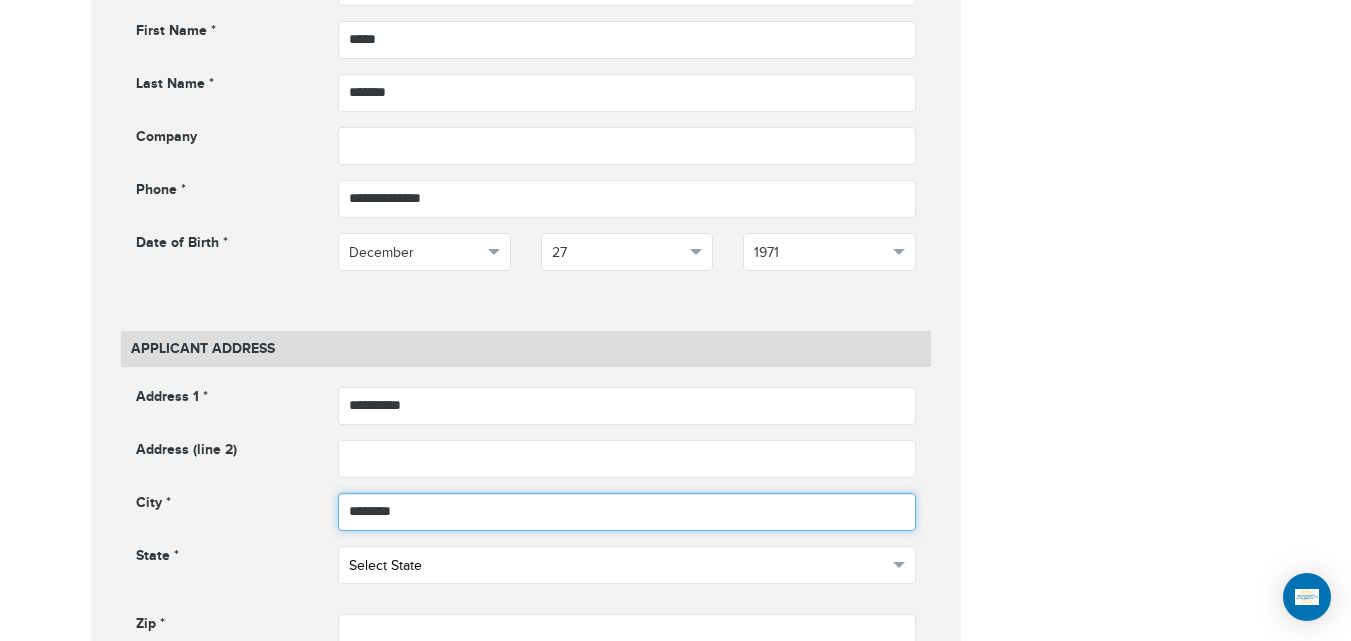 type on "********" 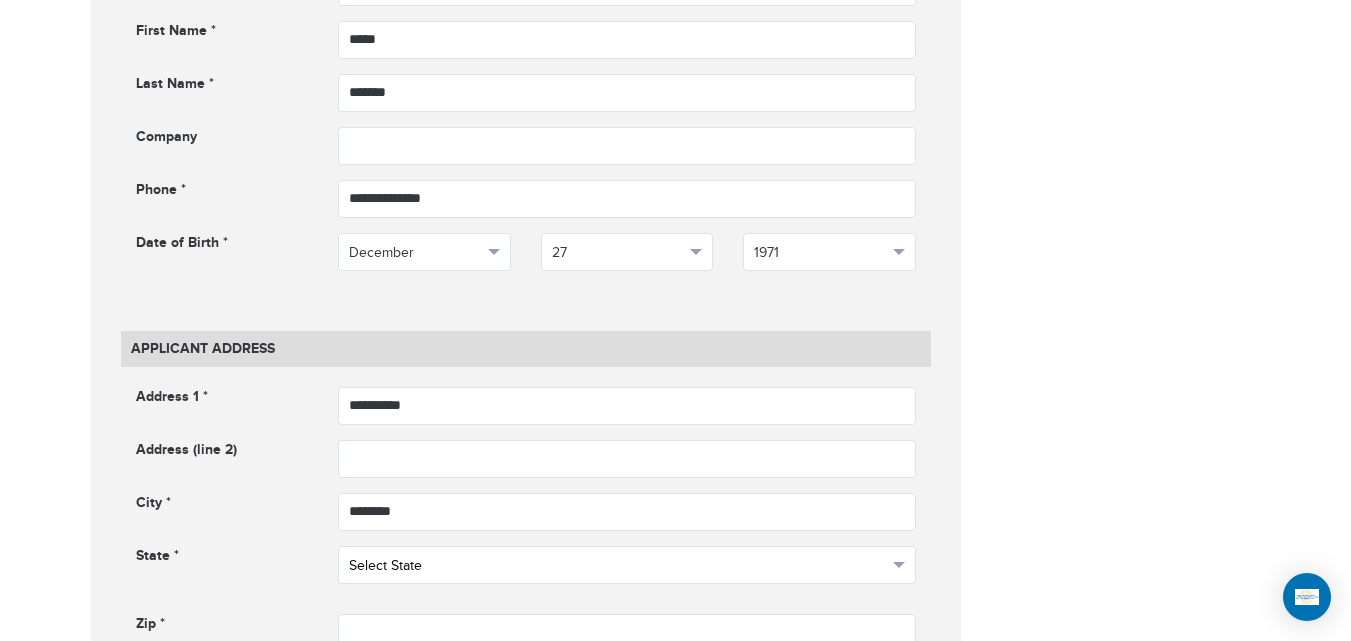 click on "Select State" at bounding box center [618, 566] 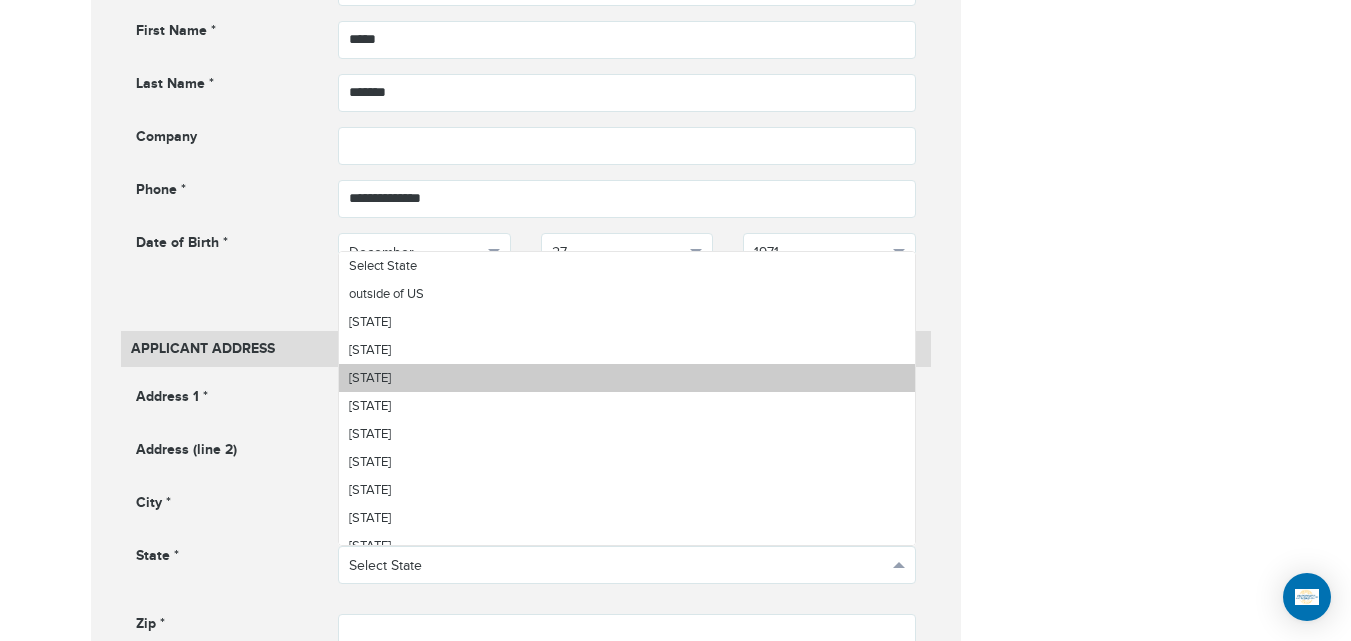 scroll, scrollTop: 904, scrollLeft: 0, axis: vertical 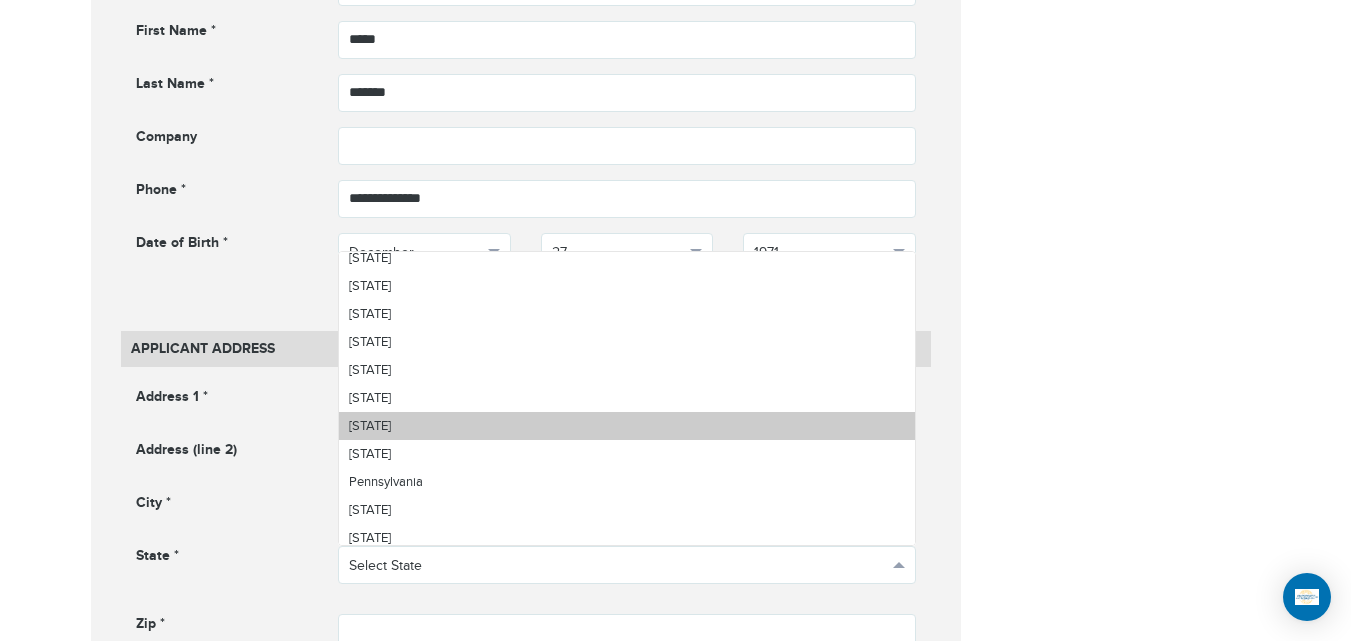click on "Oklahoma" at bounding box center (627, 426) 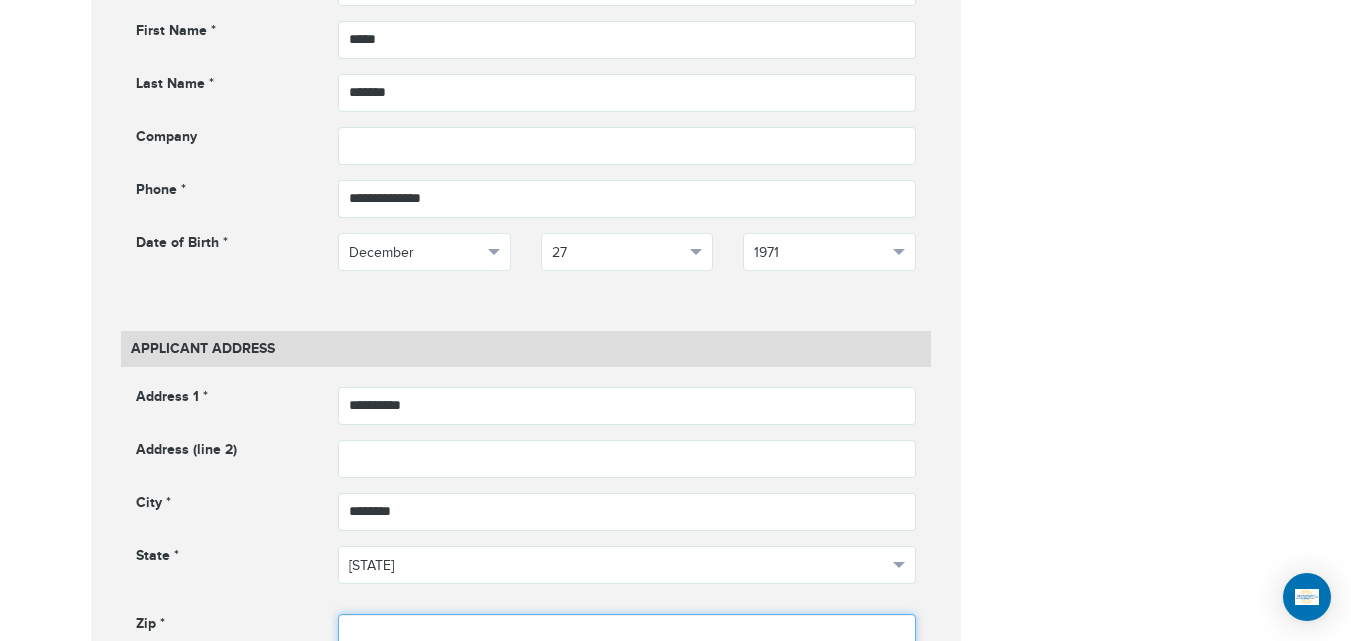 click at bounding box center [627, 633] 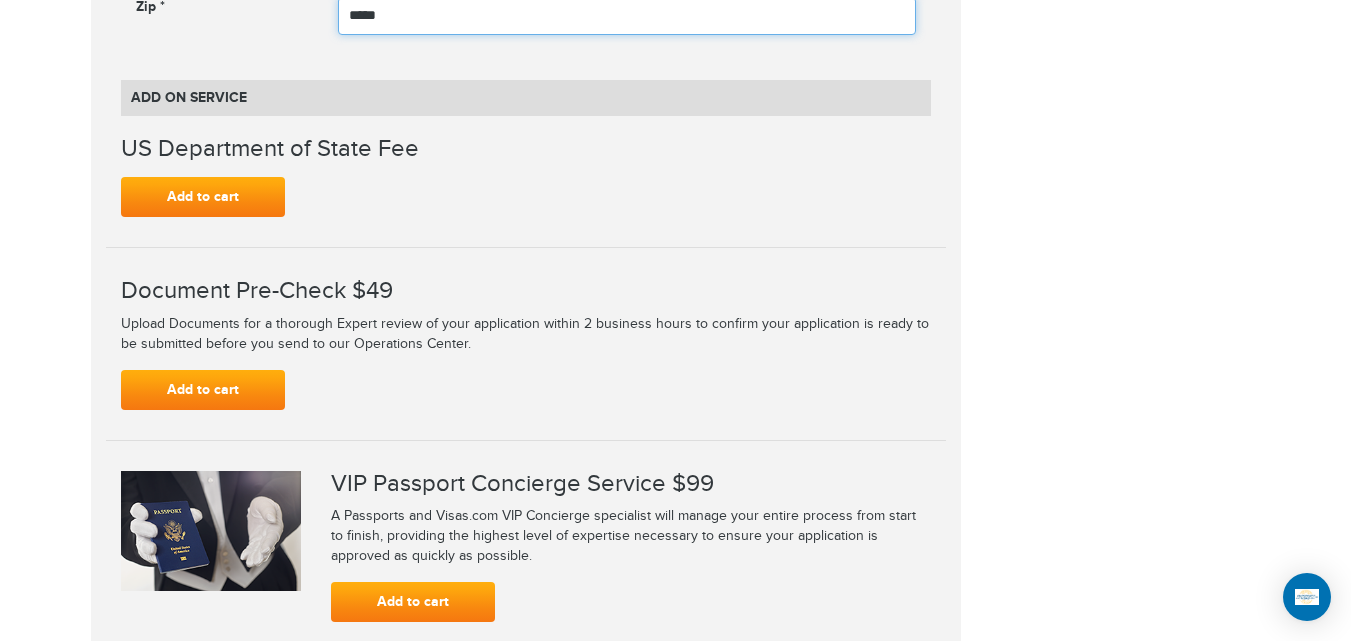 type on "*****" 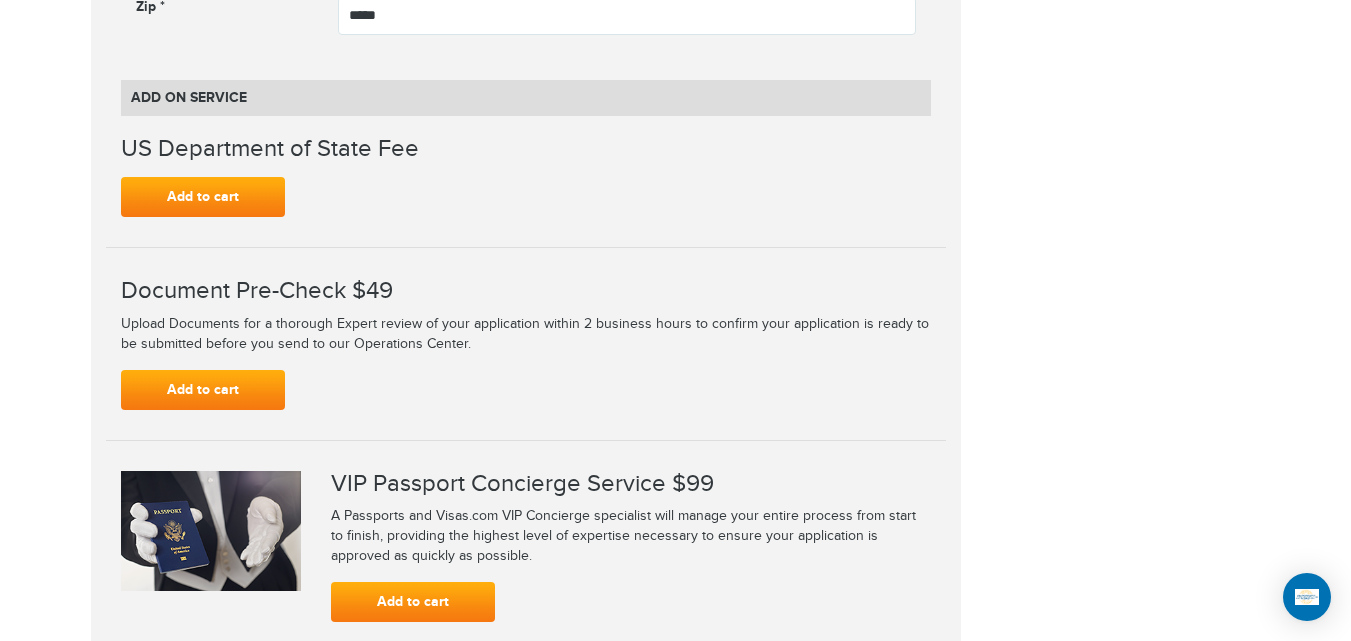 click on "**********" at bounding box center (676, 144) 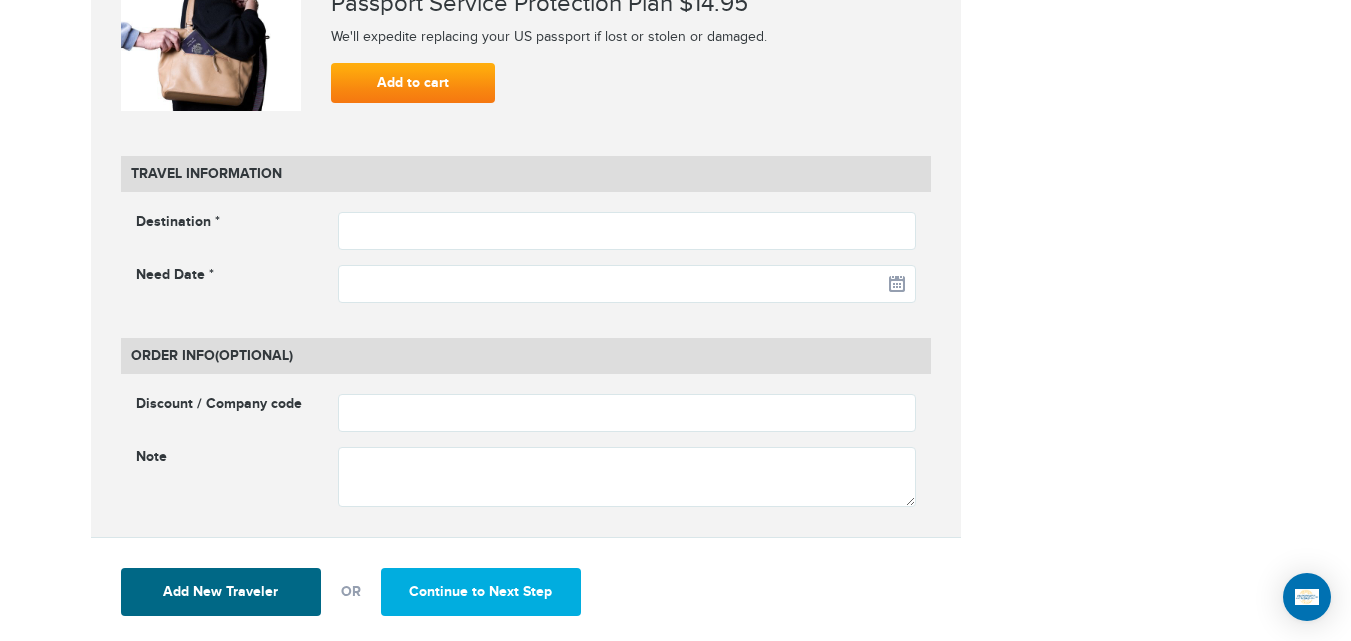 scroll, scrollTop: 2547, scrollLeft: 0, axis: vertical 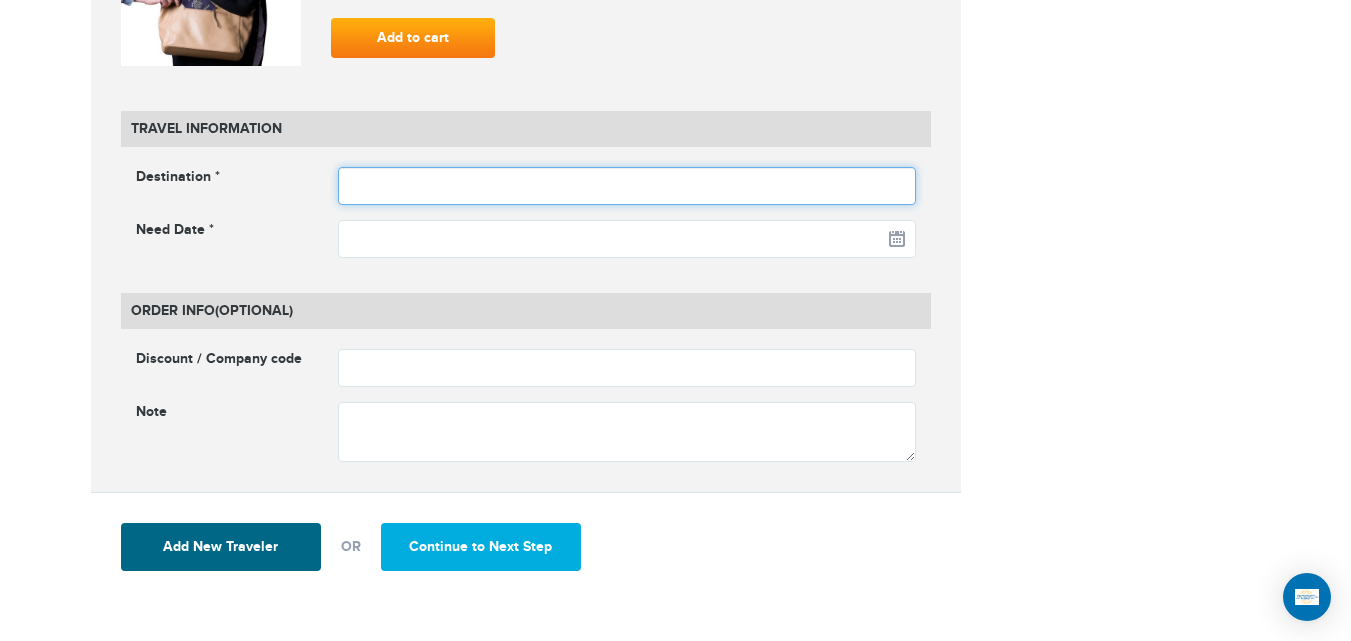 click at bounding box center [627, 186] 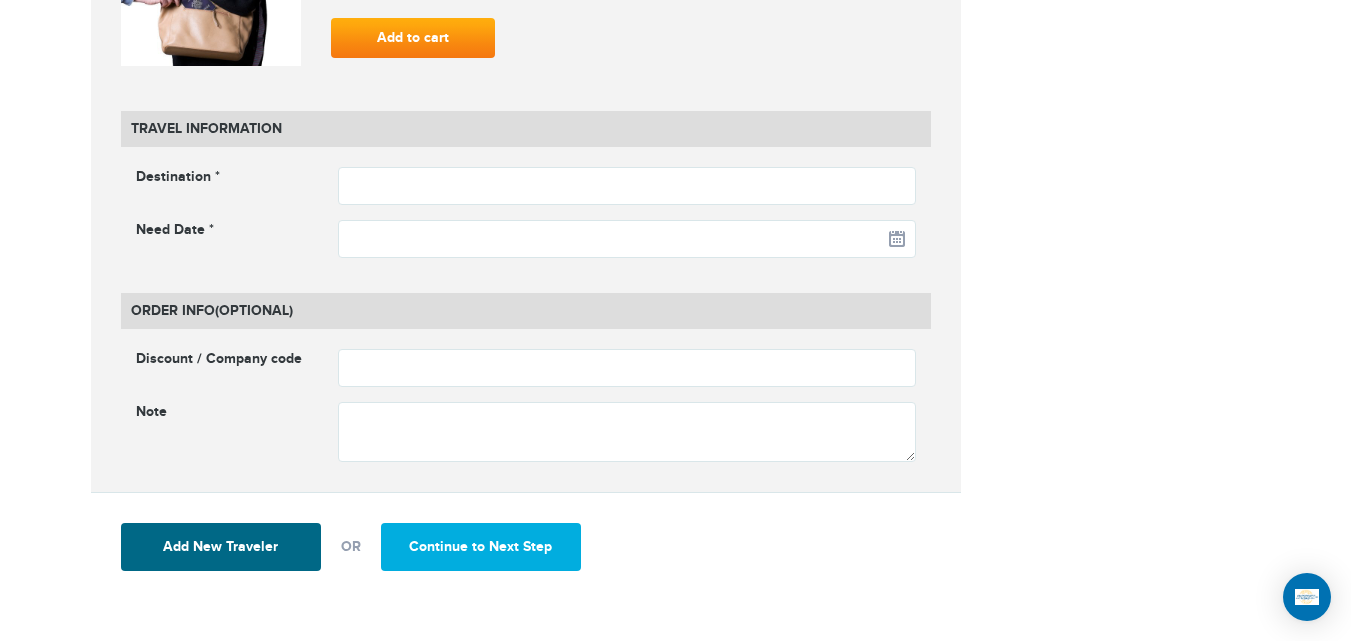 click on "**********" at bounding box center (526, -686) 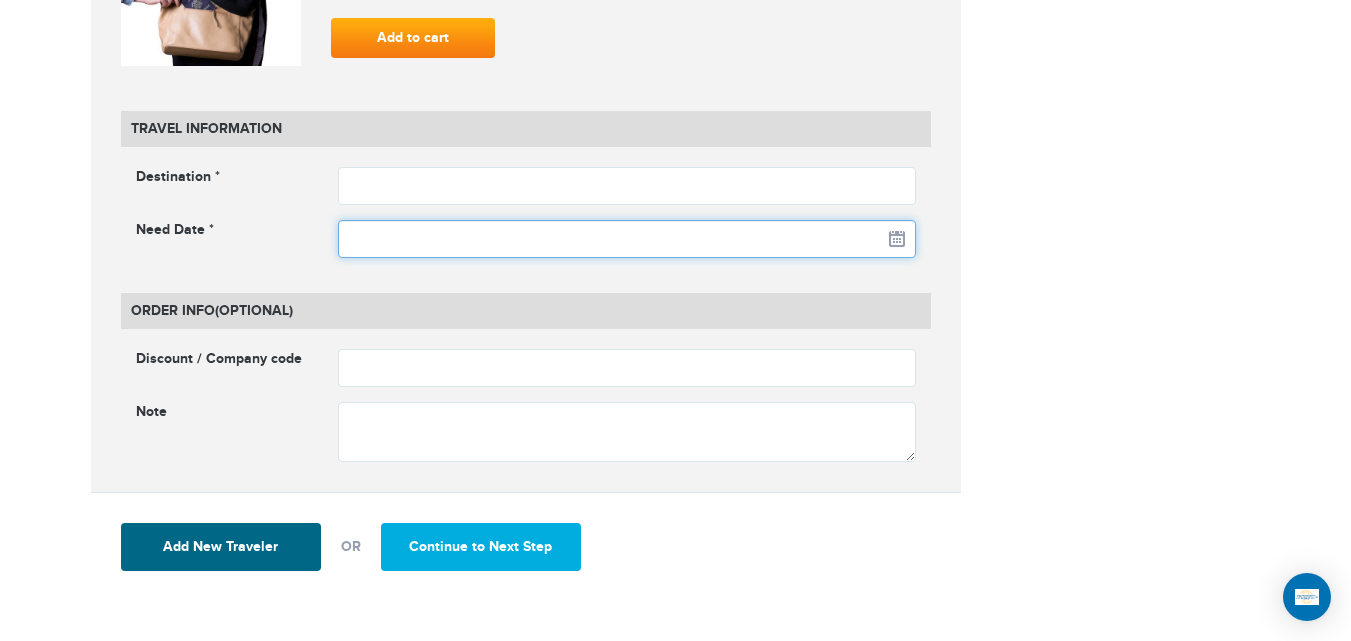 click at bounding box center (627, 239) 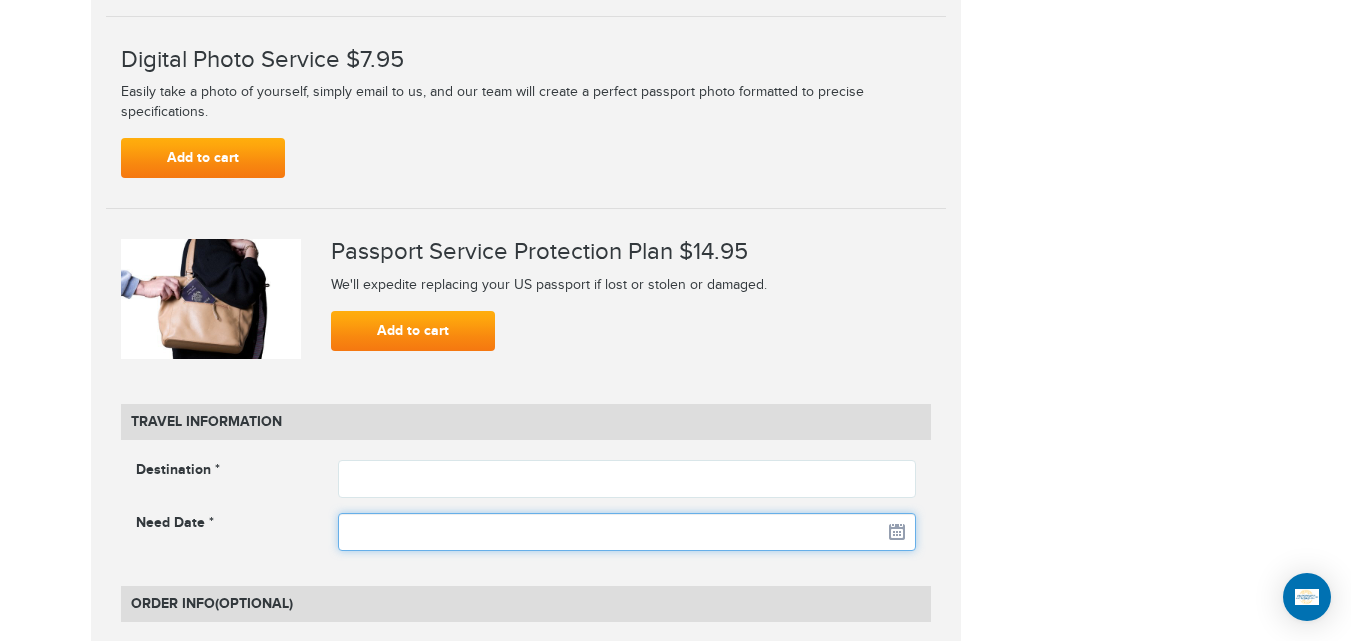 scroll, scrollTop: 2267, scrollLeft: 0, axis: vertical 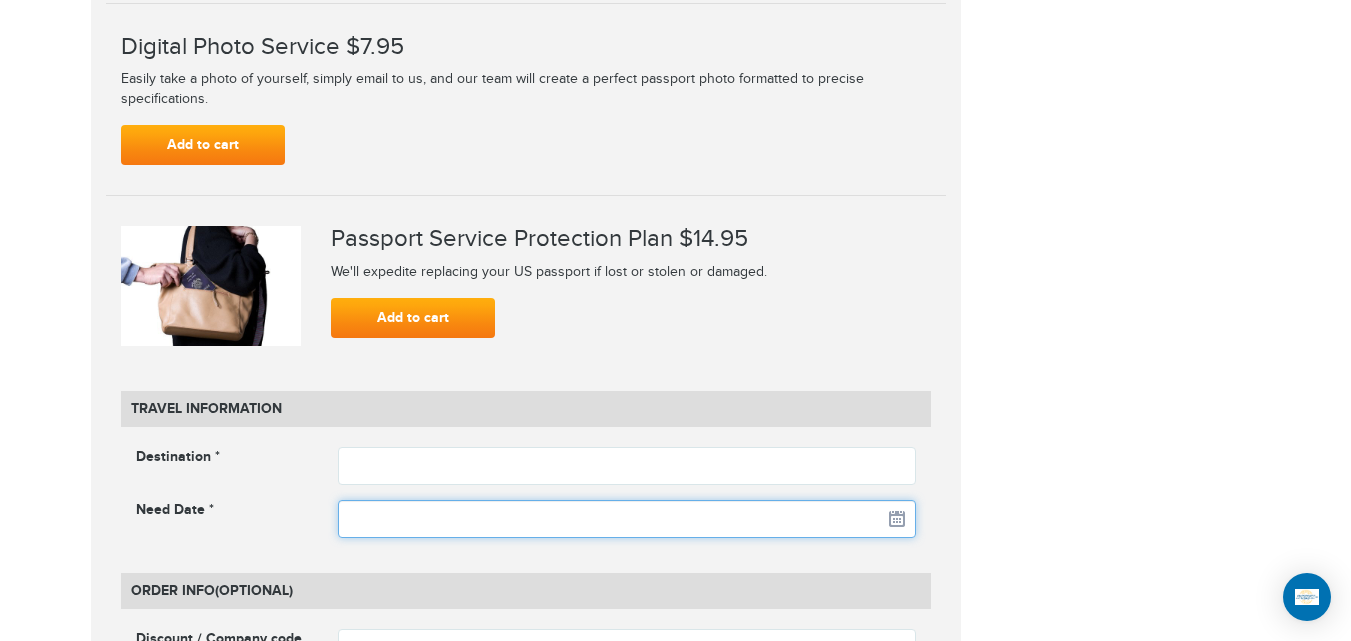 click at bounding box center (627, 519) 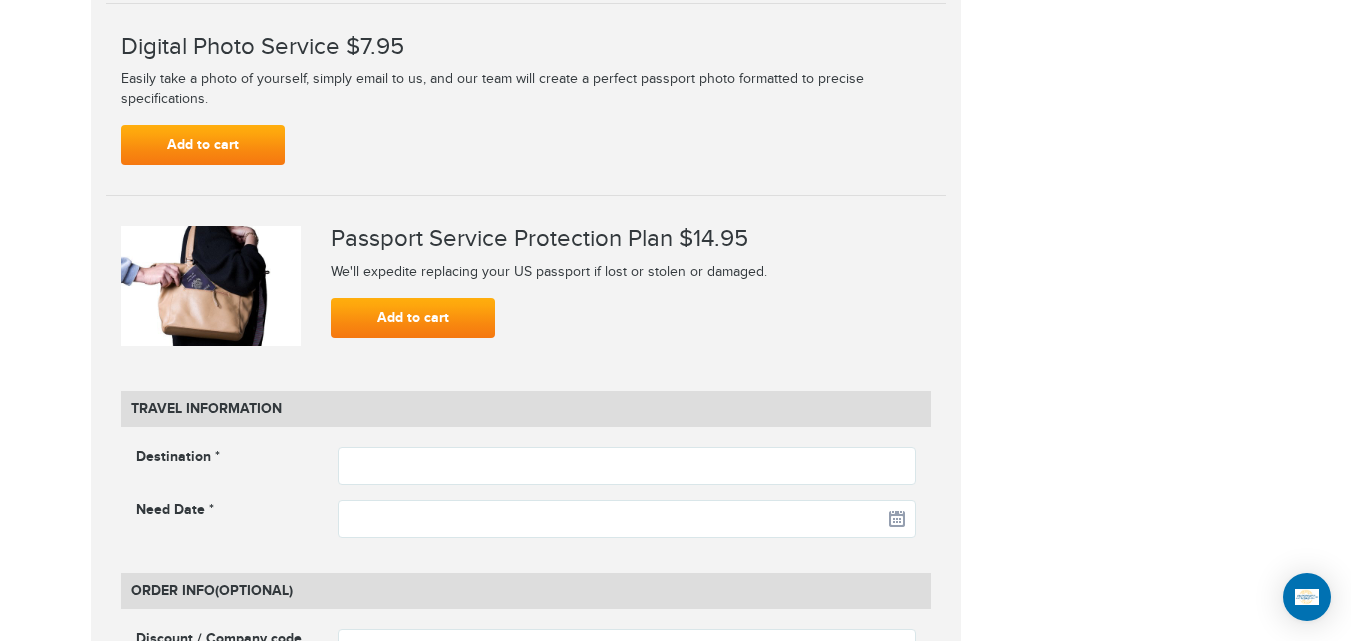 click on "**********" at bounding box center [676, -505] 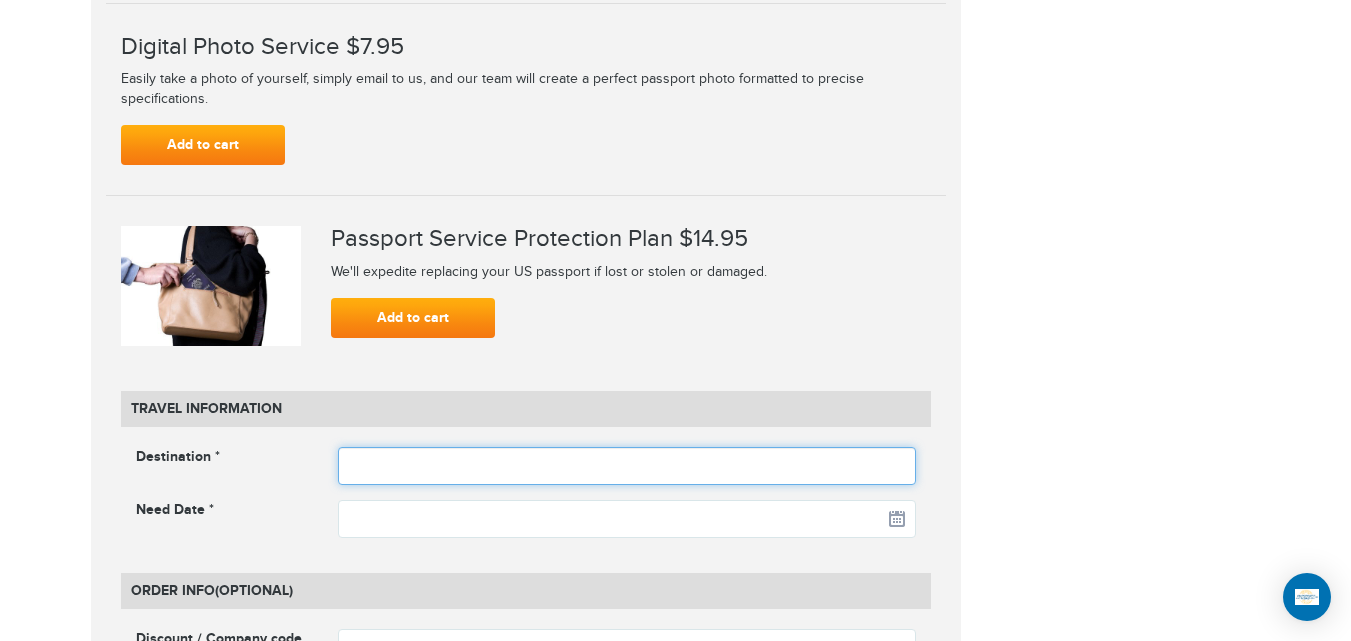 click at bounding box center [627, 466] 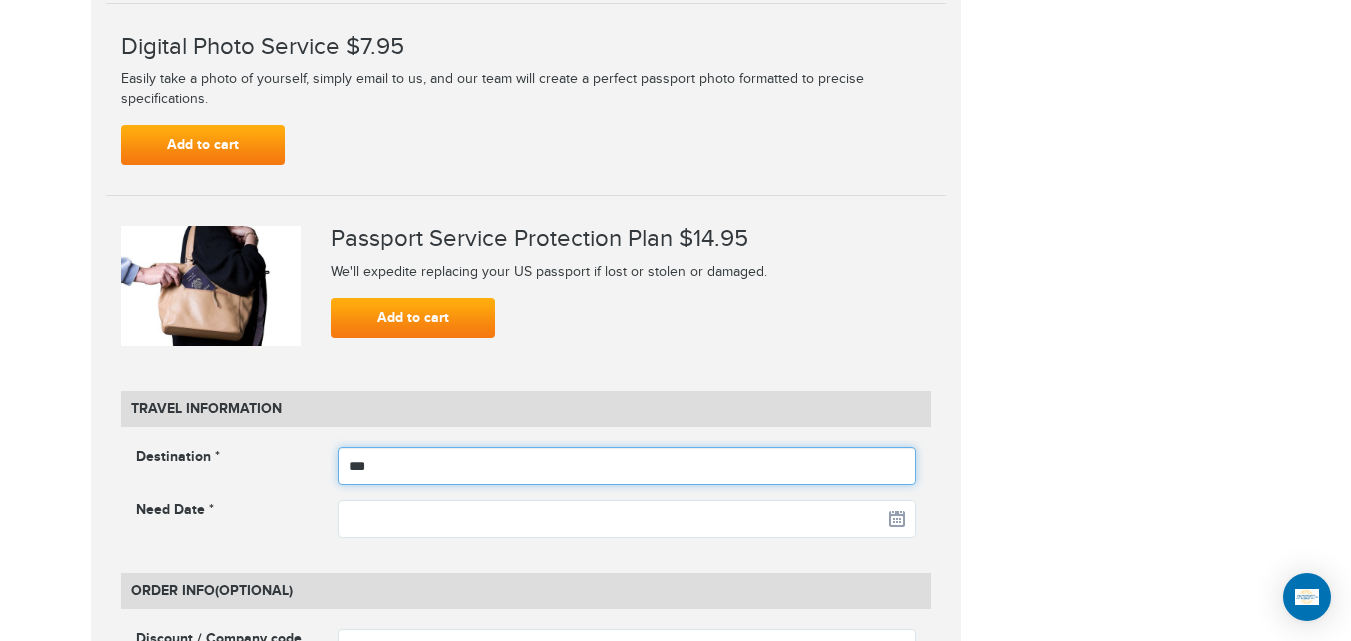type on "***" 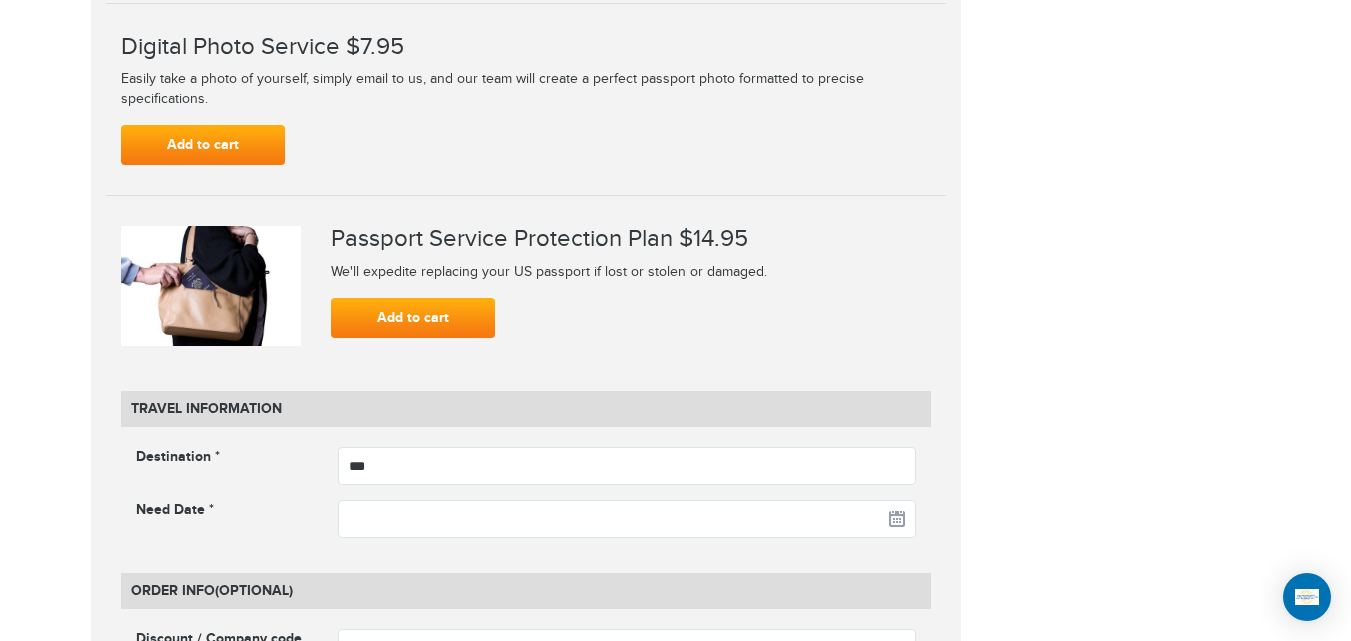 click on "**********" at bounding box center (676, -505) 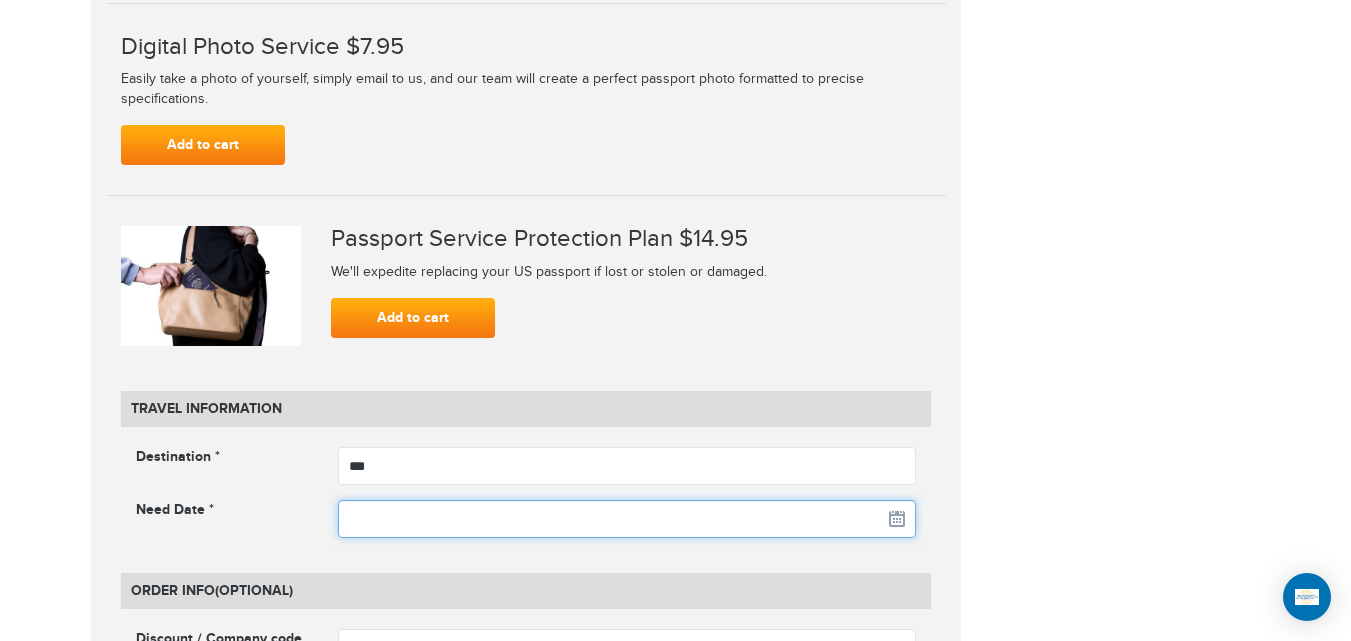 click at bounding box center (627, 519) 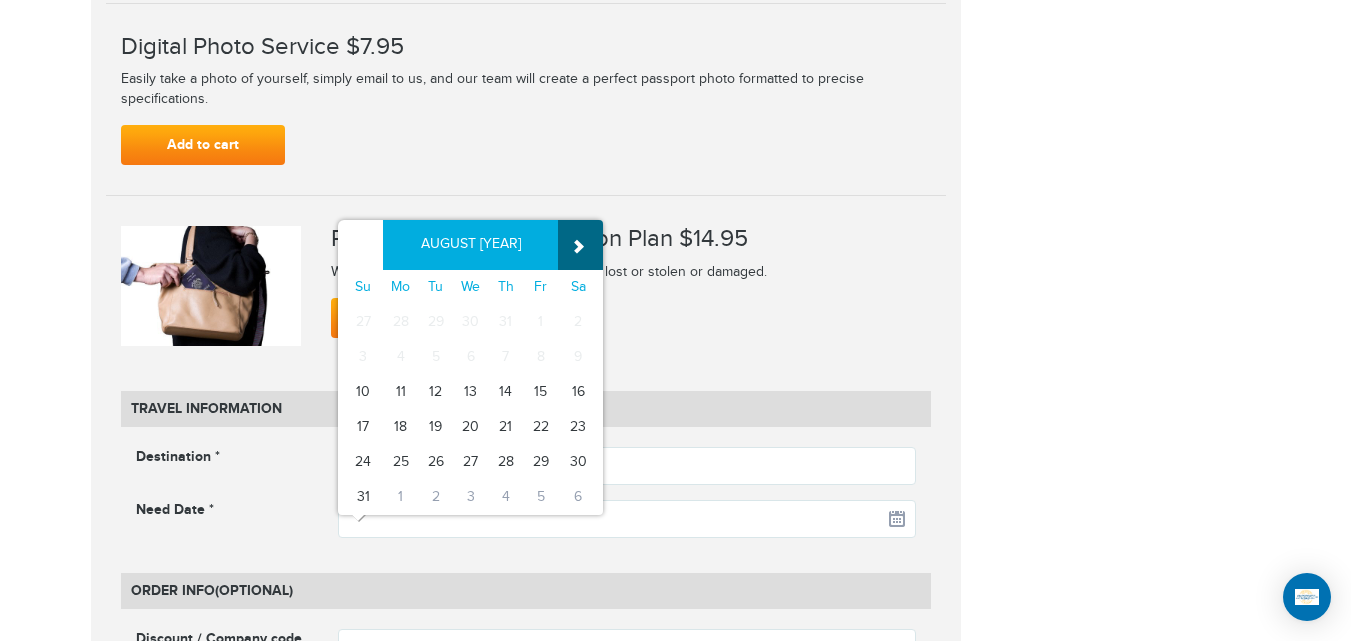 click on "»" at bounding box center [580, 245] 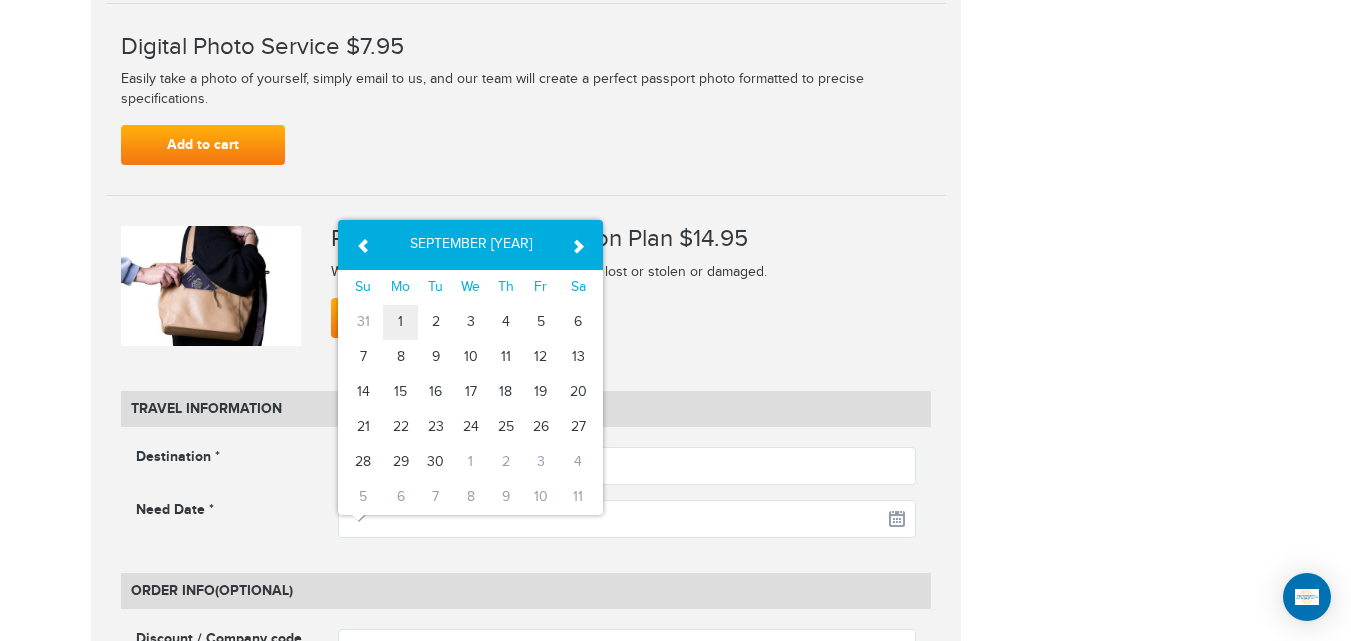 click on "1" at bounding box center [400, 322] 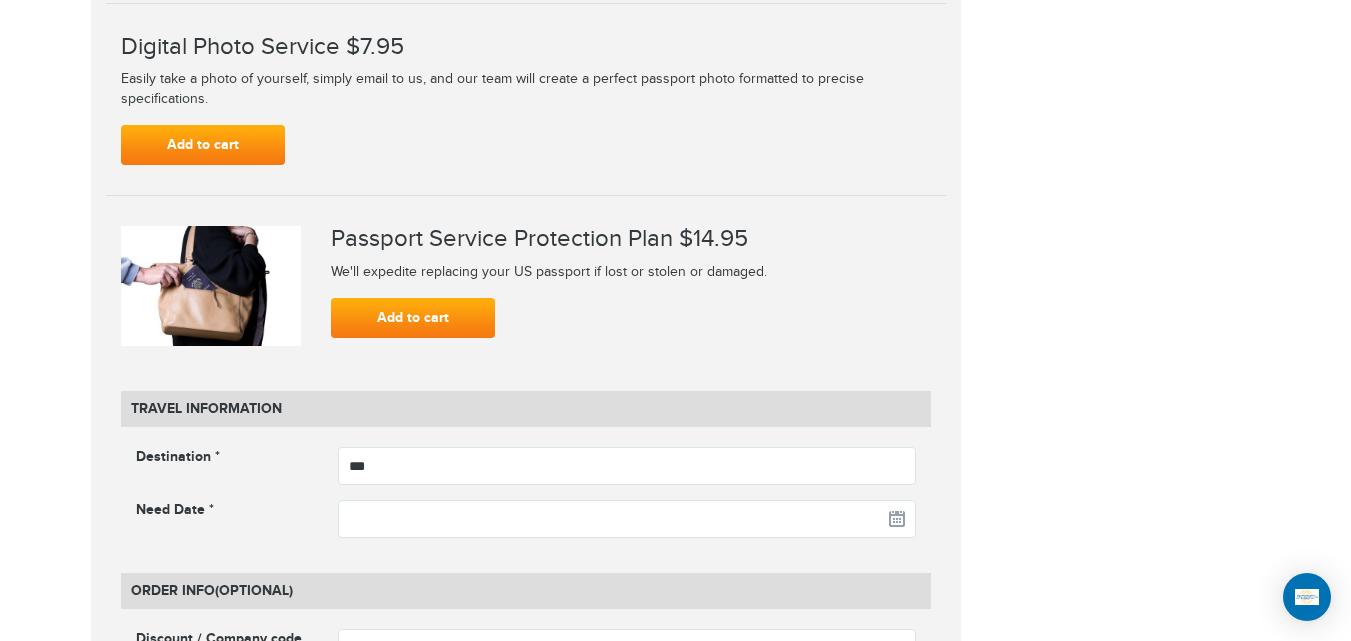 type on "**********" 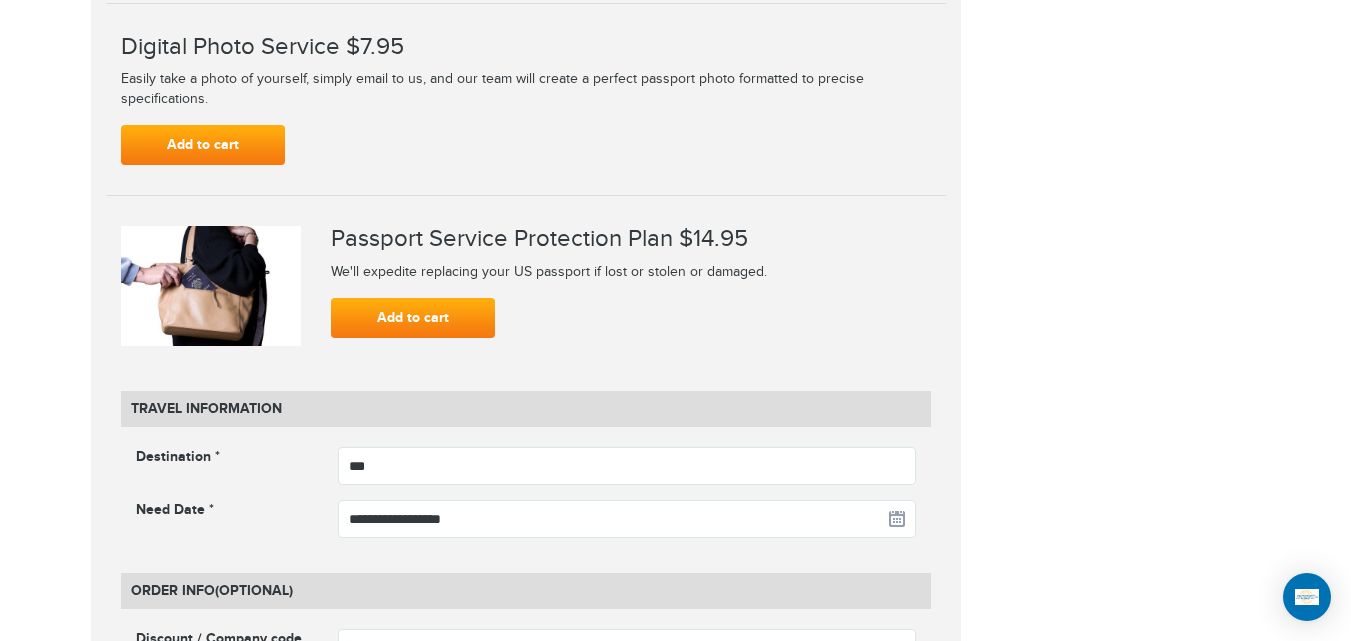 click on "720-902-3403
Passports & Visas.com
Hello, houcine
Passports
Passport Renewal
New Passport
Second Passport
Passport Name Change
Lost Passport
Child Passport
Travel Visas" at bounding box center [675, -353] 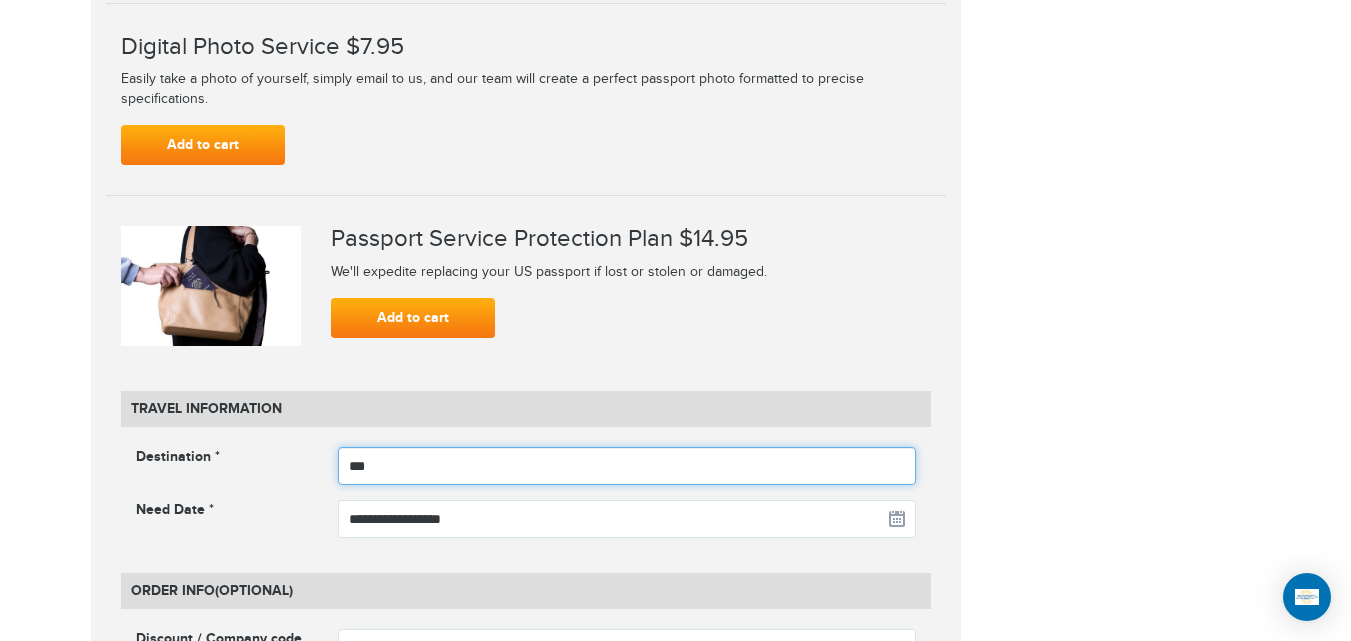 click on "***" at bounding box center (627, 466) 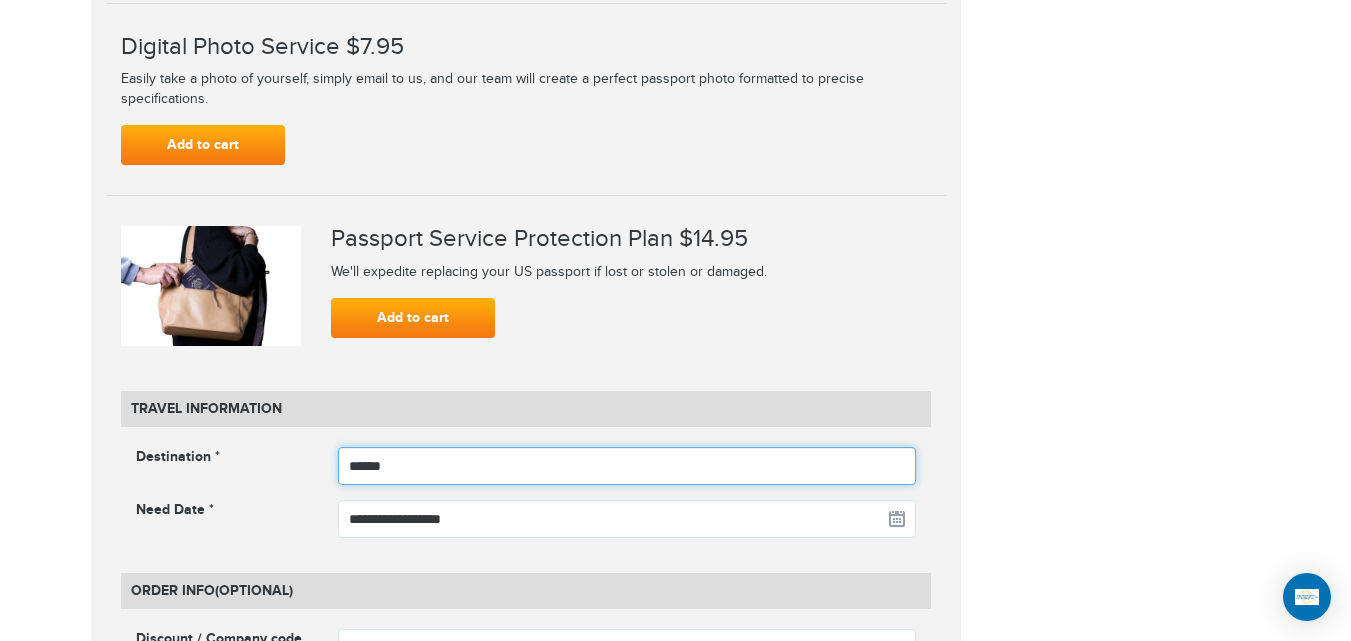 type on "**********" 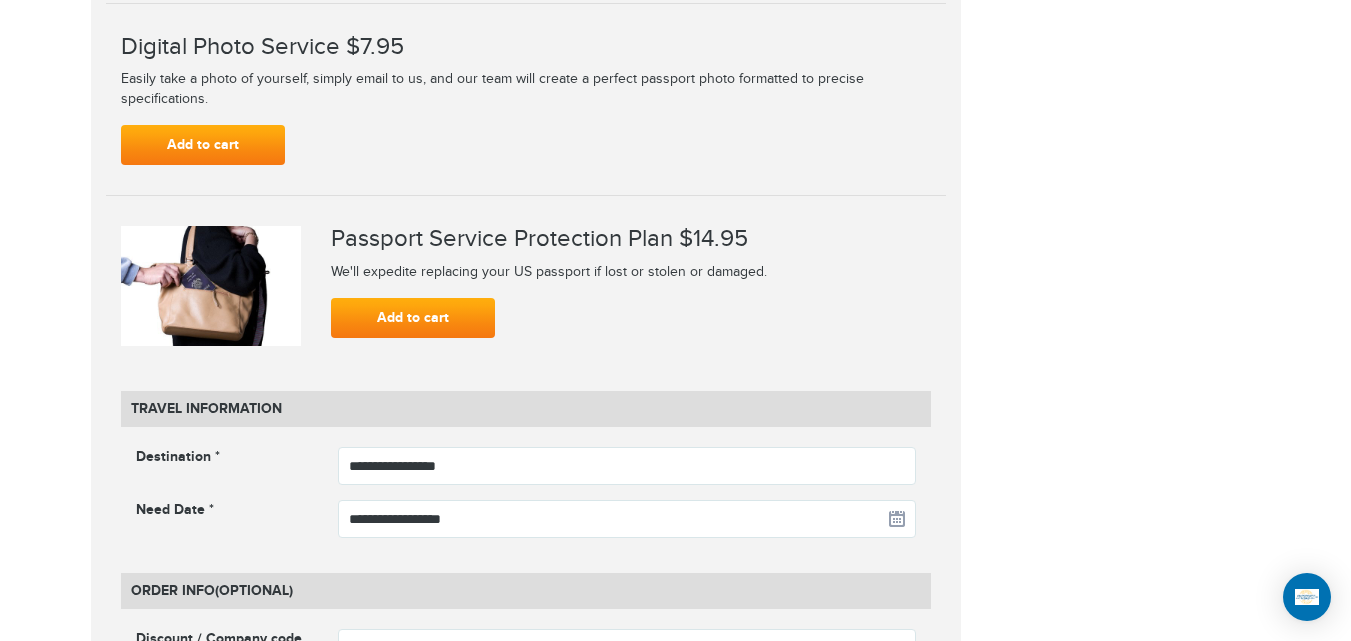 click on "**********" at bounding box center [676, -505] 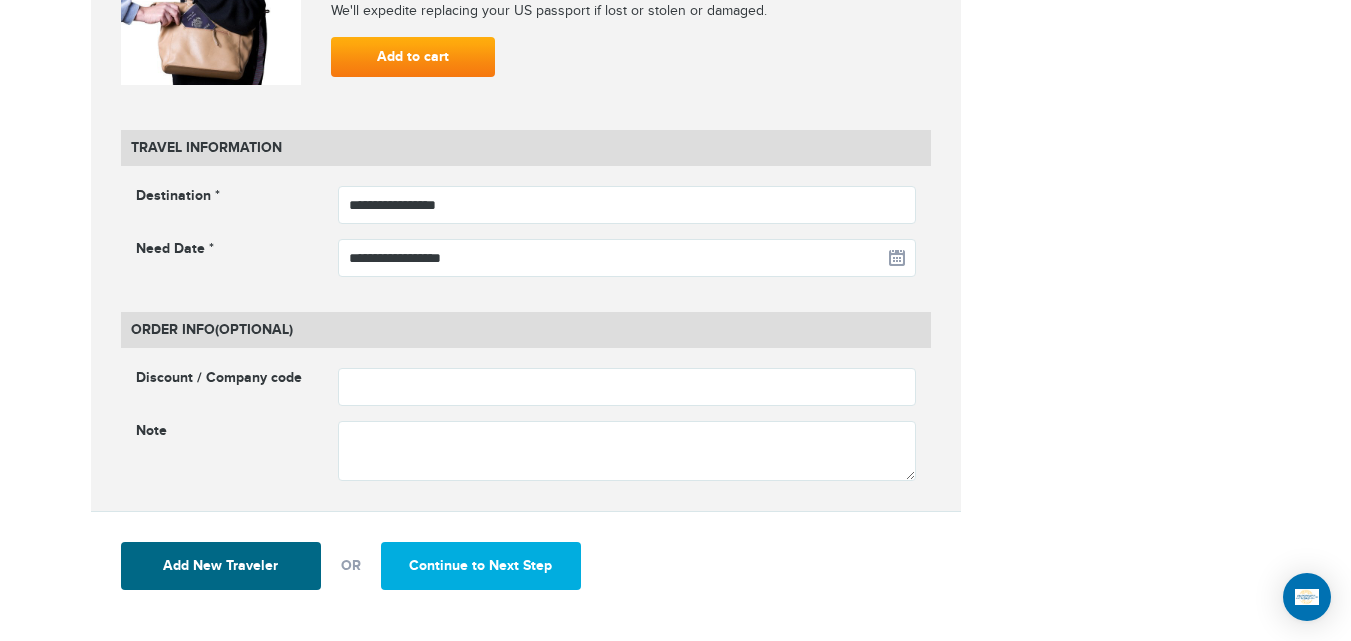 scroll, scrollTop: 2680, scrollLeft: 0, axis: vertical 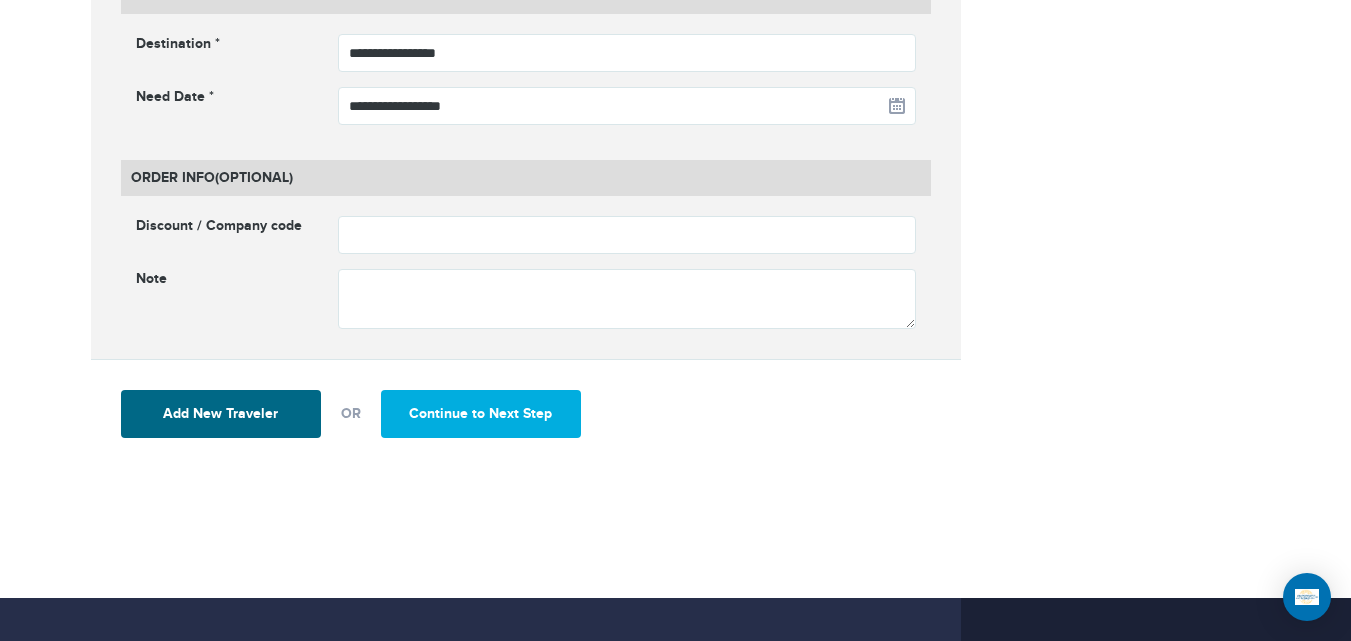 click on "720-902-3403
Passports & Visas.com
Hello, houcine
Passports
Passport Renewal
New Passport
Second Passport
Passport Name Change
Lost Passport
Child Passport
Travel Visas" at bounding box center [675, -766] 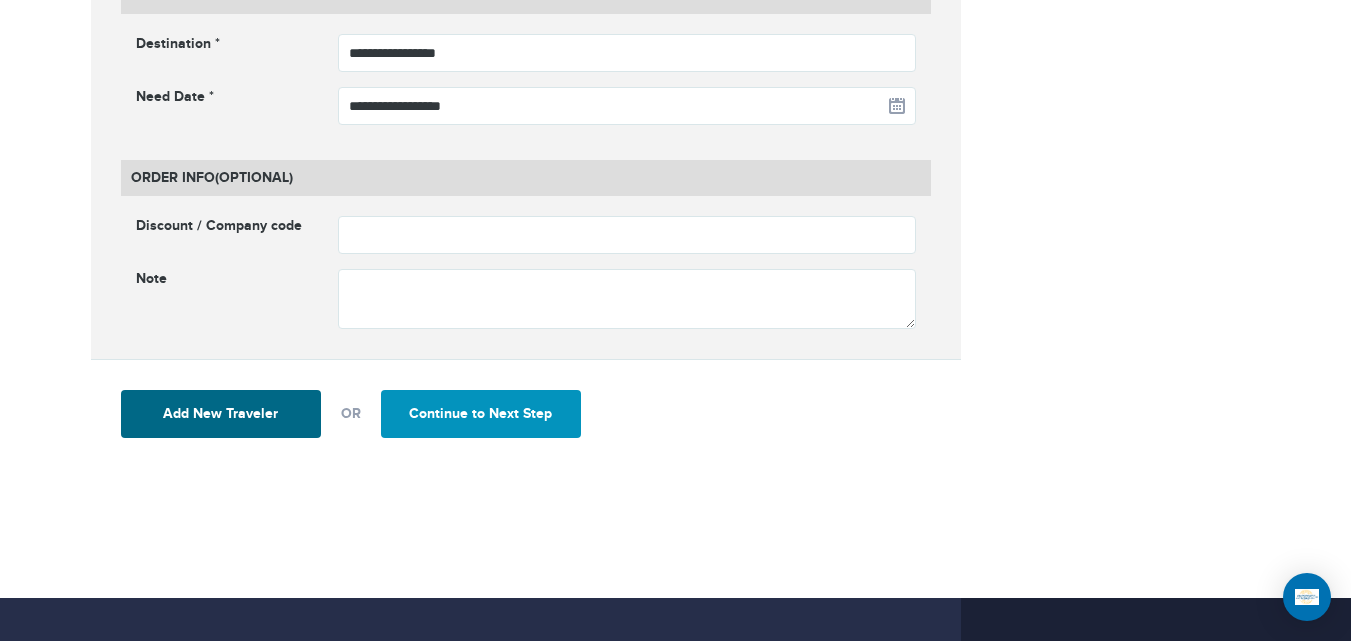 click on "Continue to Next Step" at bounding box center [481, 414] 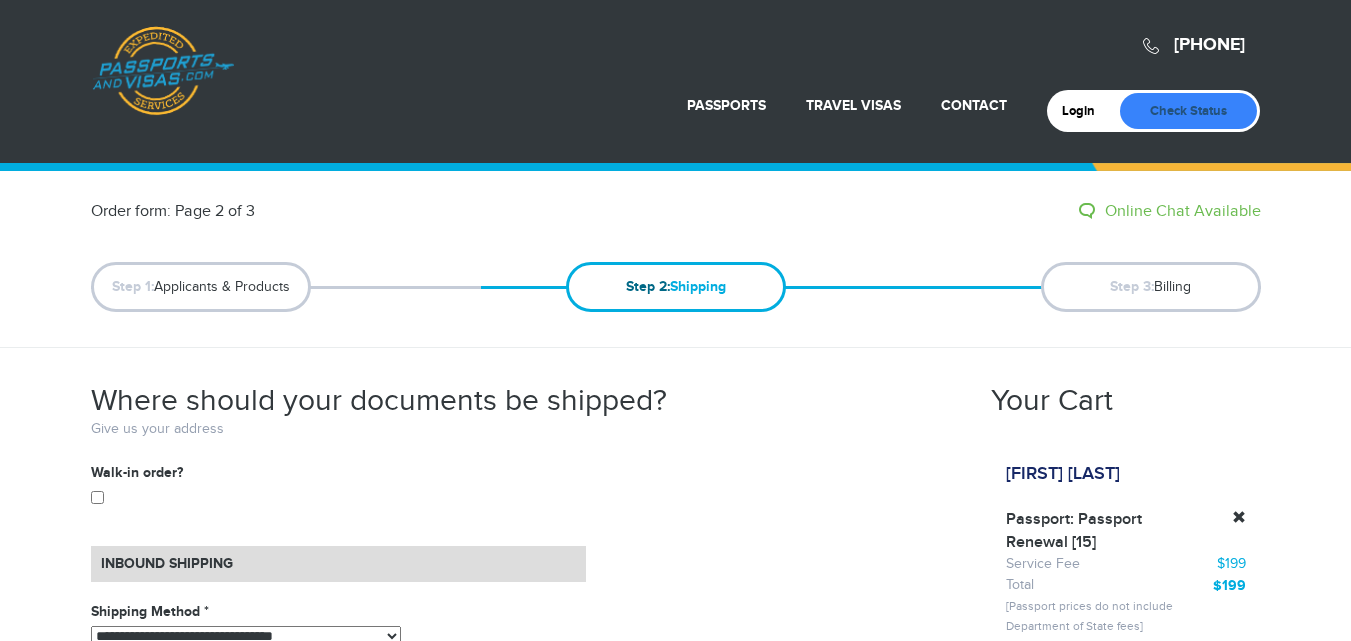 scroll, scrollTop: 0, scrollLeft: 0, axis: both 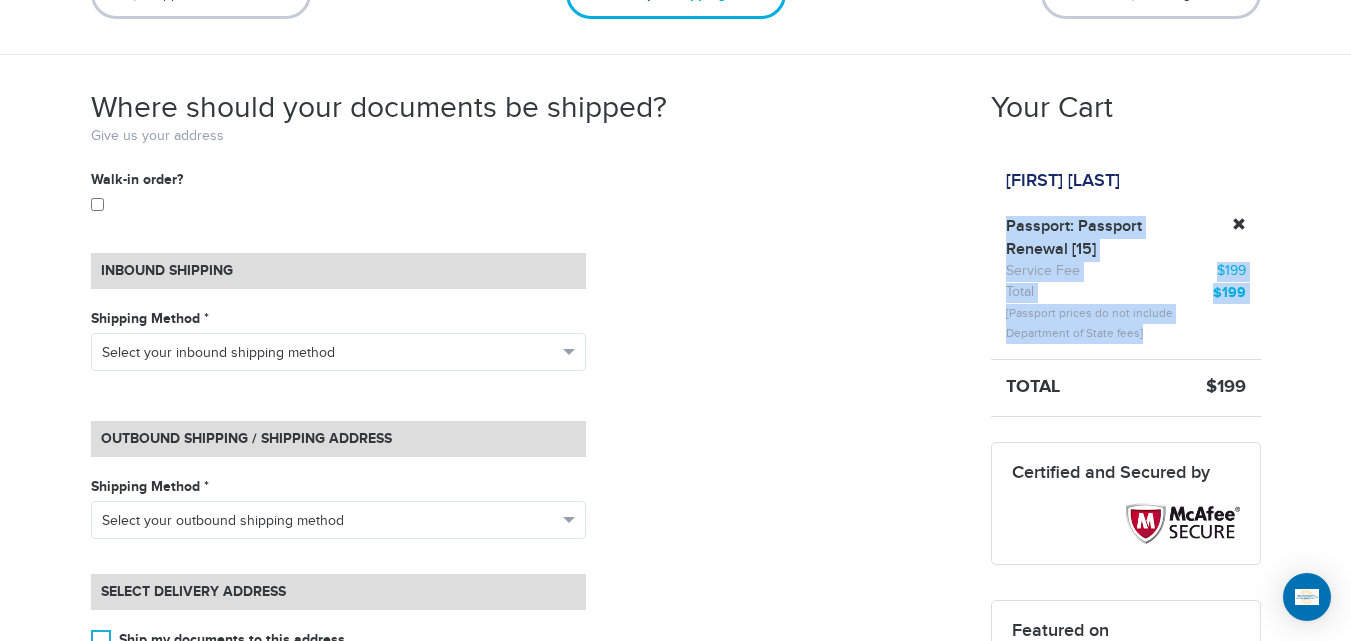 drag, startPoint x: 1069, startPoint y: 325, endPoint x: 995, endPoint y: 225, distance: 124.40257 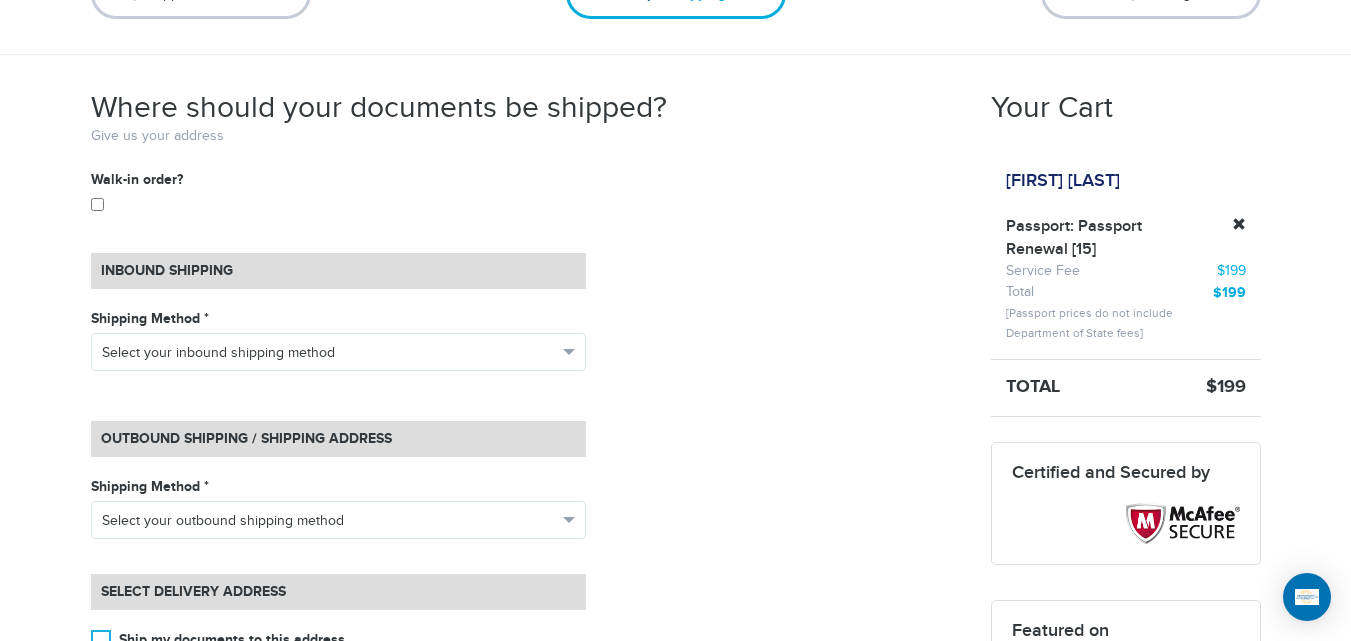 click on "**********" at bounding box center [526, 529] 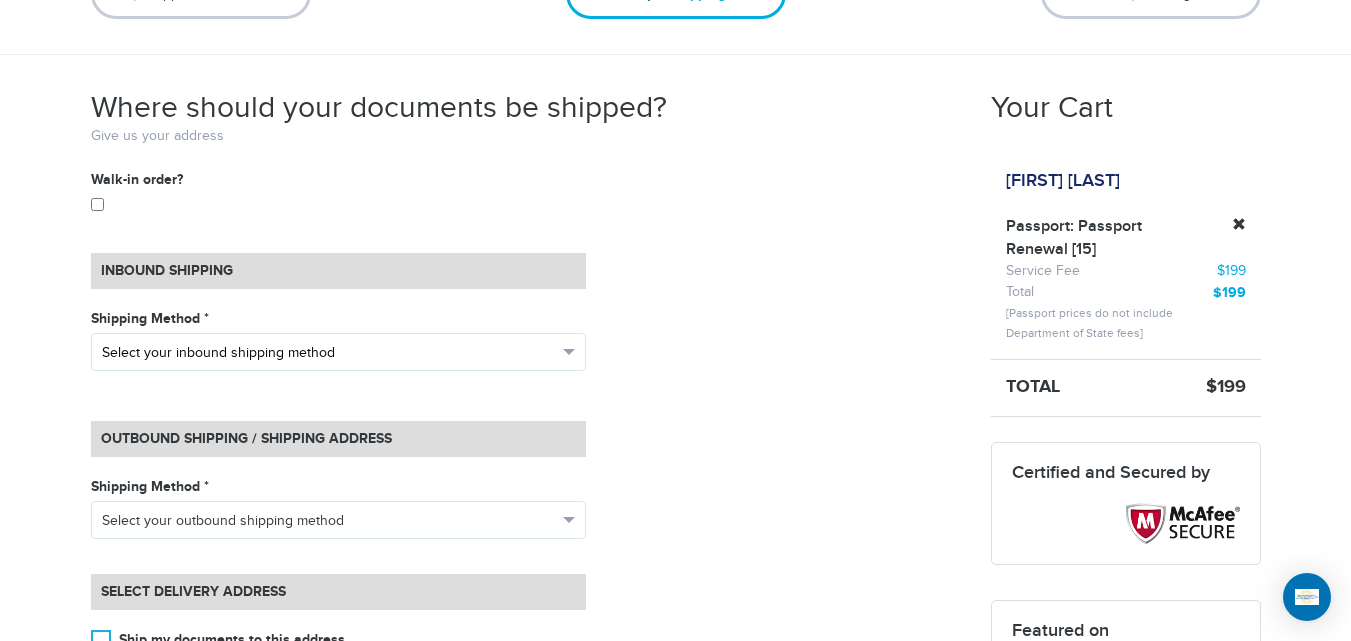 click on "Select your inbound shipping method" at bounding box center [338, 352] 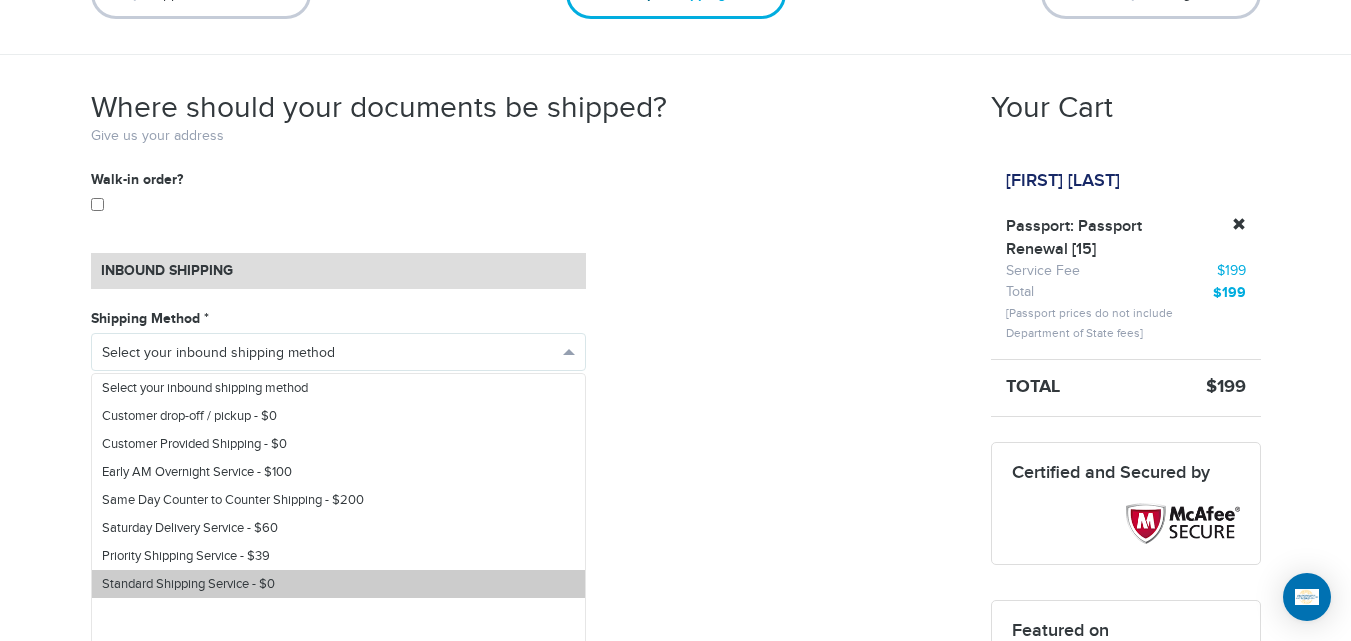 click on "Standard Shipping Service - $0" at bounding box center (338, 584) 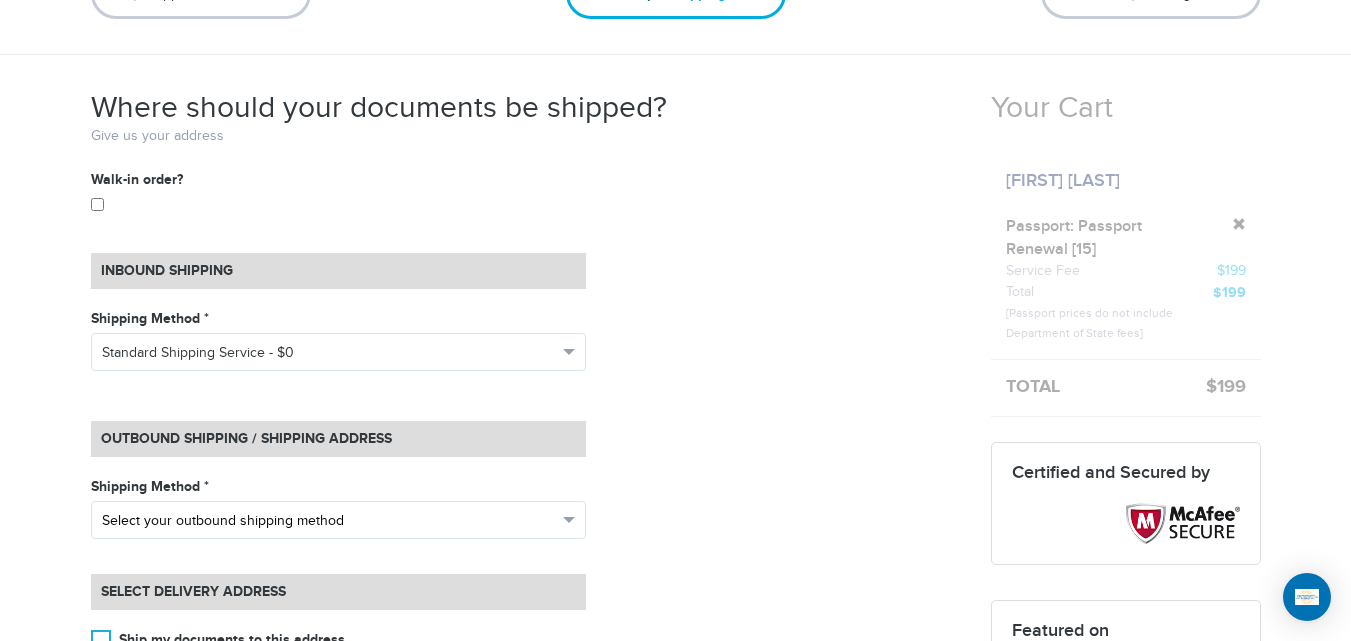 click on "Select your outbound shipping method" at bounding box center [329, 521] 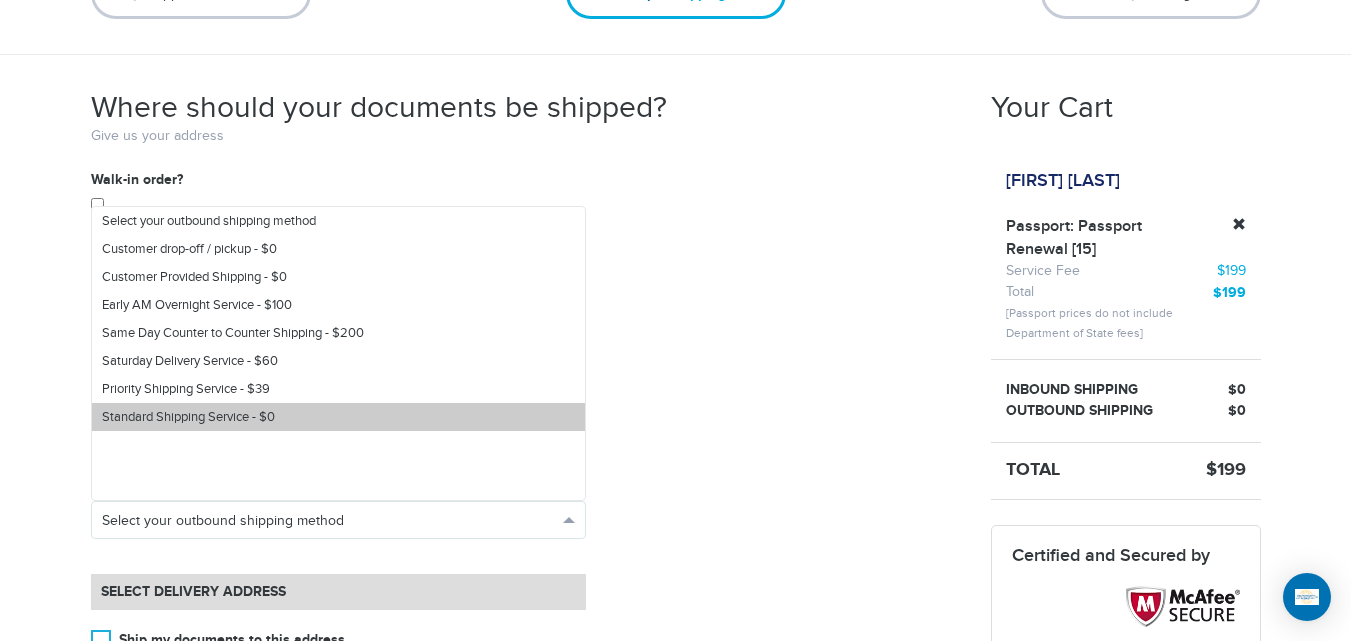 click on "Standard Shipping Service - $0" at bounding box center [338, 417] 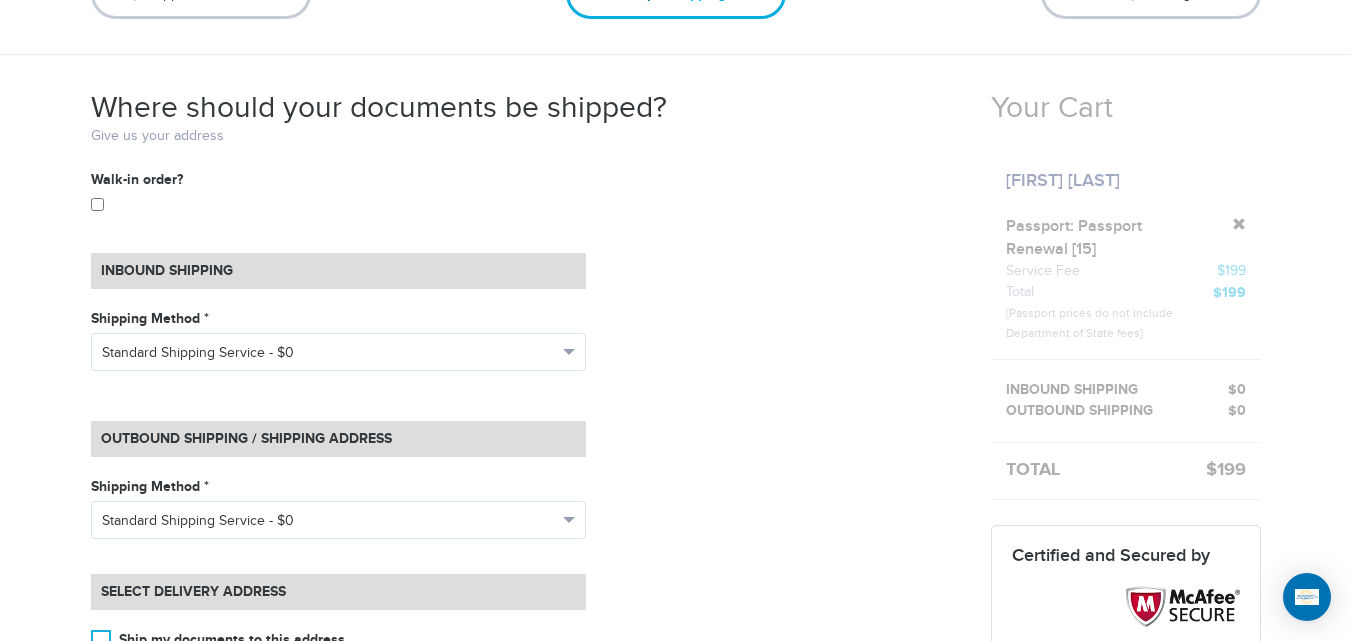 click on "**********" at bounding box center [526, 529] 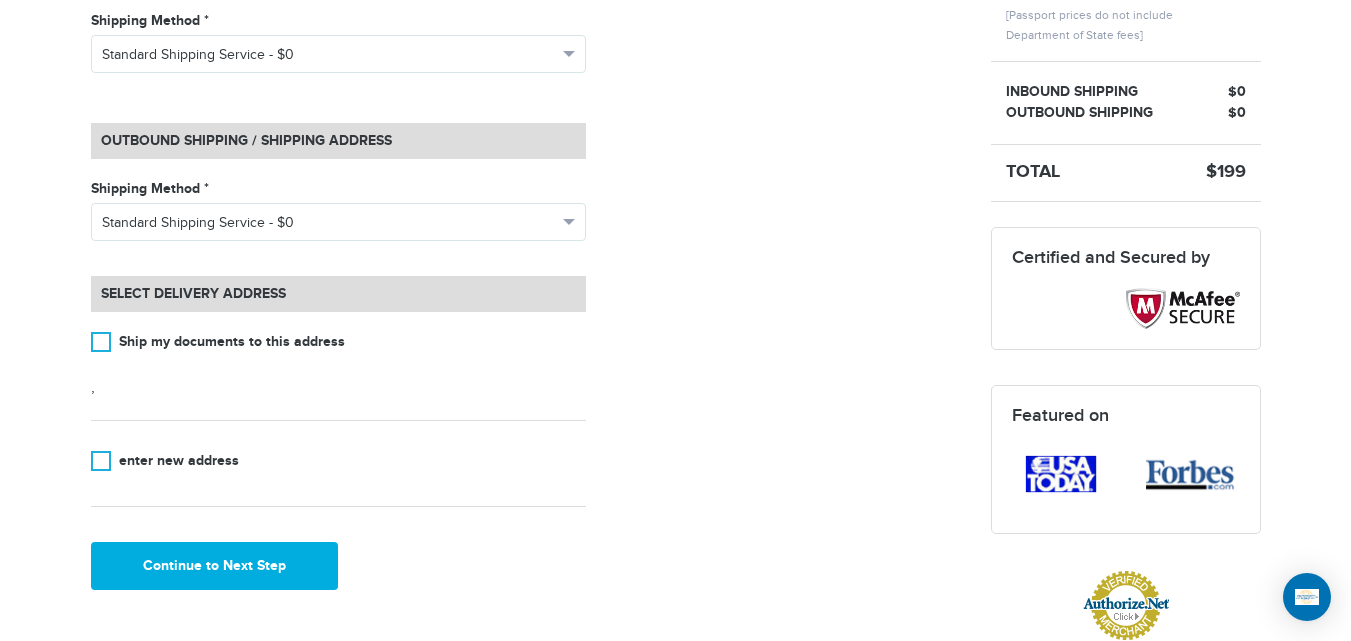 scroll, scrollTop: 654, scrollLeft: 0, axis: vertical 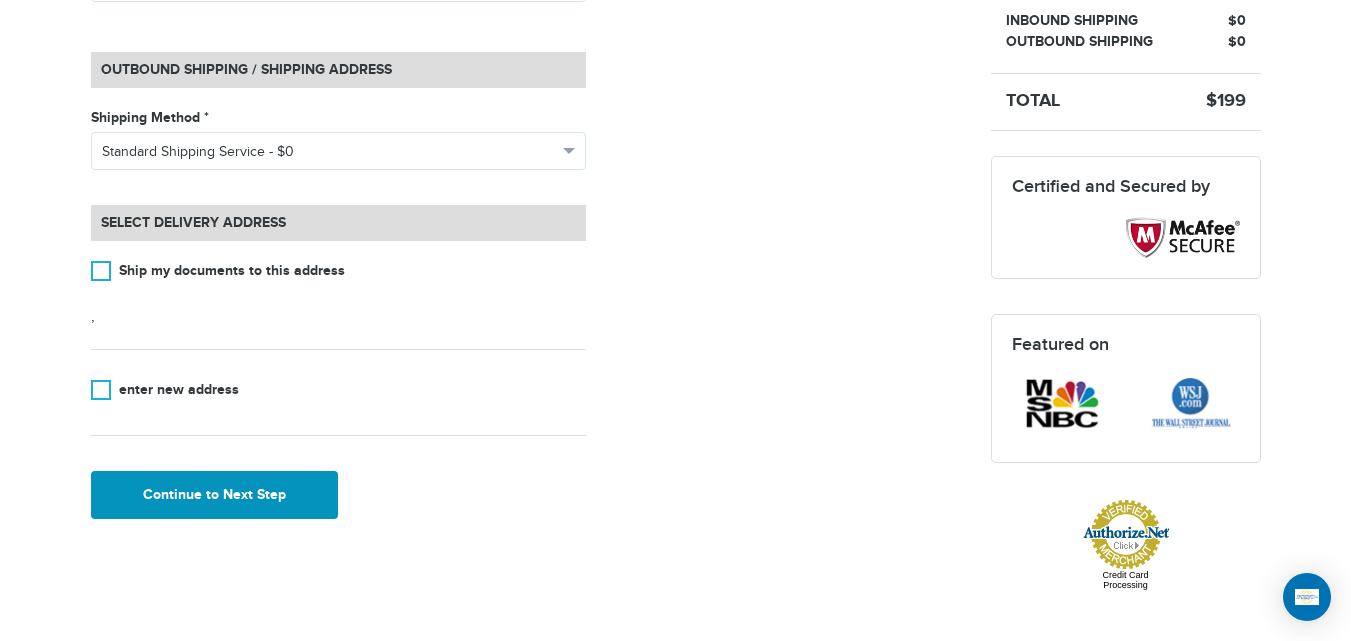 click on "Continue to Next Step" at bounding box center [215, 495] 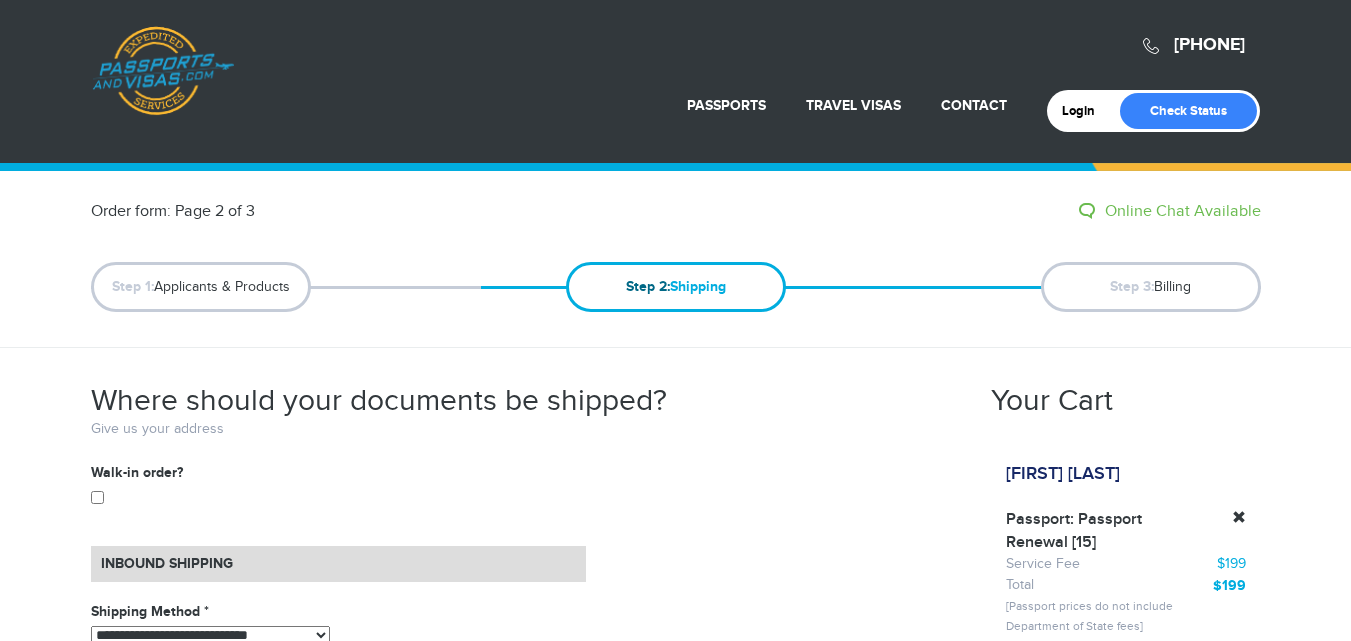 select on "*****" 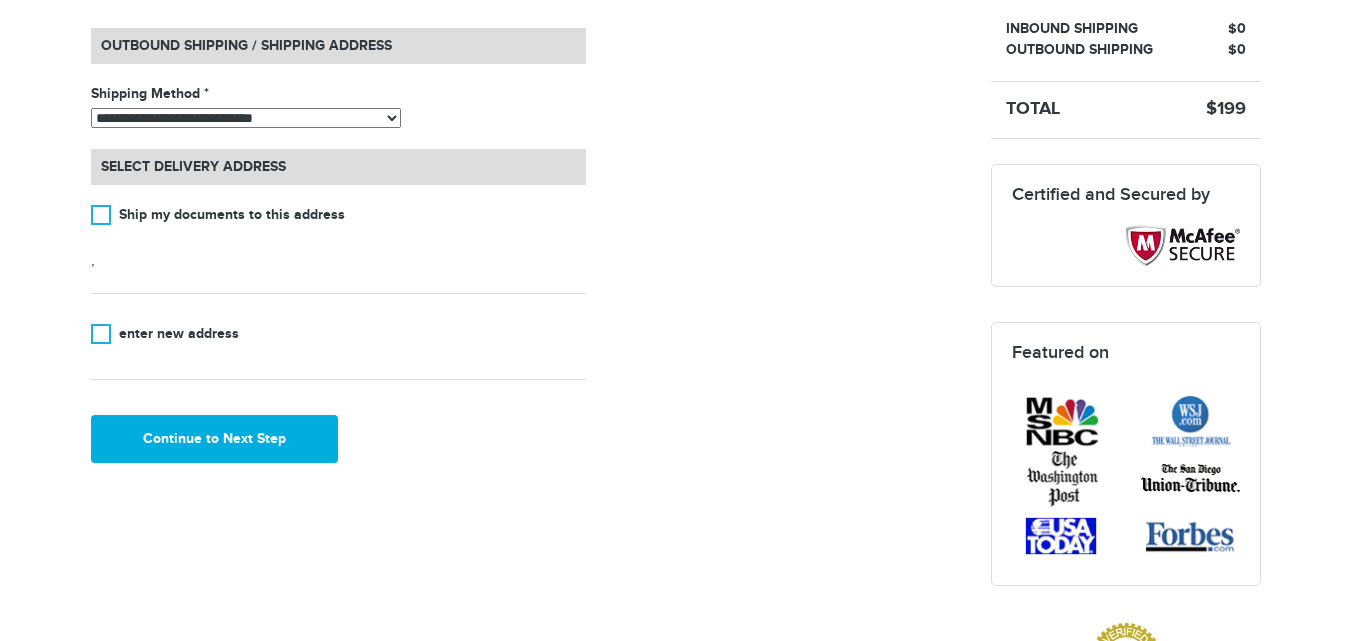 scroll, scrollTop: 654, scrollLeft: 0, axis: vertical 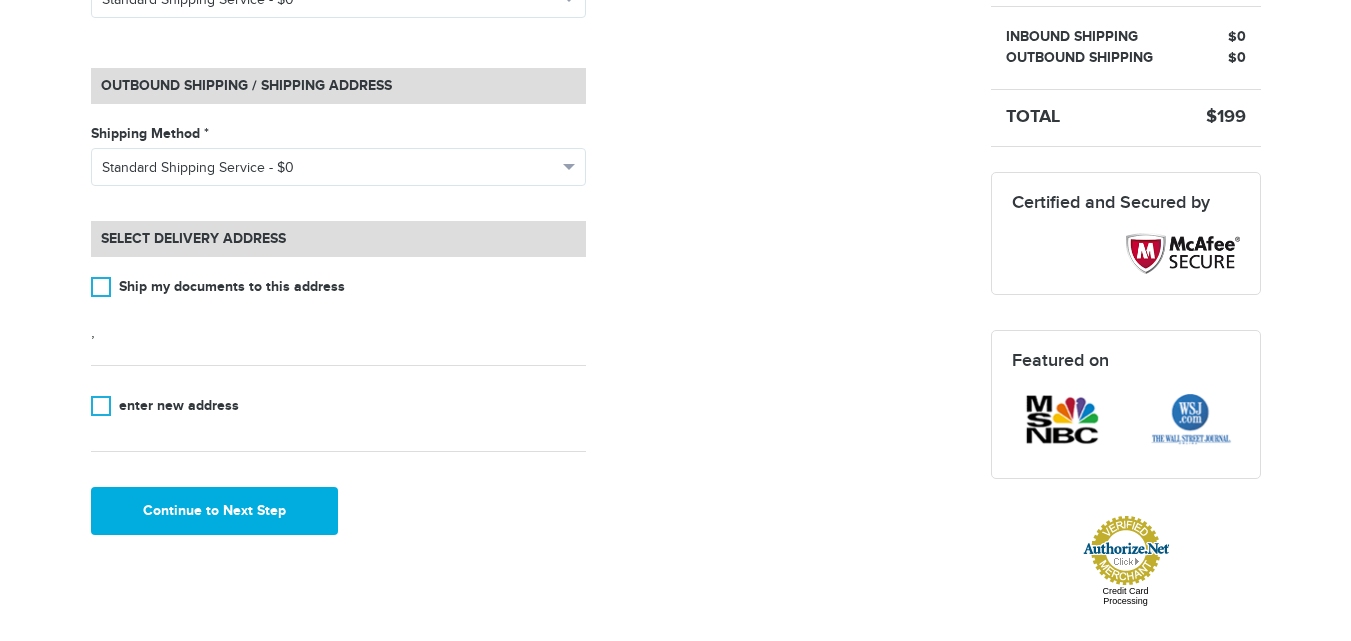 click on "**********" at bounding box center (526, 176) 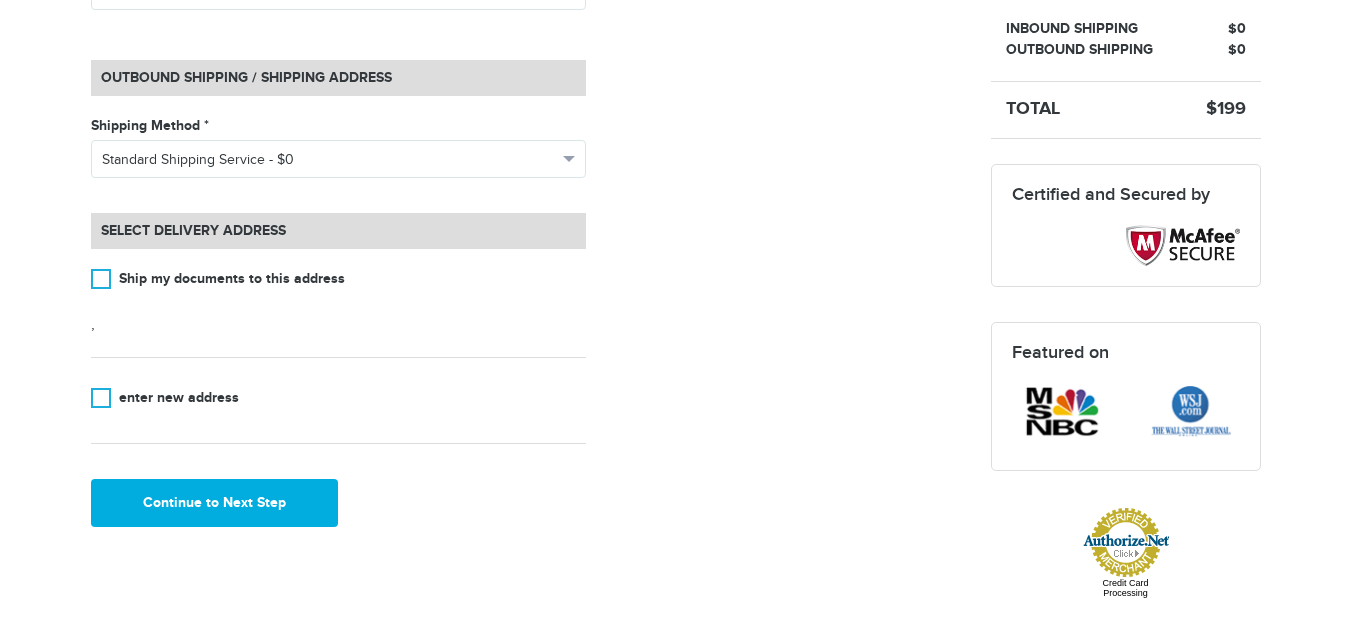 scroll, scrollTop: 0, scrollLeft: 0, axis: both 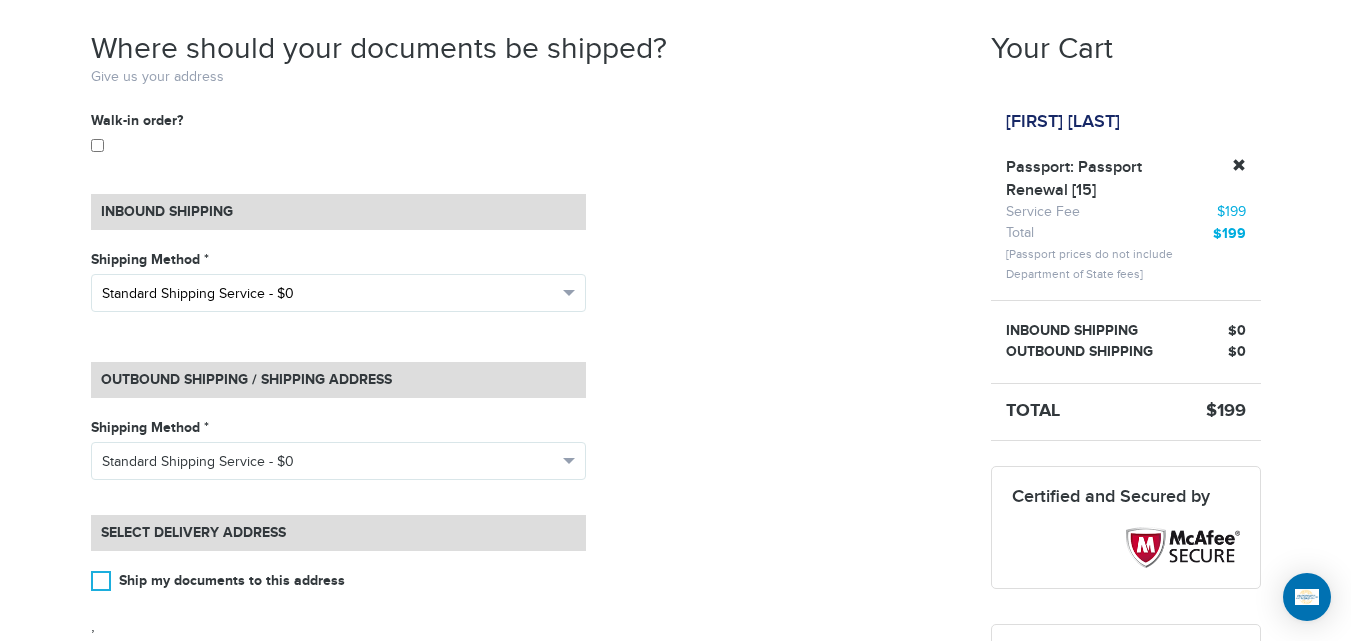 click on "Standard Shipping Service - $0" at bounding box center (329, 294) 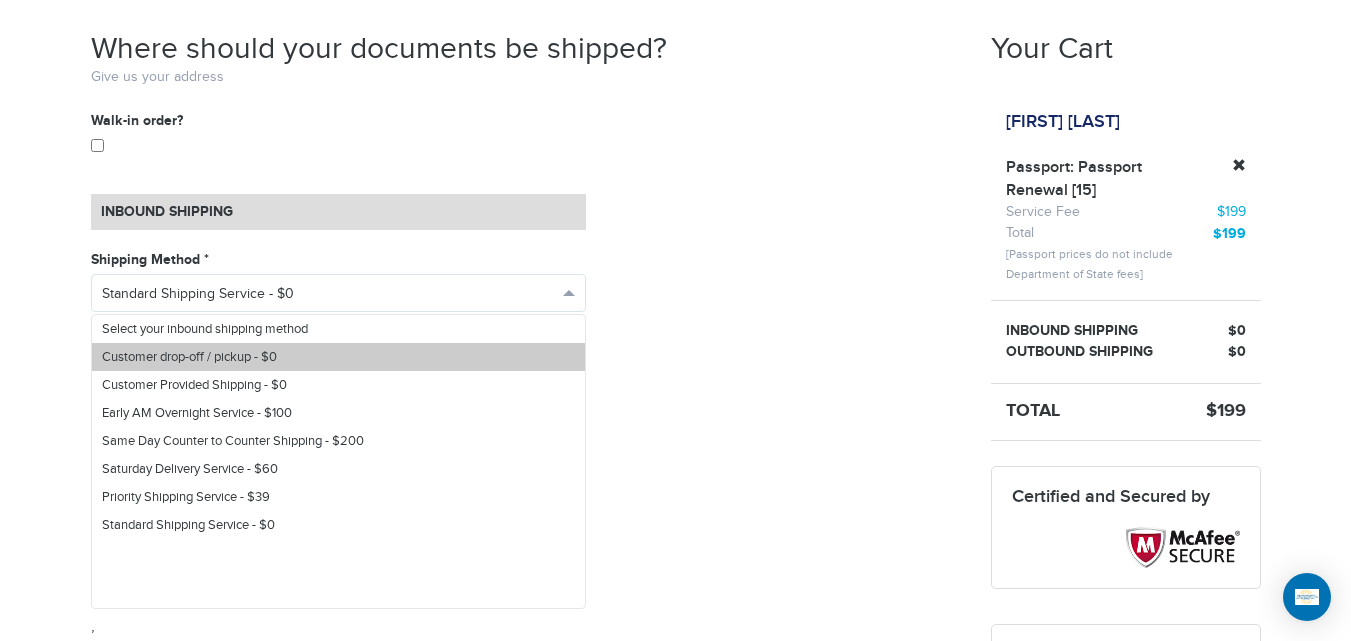 click on "Customer drop-off / pickup - $0" at bounding box center [189, 357] 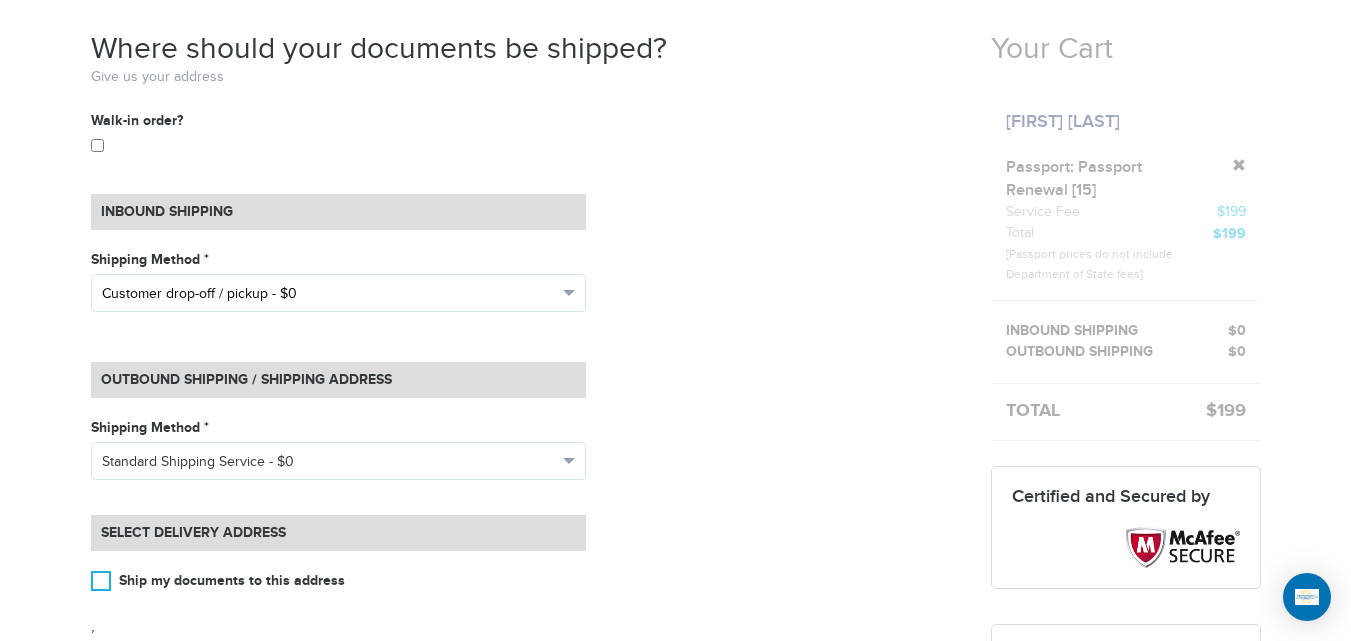 click on "Customer drop-off / pickup - $0" at bounding box center (329, 294) 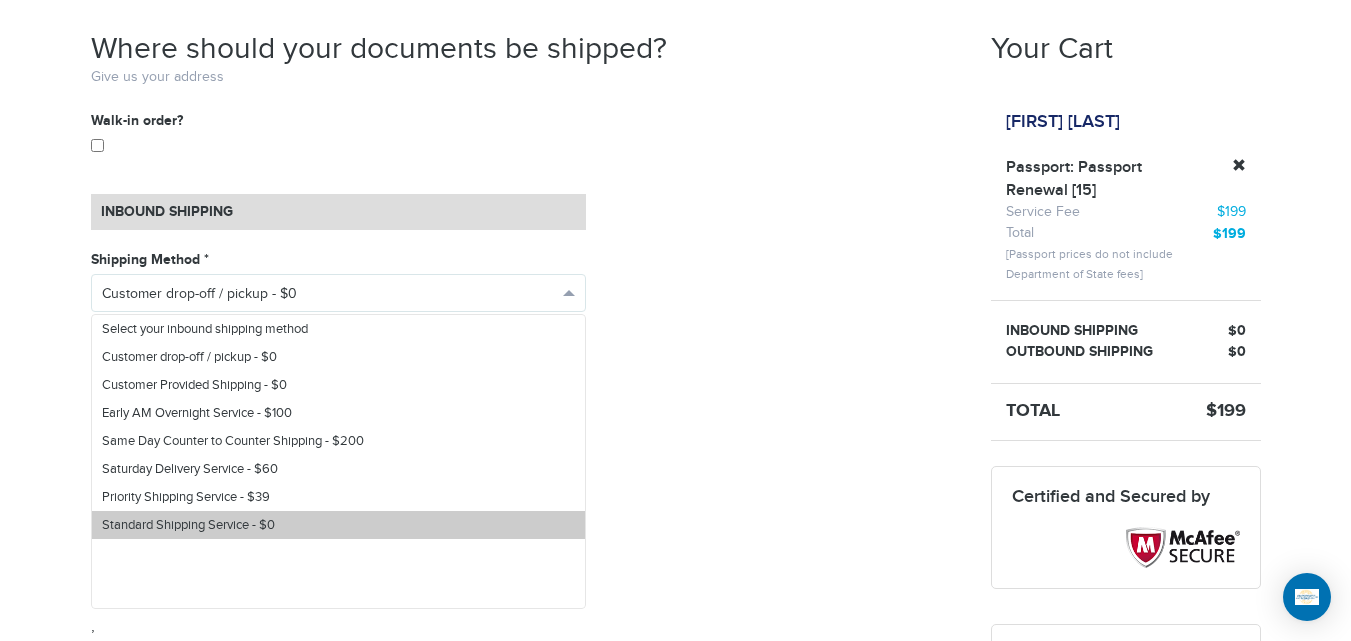 click on "Standard Shipping Service - $0" at bounding box center [188, 525] 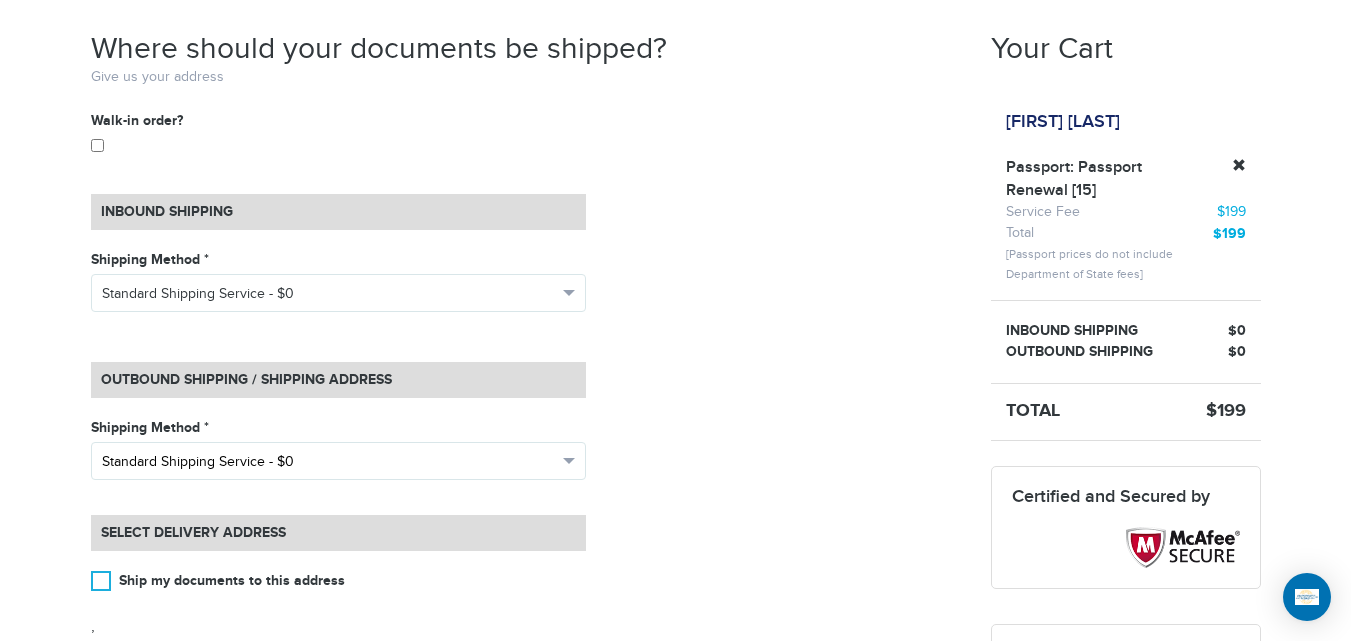 click on "Standard Shipping Service - $0" at bounding box center [329, 462] 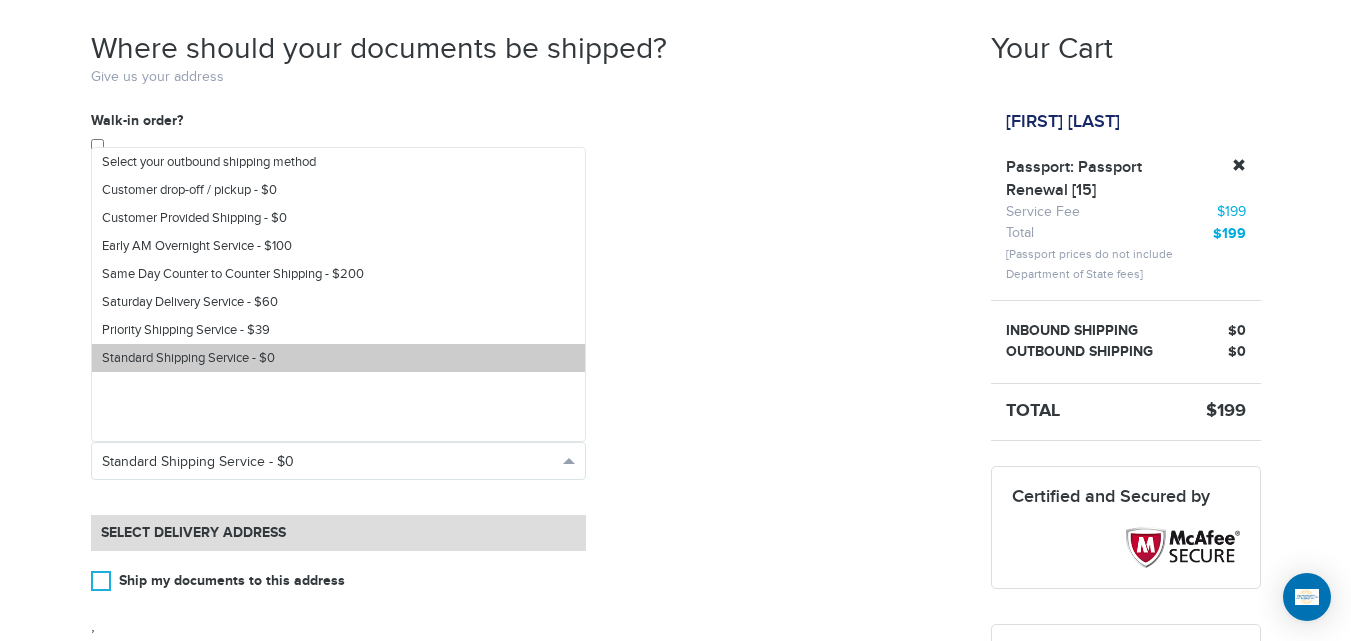 click on "Standard Shipping Service - $0" at bounding box center [338, 358] 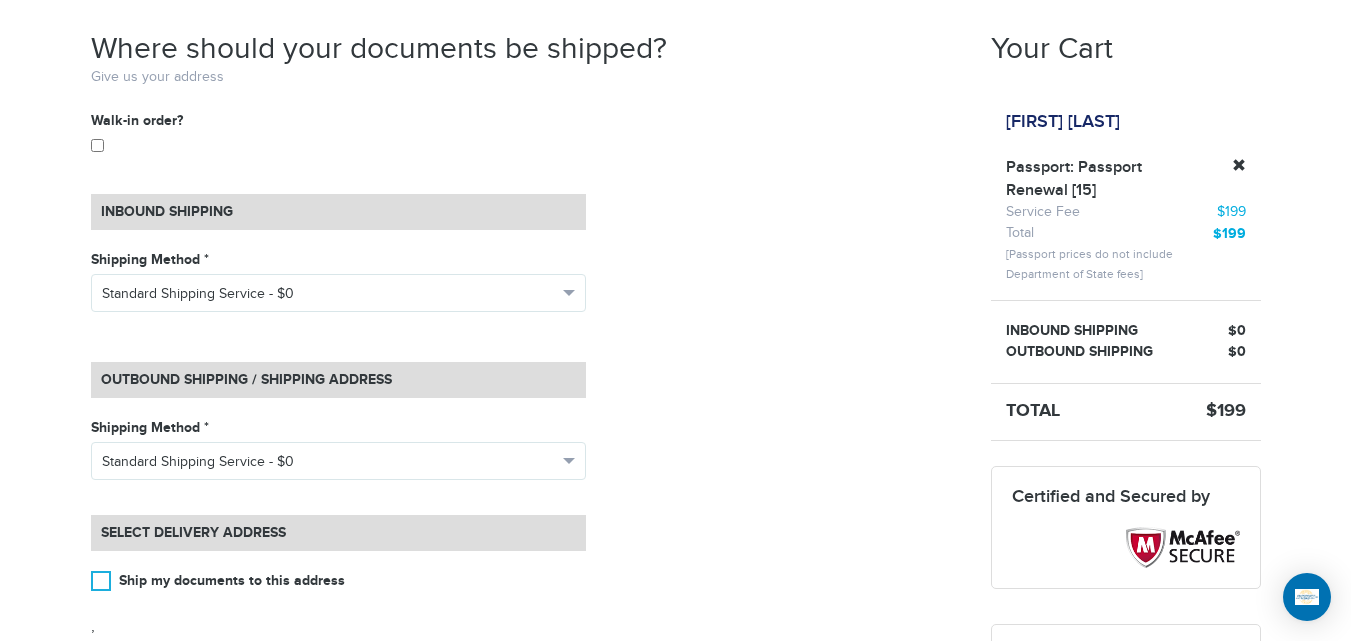 drag, startPoint x: 761, startPoint y: 337, endPoint x: 1365, endPoint y: 216, distance: 616.0008 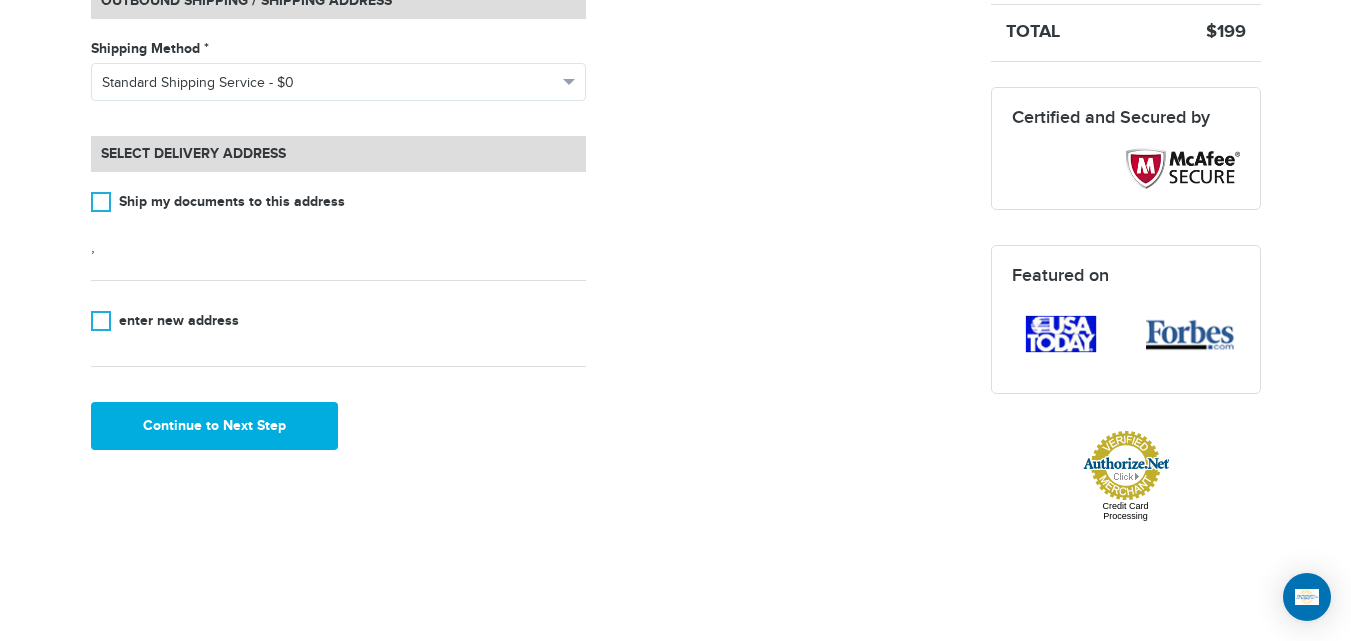 click on "**********" at bounding box center [676, 86] 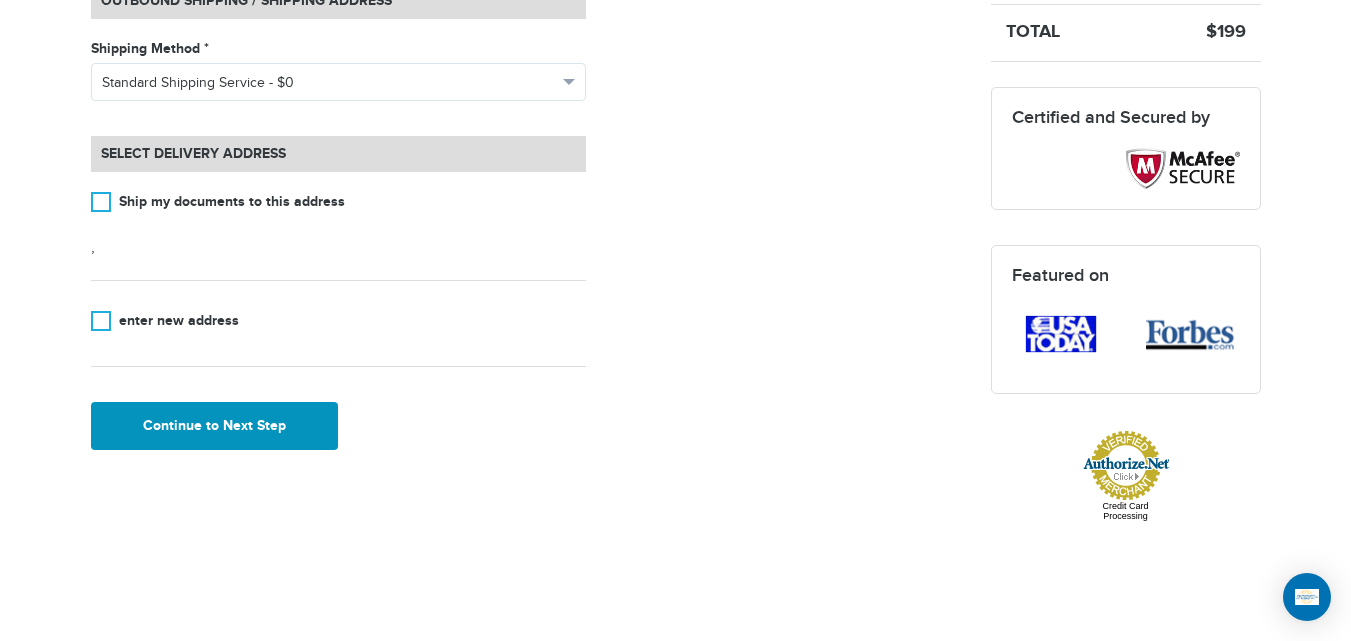 click on "Continue to Next Step" at bounding box center (215, 426) 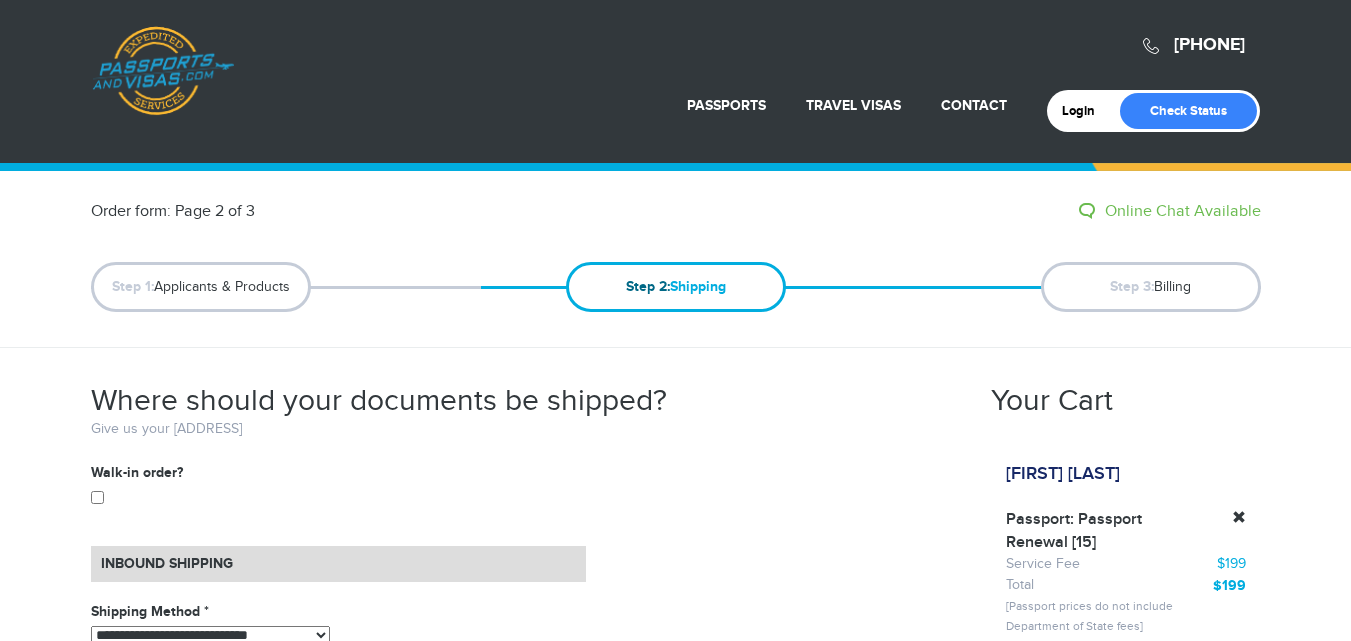 select on "*****" 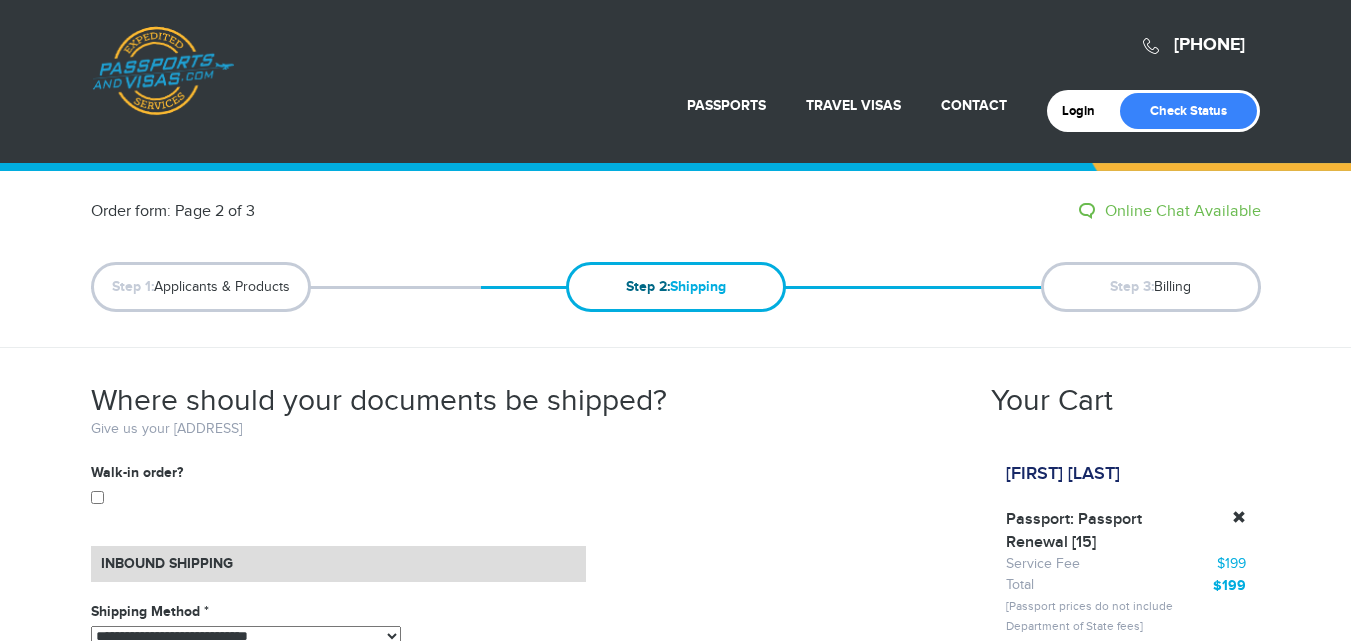 scroll, scrollTop: 690, scrollLeft: 0, axis: vertical 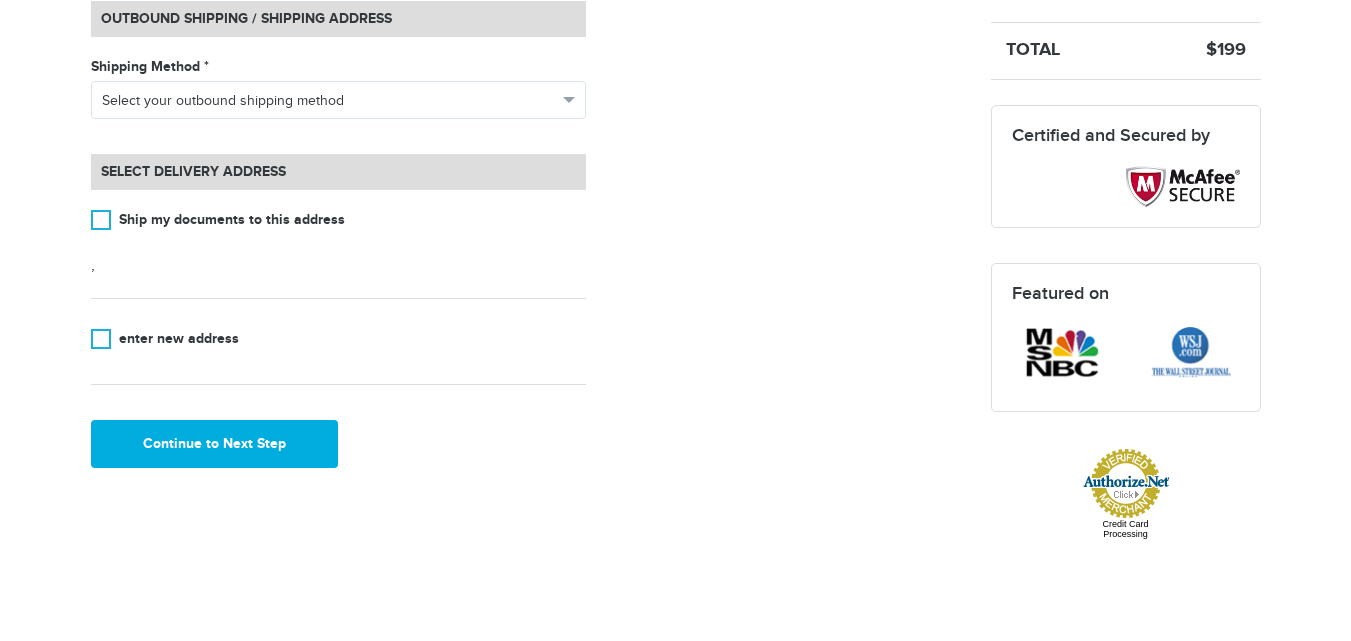 click on "Continue to Next Step" at bounding box center (338, 402) 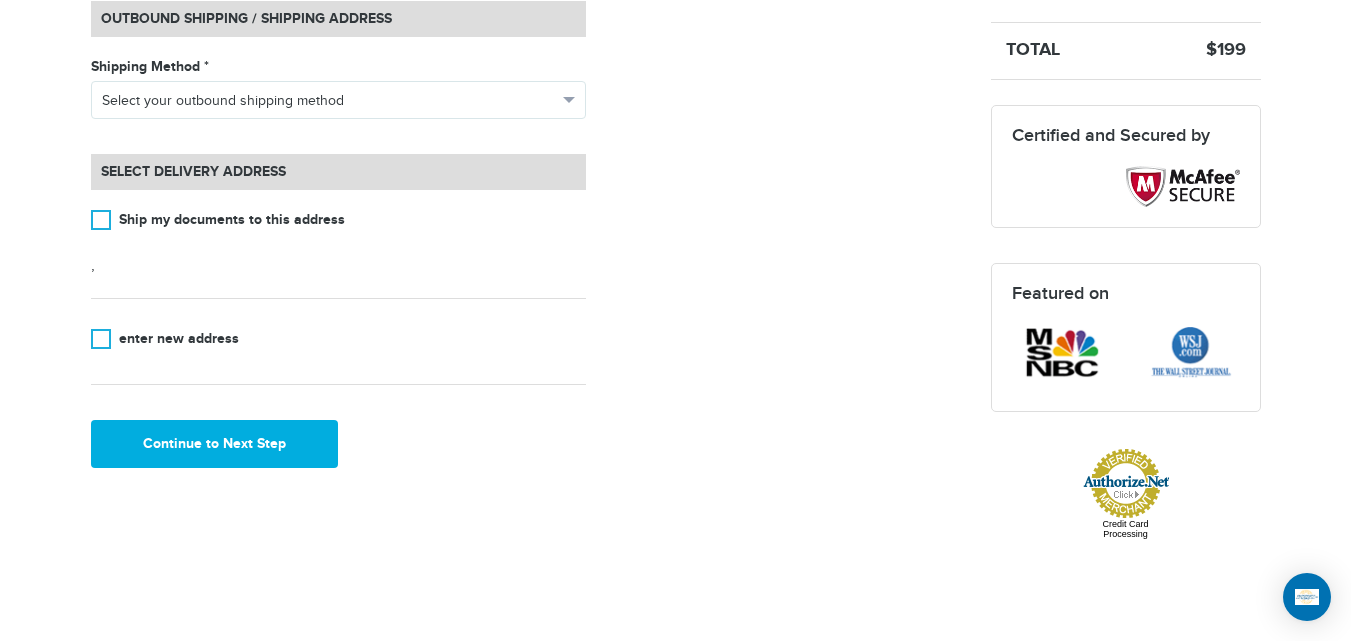 scroll, scrollTop: 0, scrollLeft: 0, axis: both 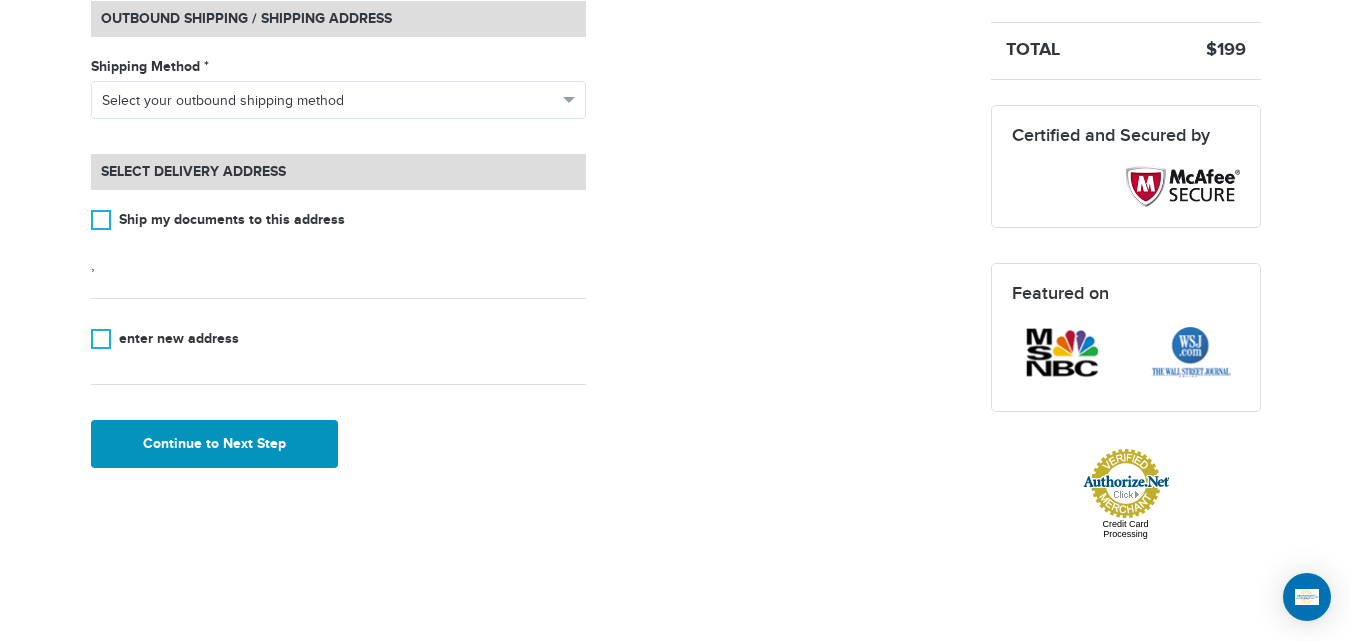 click on "Continue to Next Step" at bounding box center [215, 444] 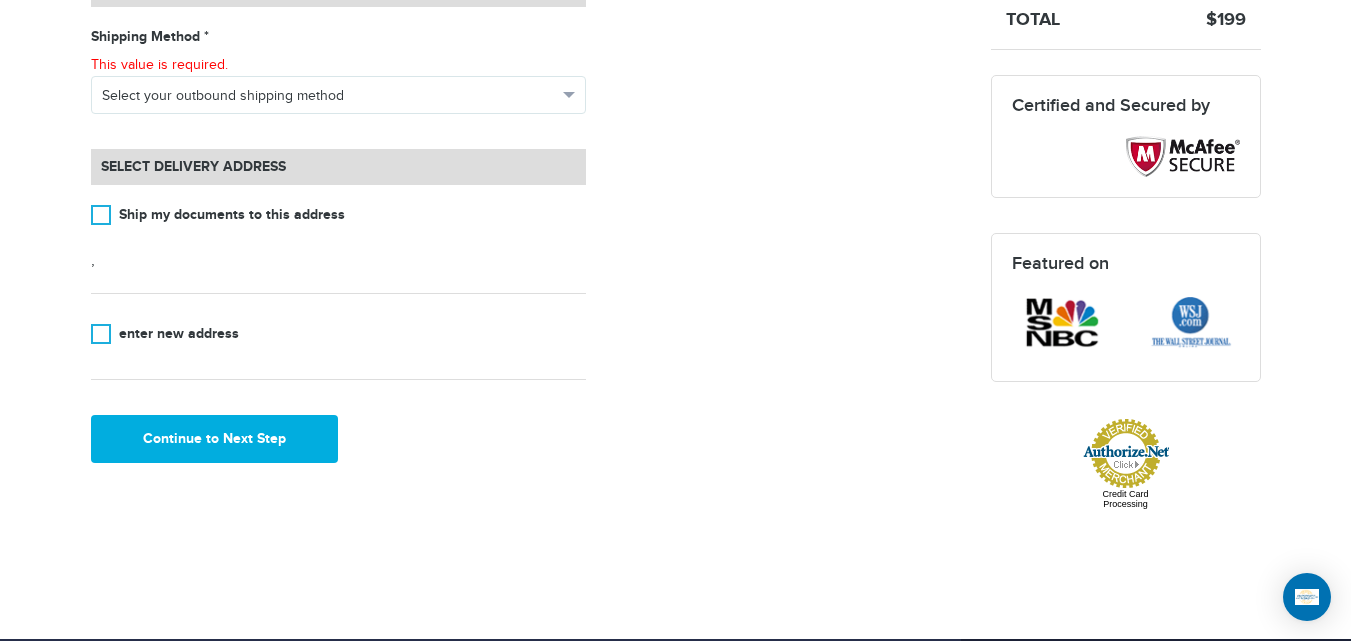 scroll, scrollTop: 736, scrollLeft: 0, axis: vertical 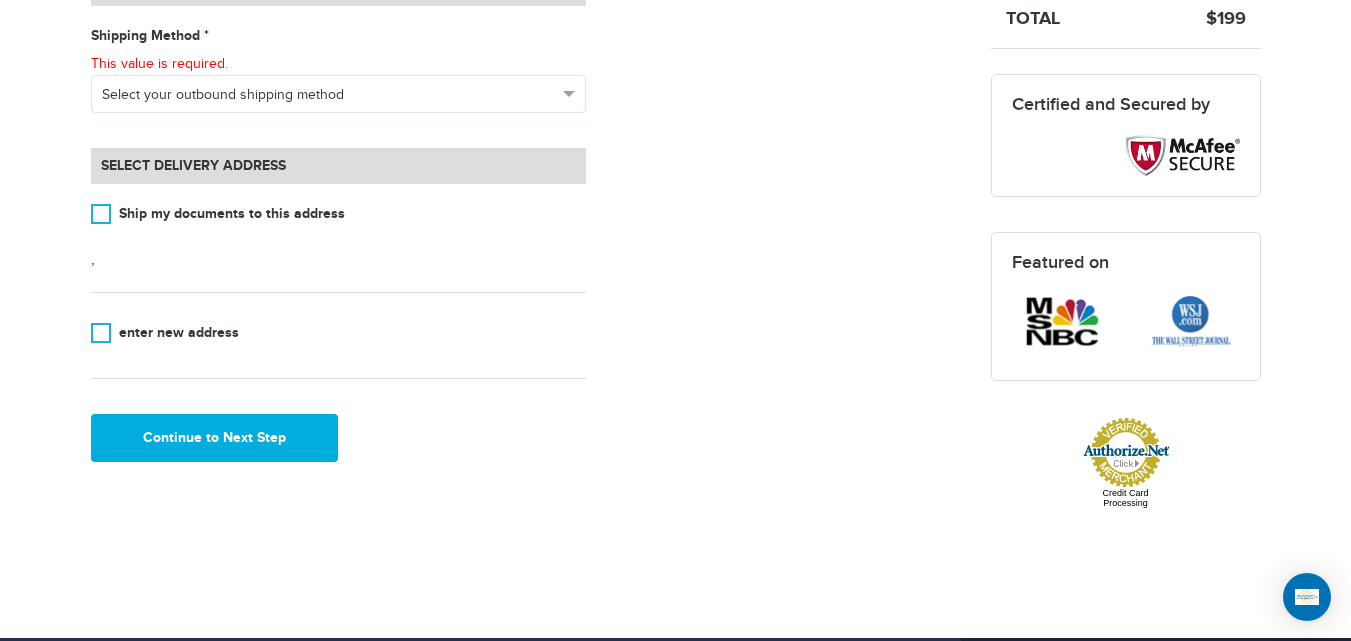 click on "**********" at bounding box center [526, 90] 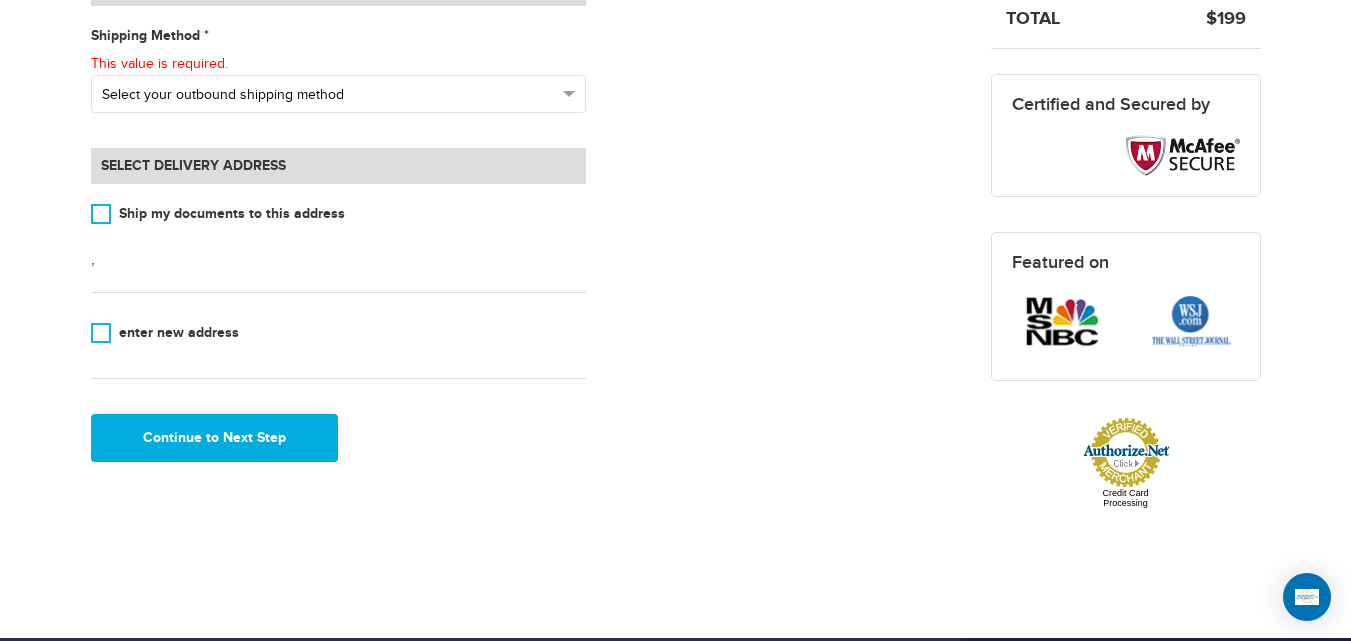 click on "Select your outbound shipping method" at bounding box center (338, 94) 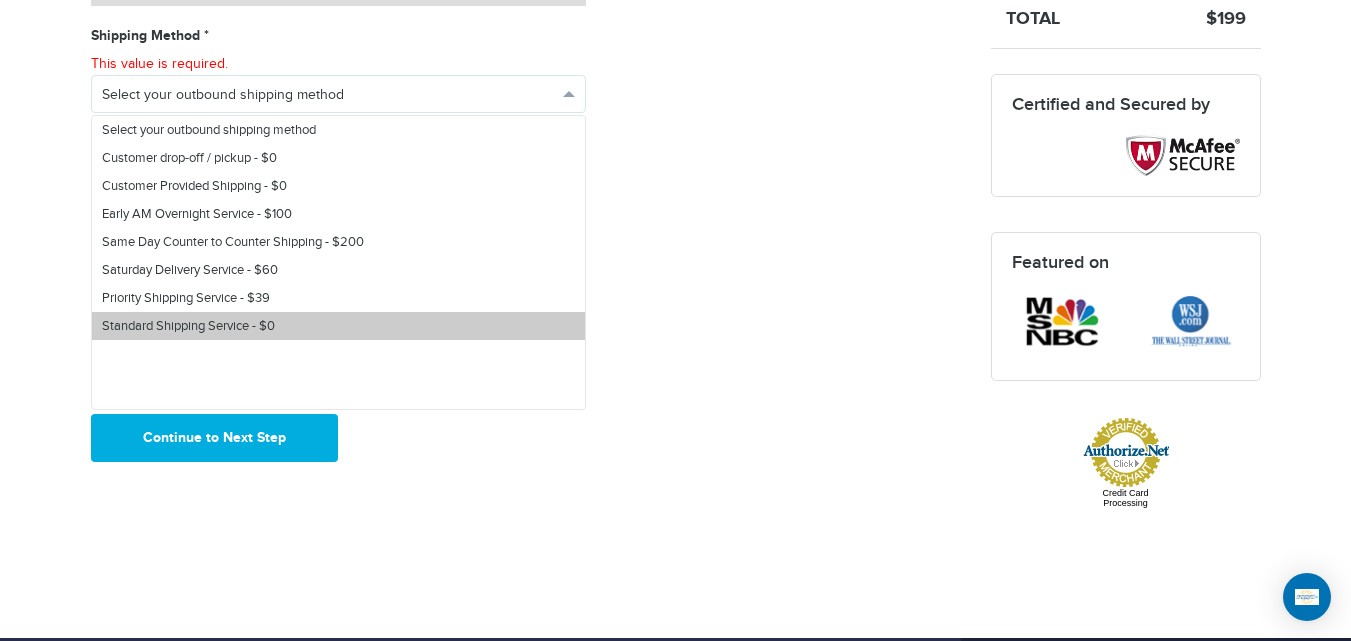 click on "Standard Shipping Service - $0" at bounding box center (338, 326) 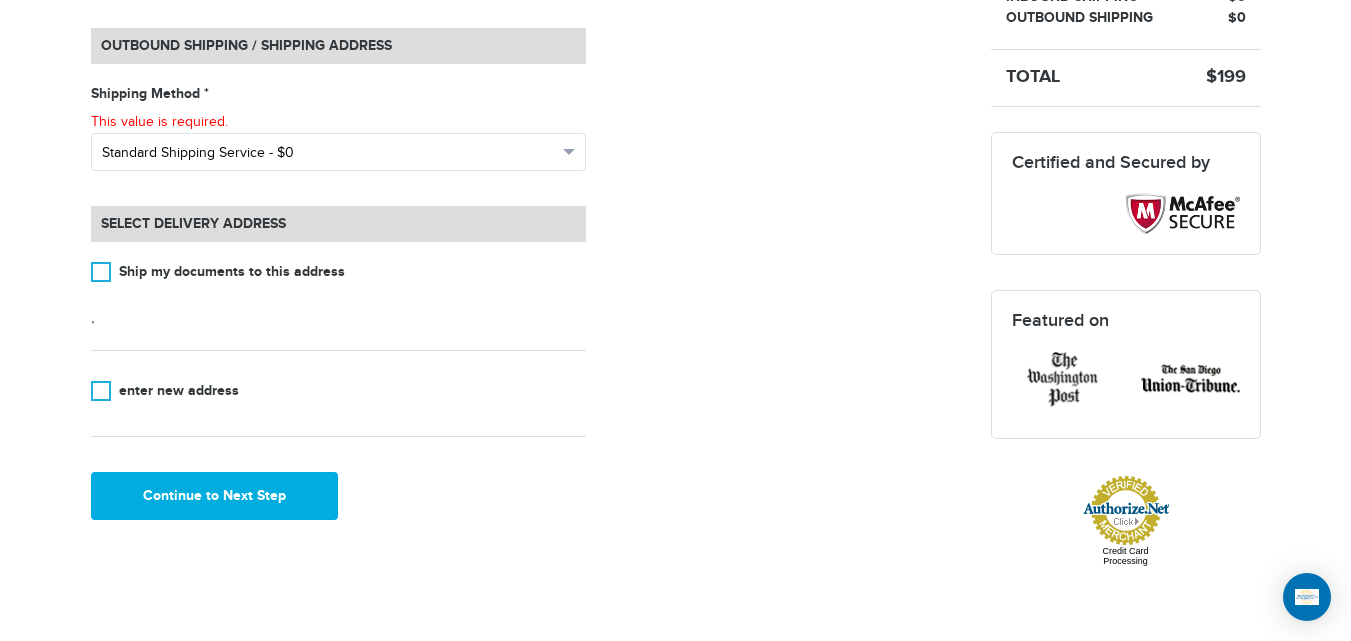 scroll, scrollTop: 219, scrollLeft: 0, axis: vertical 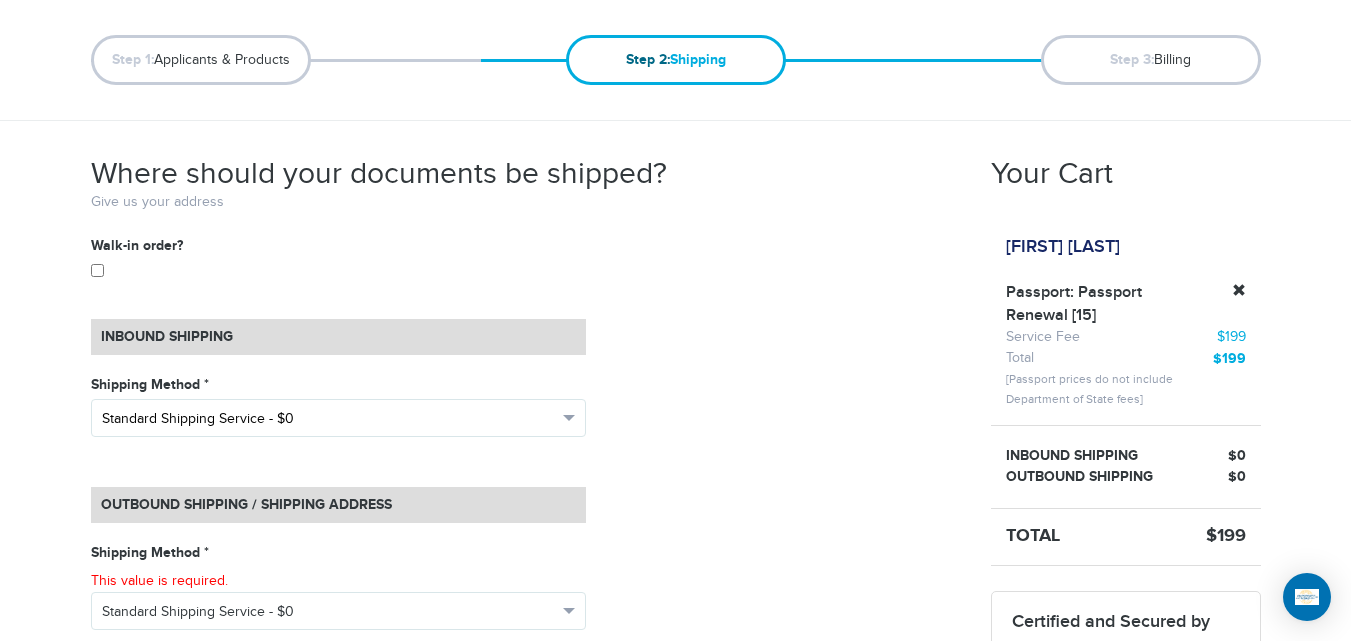 click on "Standard Shipping Service - $0" at bounding box center (329, 419) 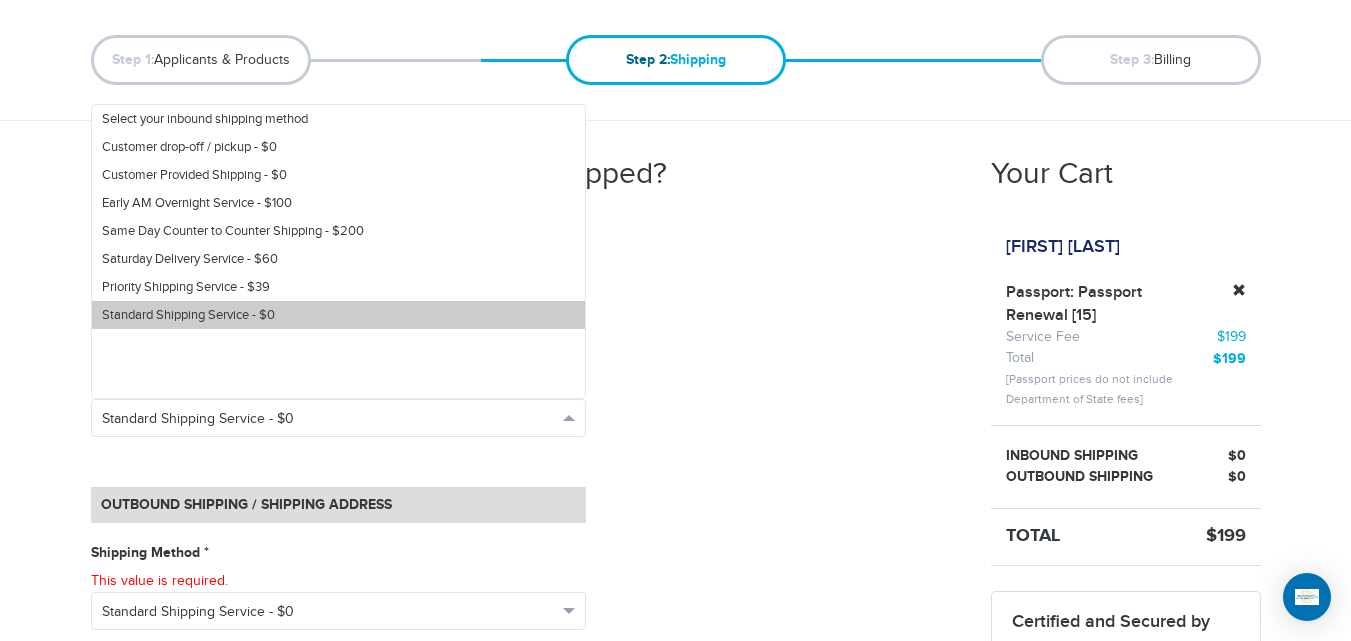 click on "Standard Shipping Service - $0" at bounding box center (338, 315) 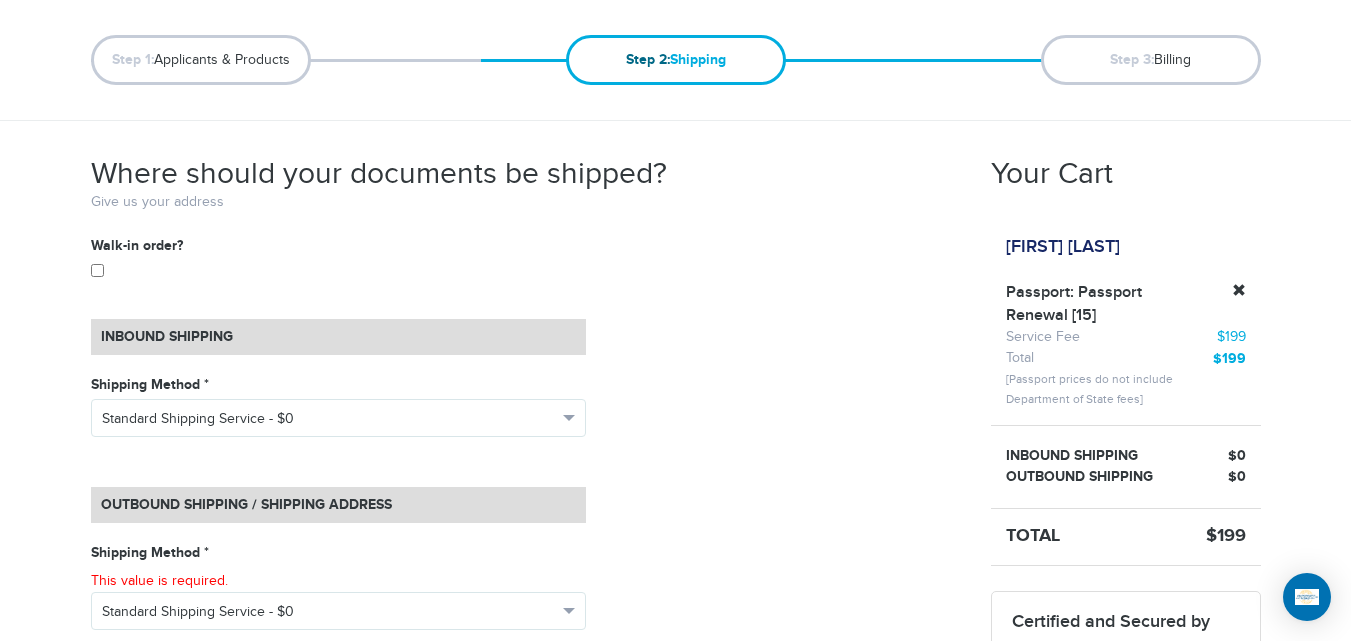 click on "**********" at bounding box center [526, 607] 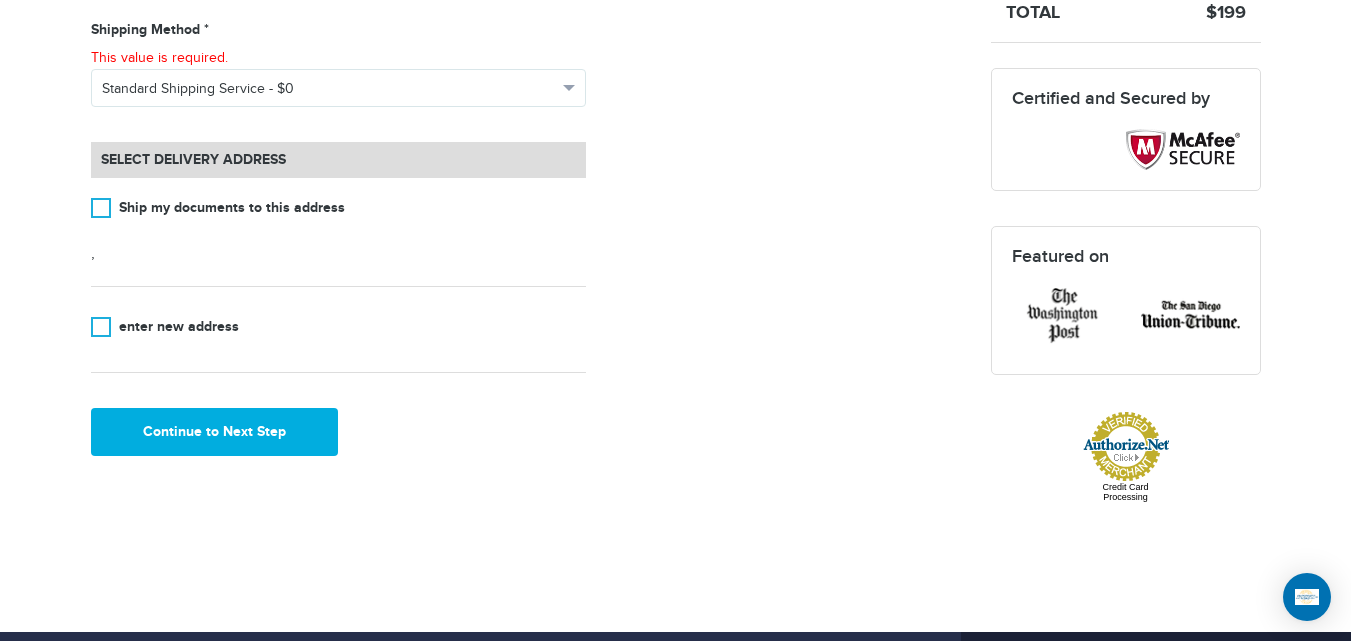 scroll, scrollTop: 787, scrollLeft: 0, axis: vertical 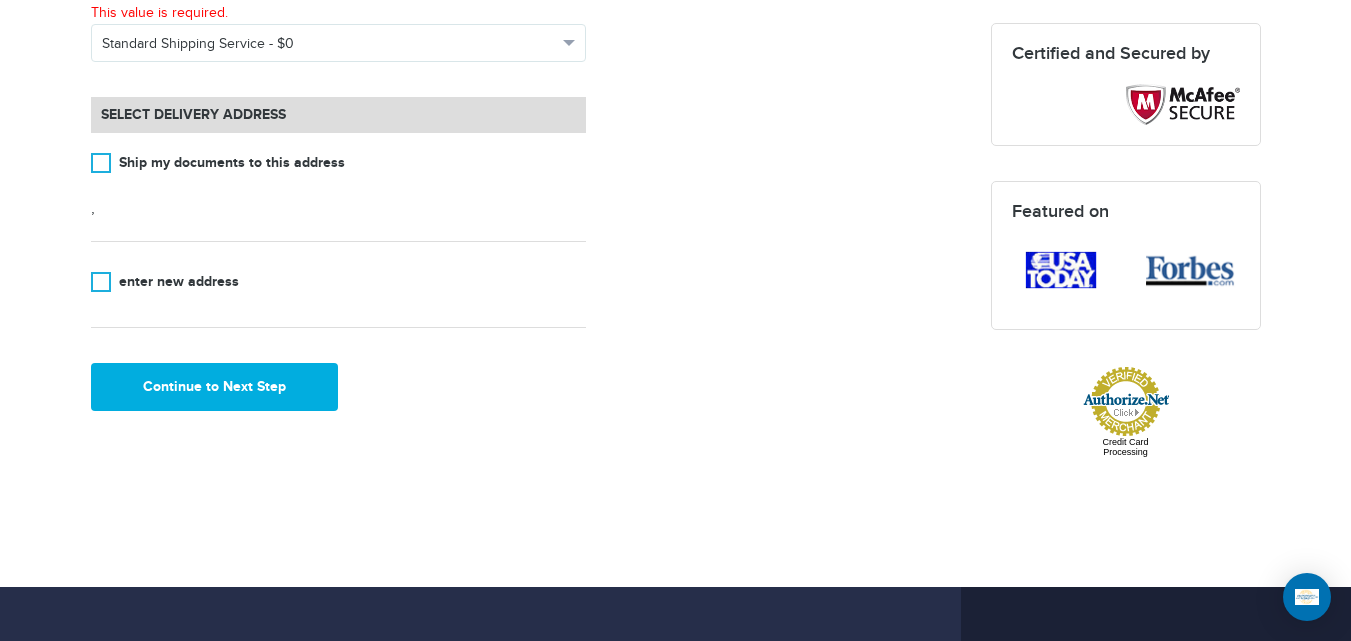 click on "**********" at bounding box center [676, 22] 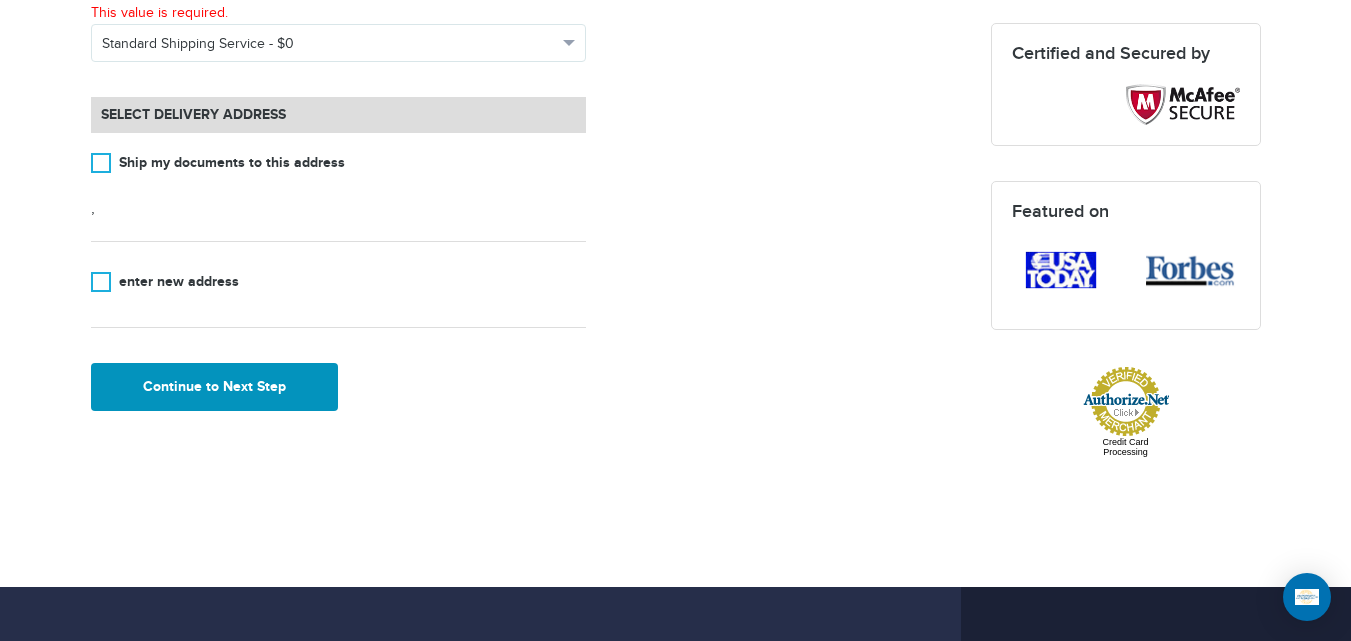 click on "Continue to Next Step" at bounding box center [215, 387] 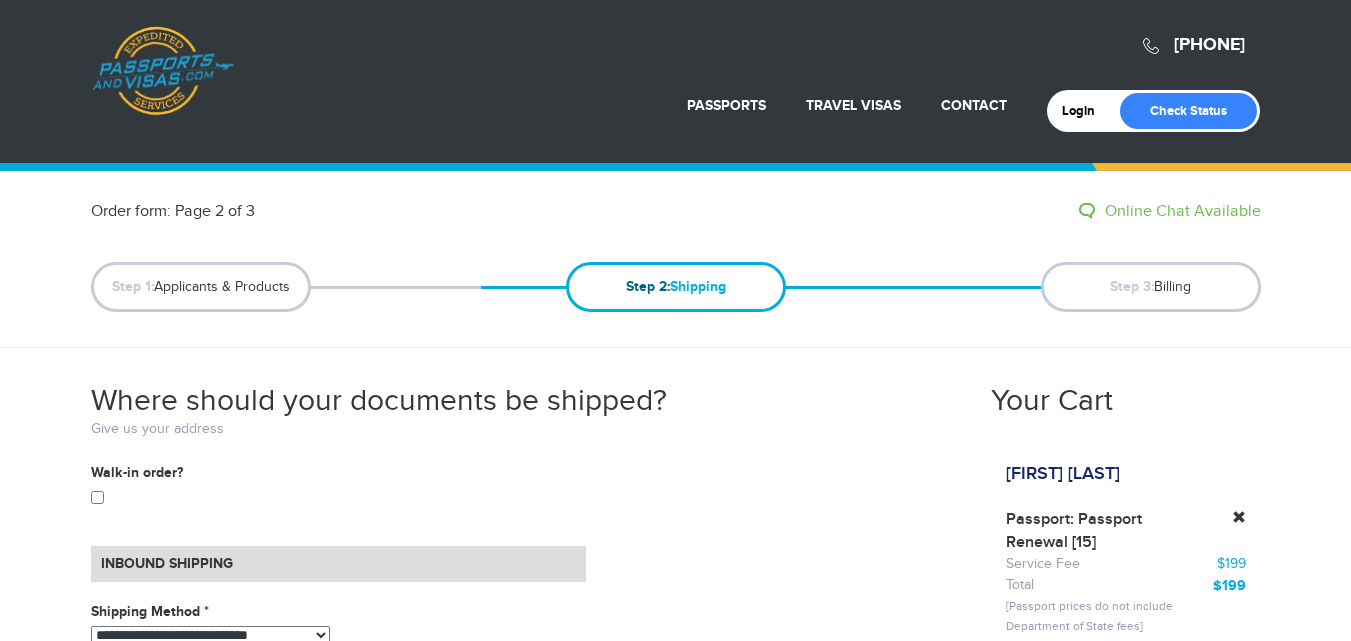 select on "*****" 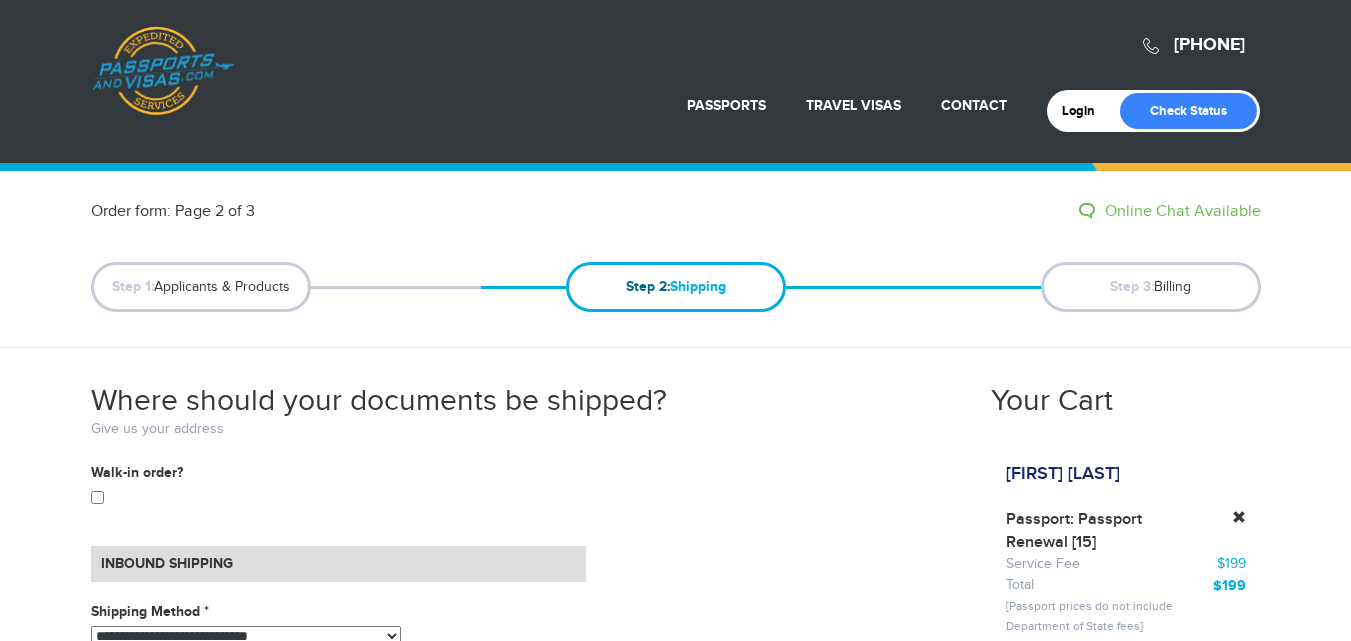 scroll, scrollTop: 787, scrollLeft: 0, axis: vertical 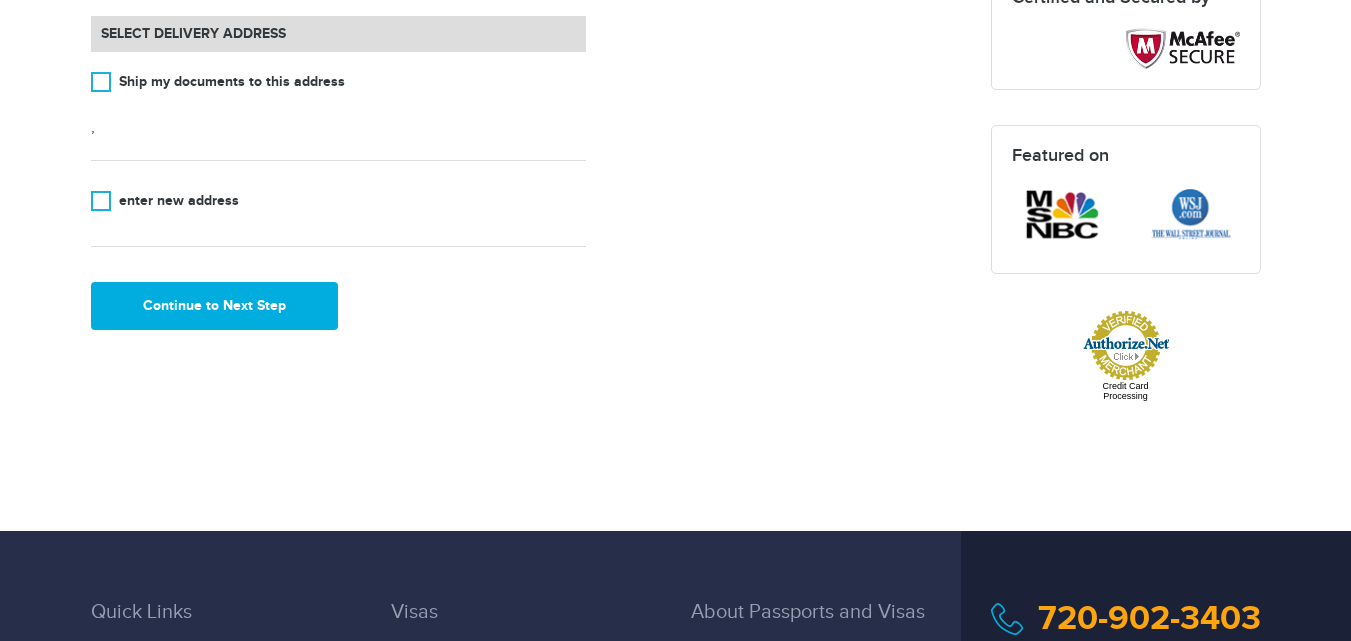 click on "720-902-3403
Passports & Visas.com
Login
Check Status
Passports
Passport Renewal
New Passport
Second Passport
Passport Name Change
Lost Passport" at bounding box center (675, 115) 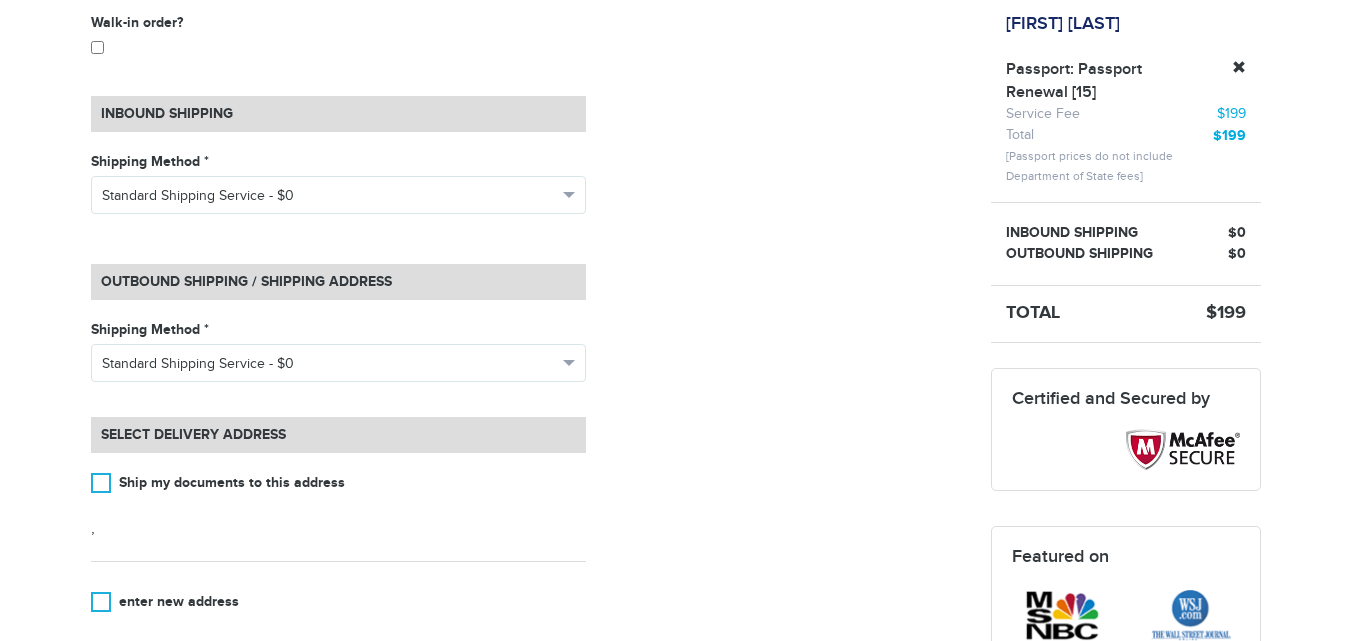 scroll, scrollTop: 0, scrollLeft: 0, axis: both 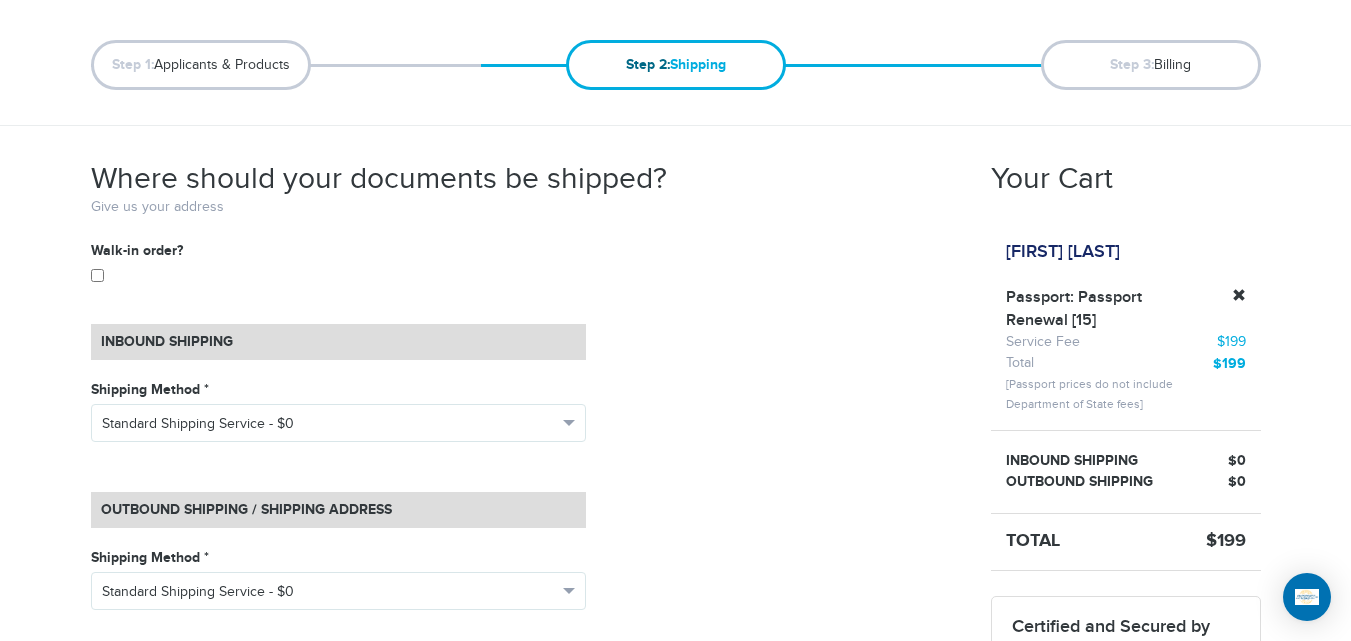 click on "**********" at bounding box center [526, 600] 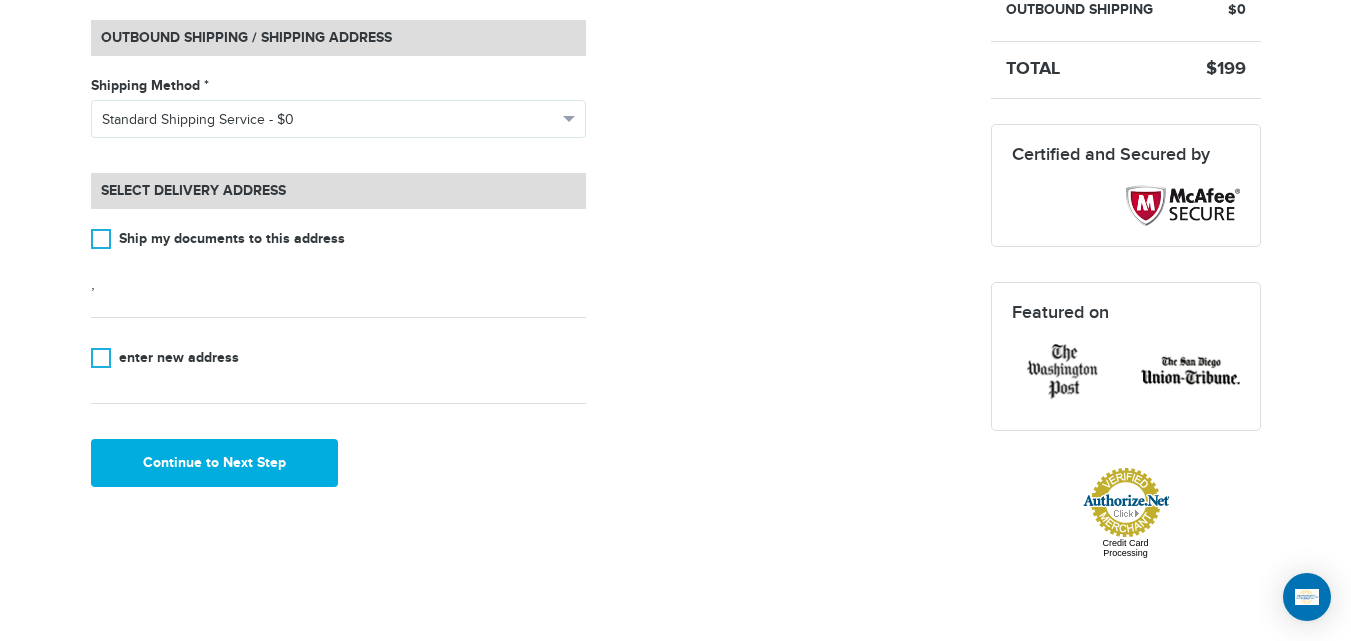 scroll, scrollTop: 692, scrollLeft: 0, axis: vertical 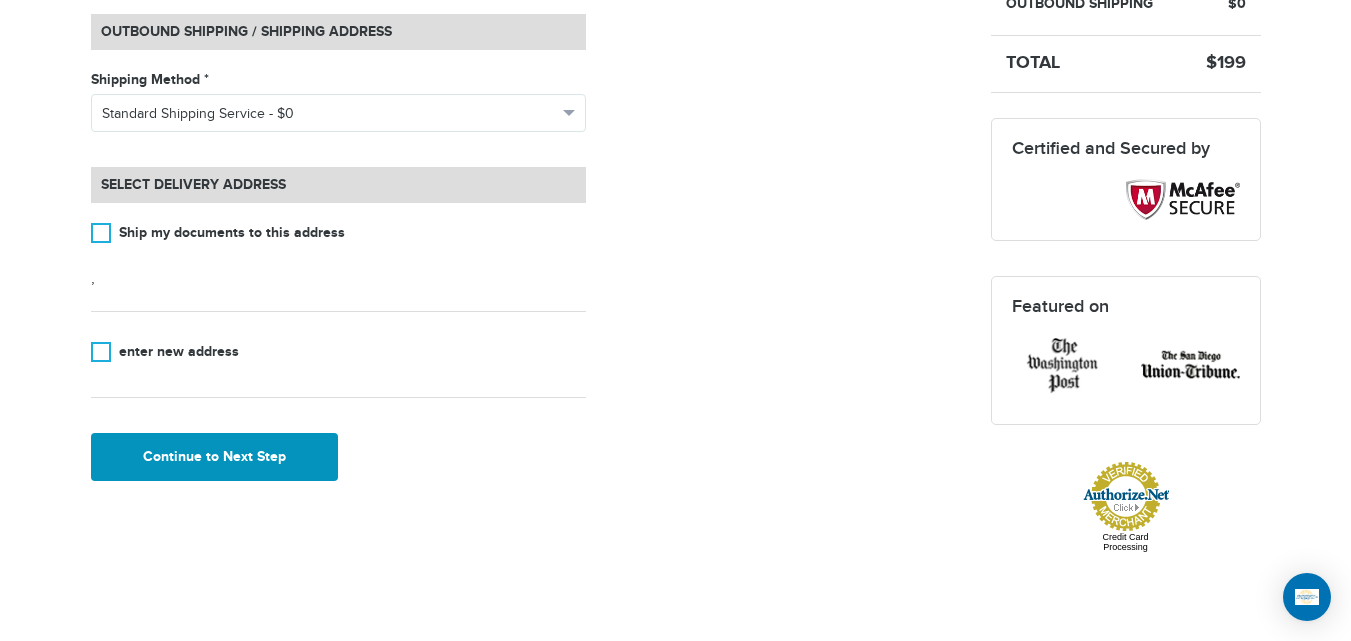 click on "Continue to Next Step" at bounding box center (215, 457) 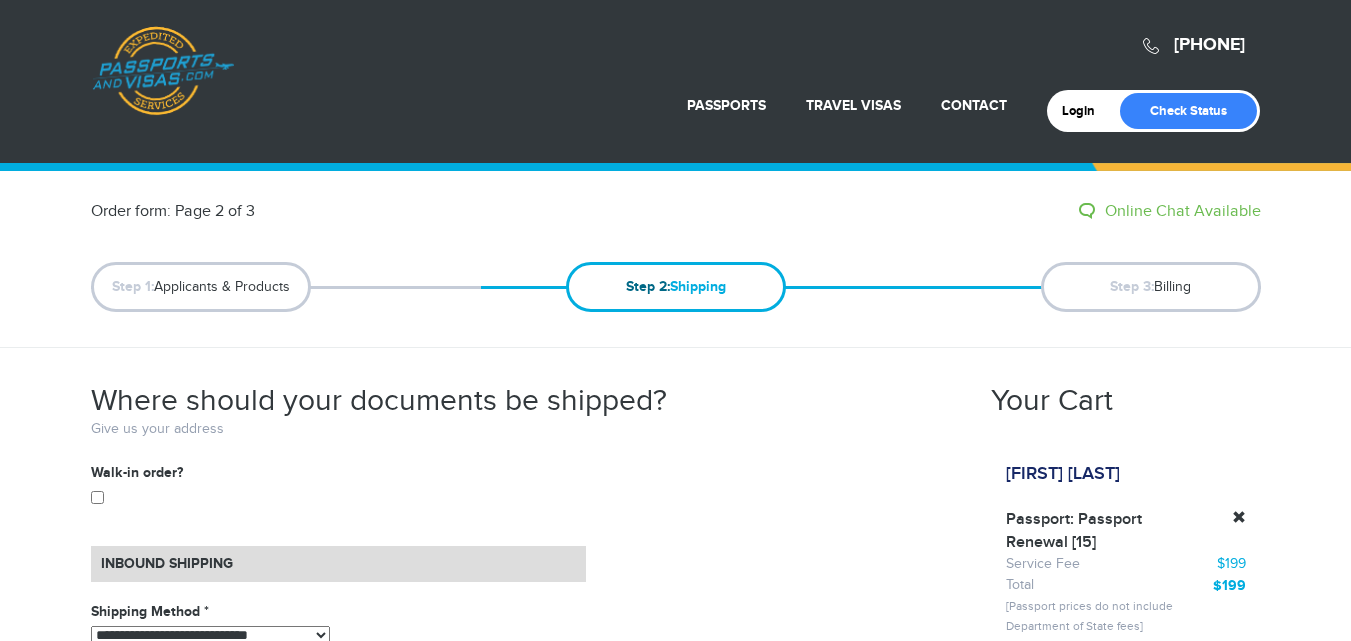 select on "*****" 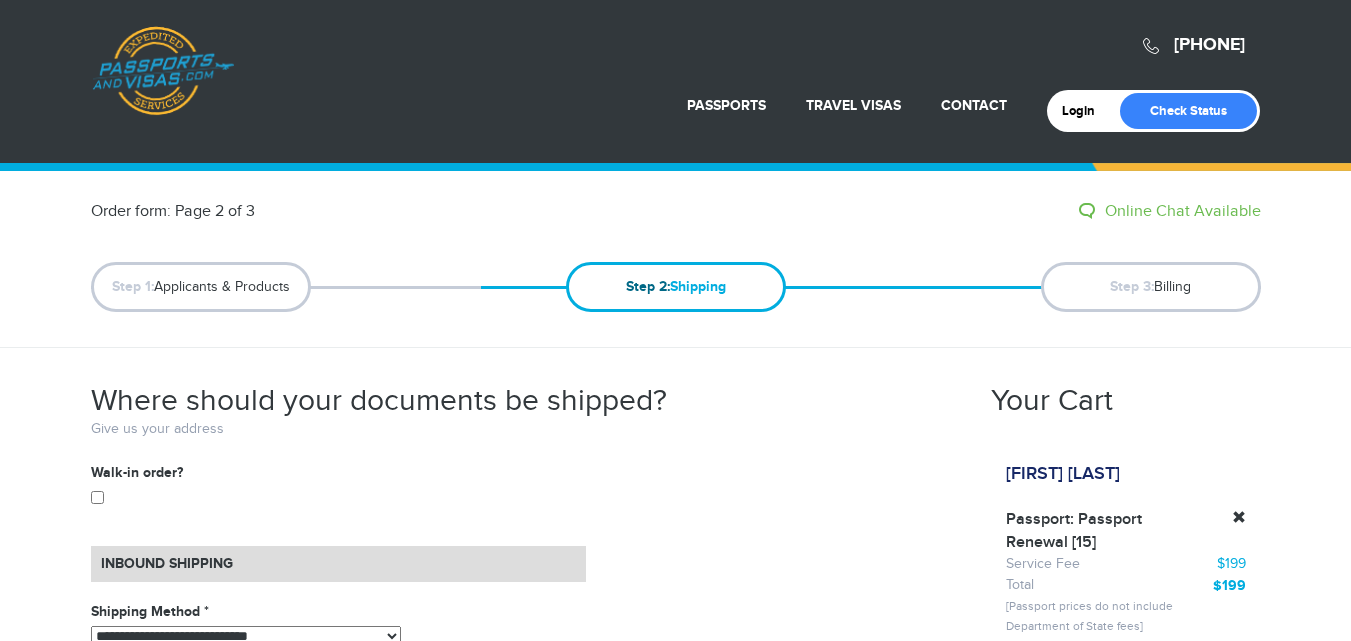 scroll, scrollTop: 668, scrollLeft: 0, axis: vertical 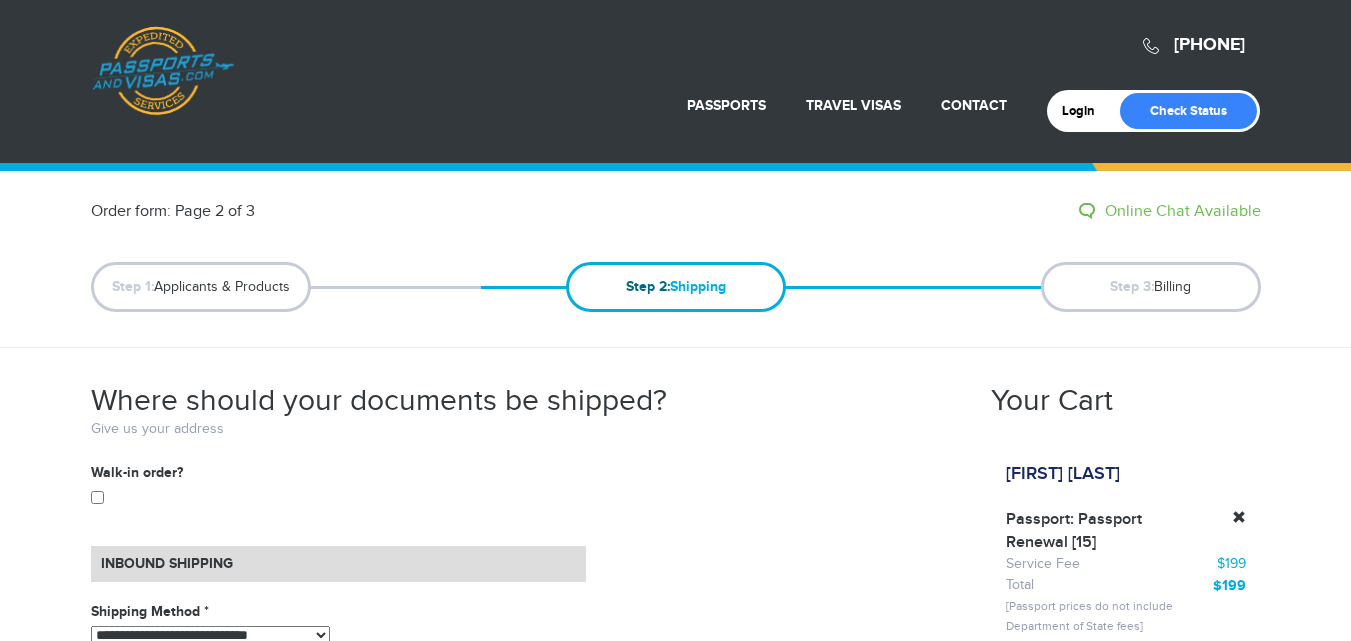 select on "*****" 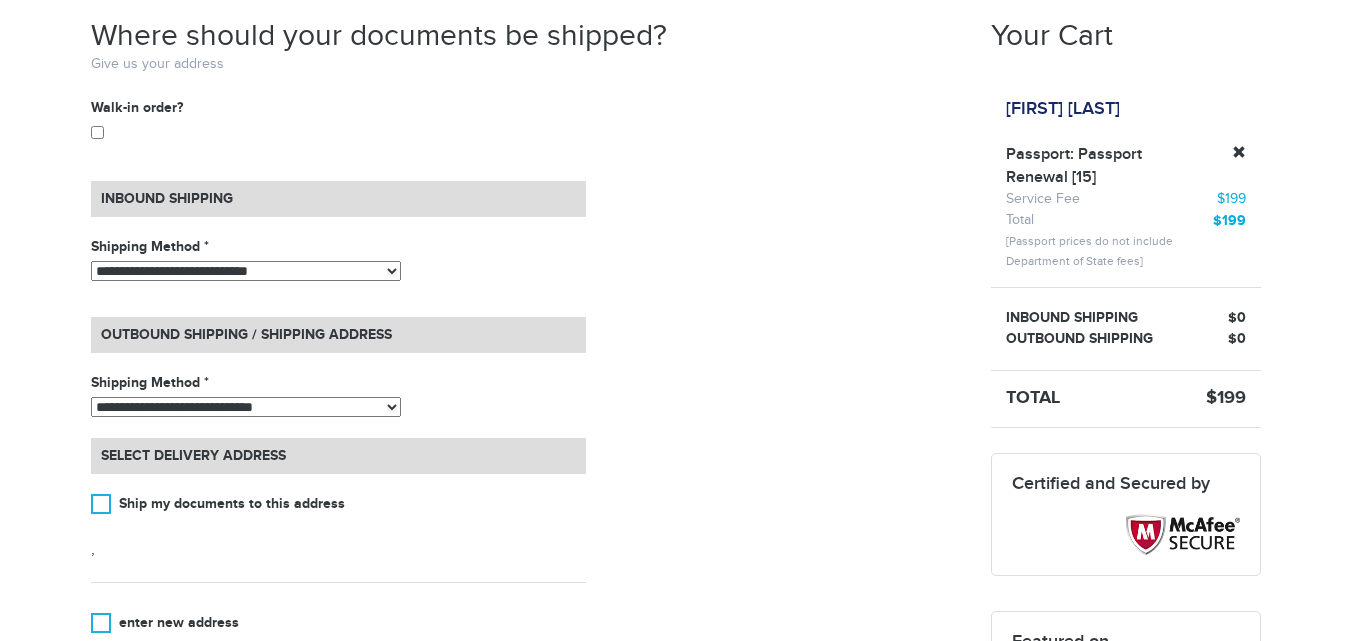 scroll, scrollTop: 204, scrollLeft: 0, axis: vertical 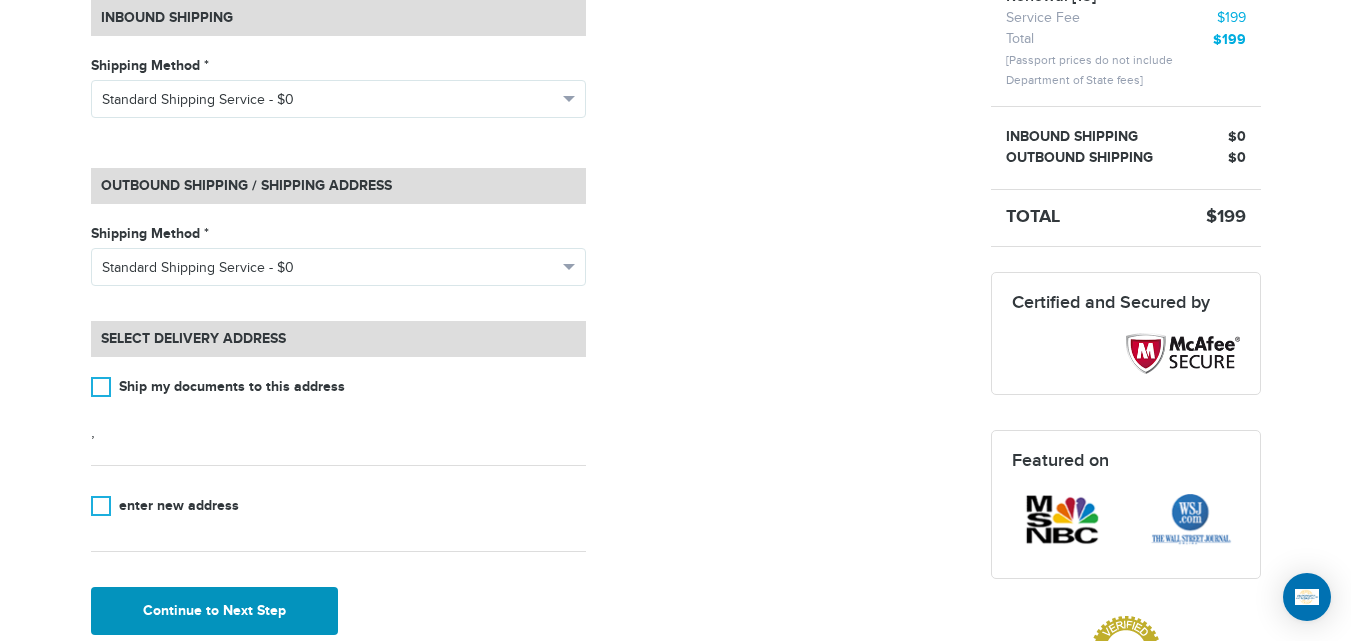 click on "Continue to Next Step" at bounding box center (215, 611) 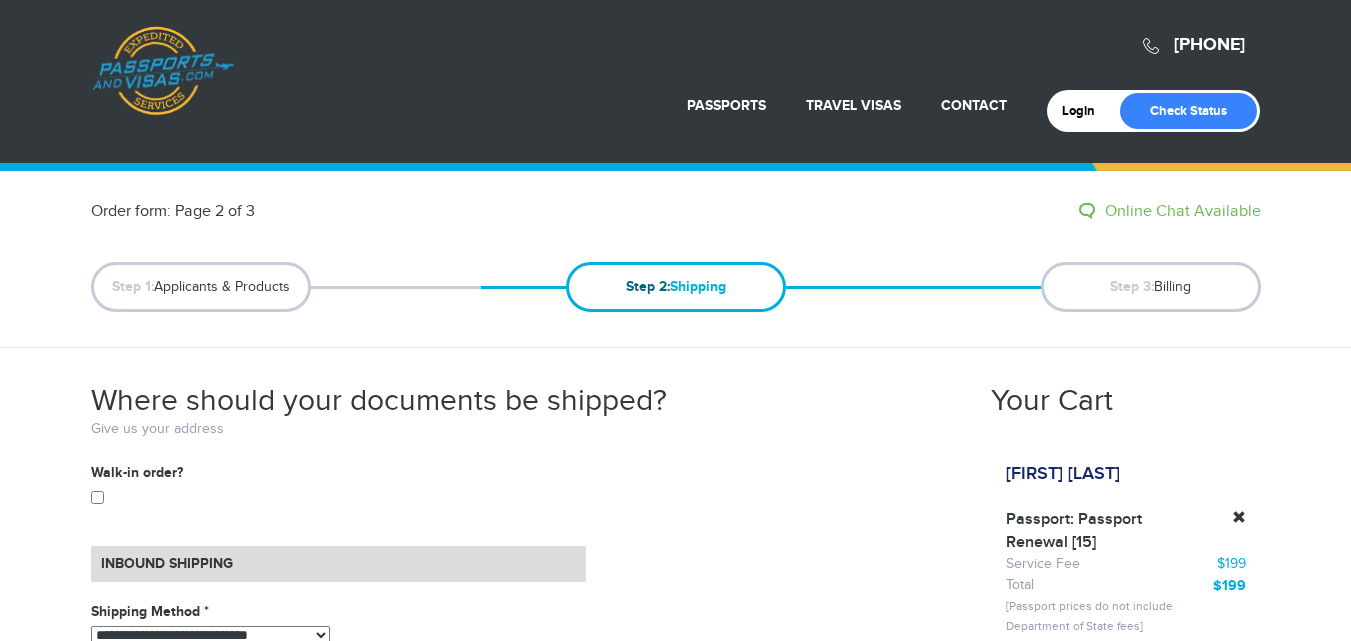 select on "*****" 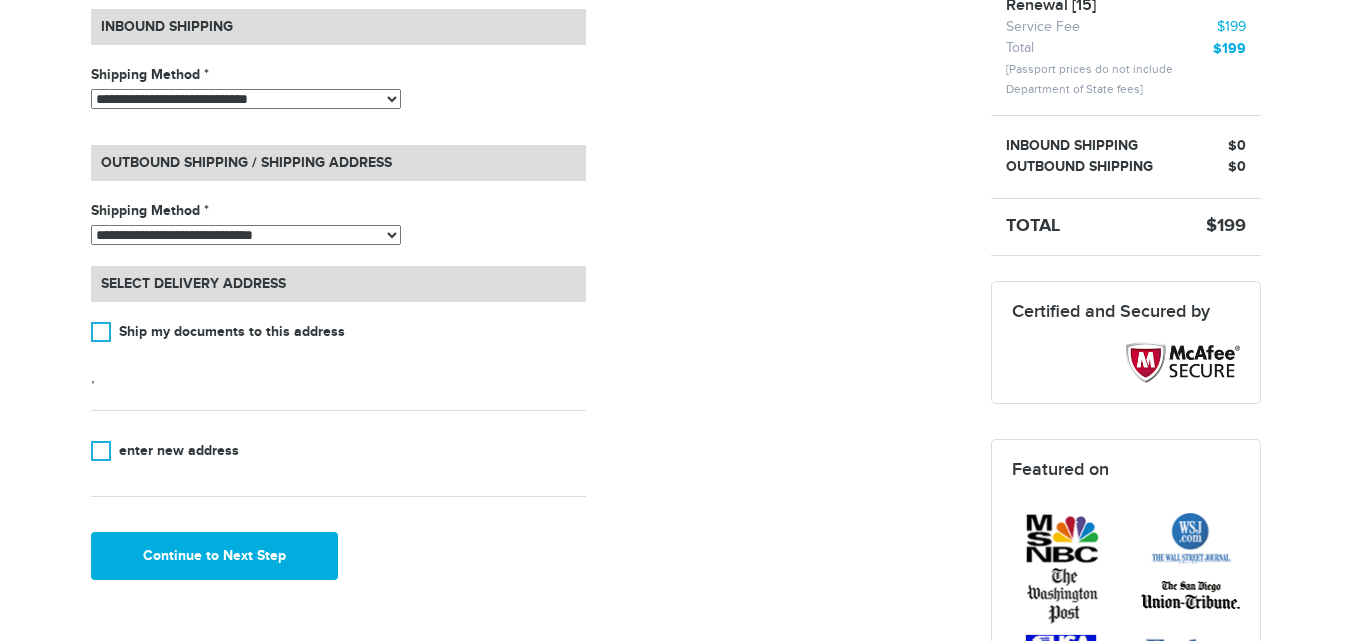 scroll, scrollTop: 537, scrollLeft: 0, axis: vertical 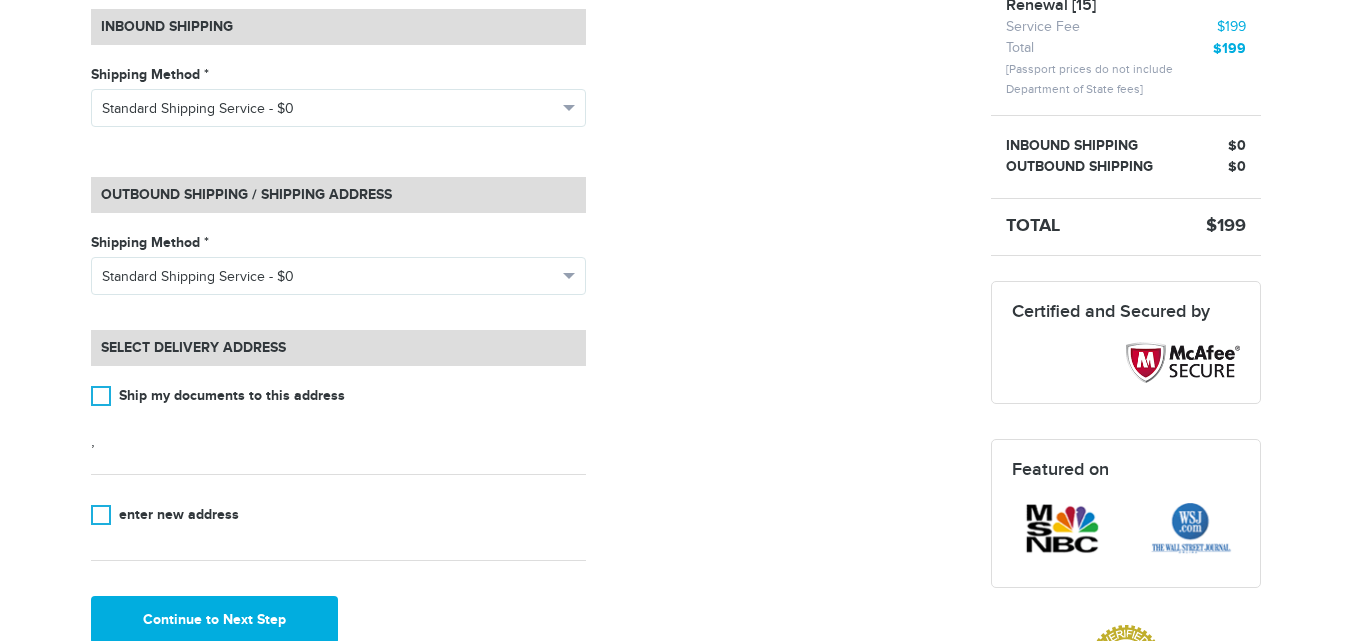 click on "Shipping Method *" at bounding box center (338, 243) 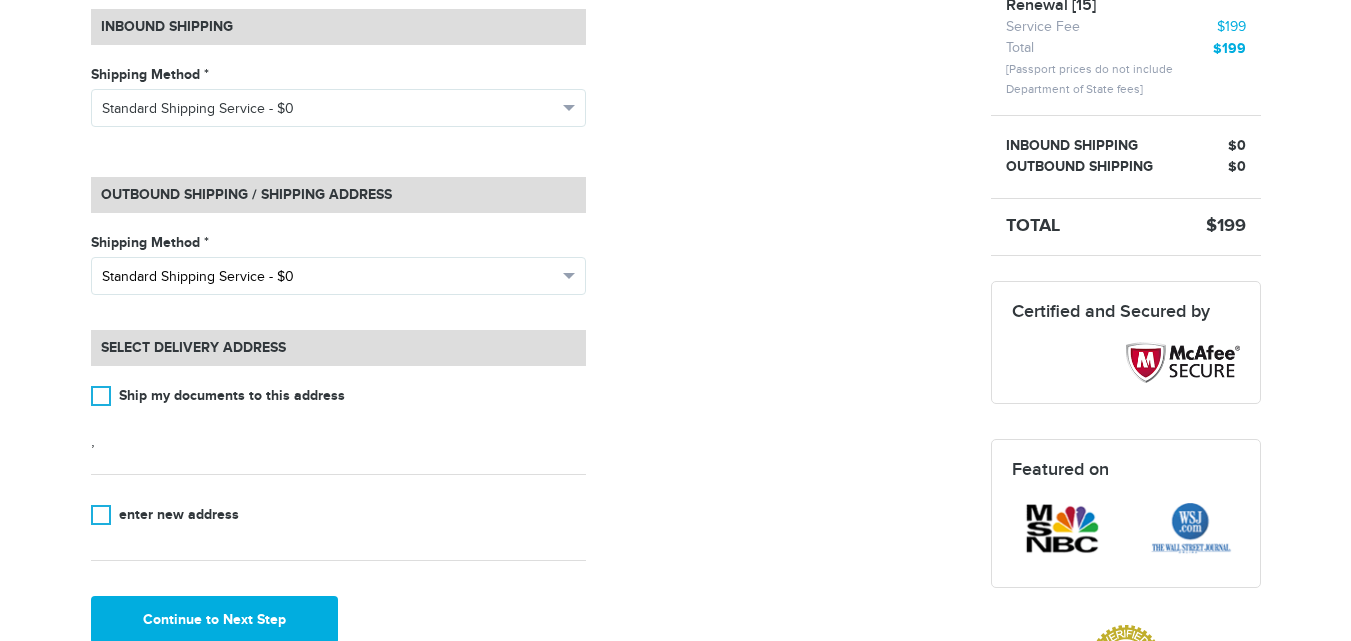 scroll, scrollTop: 529, scrollLeft: 0, axis: vertical 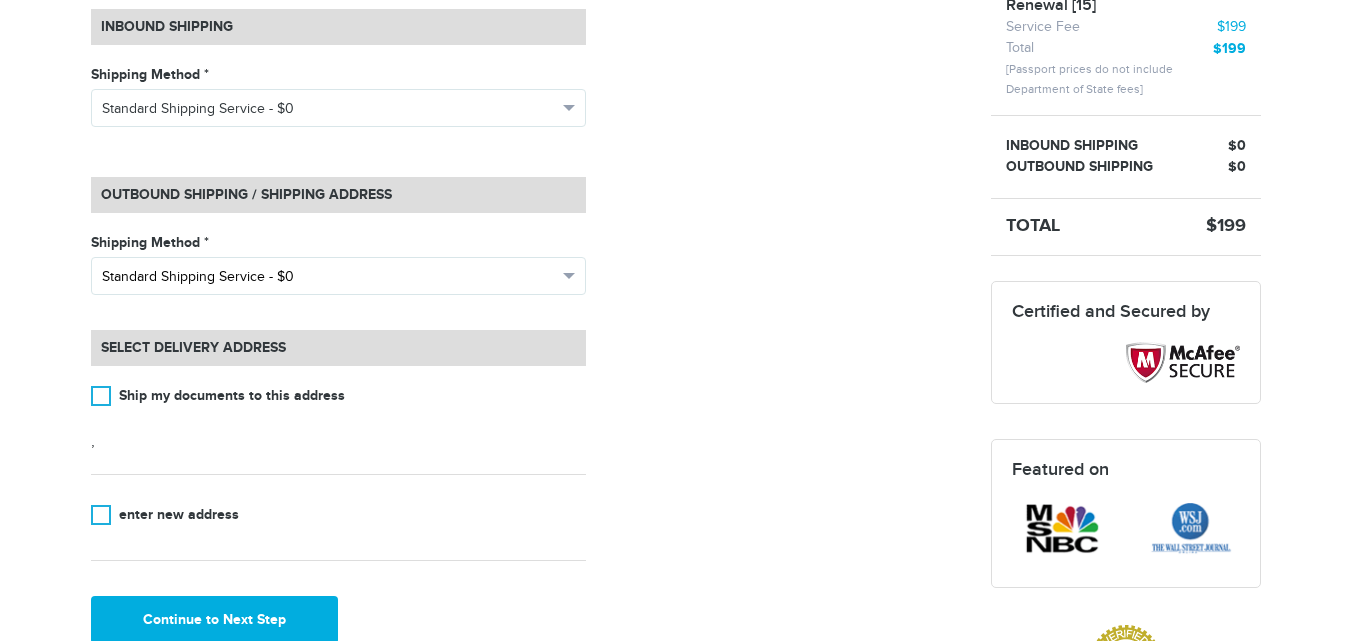 click on "Standard Shipping Service - $0" at bounding box center [329, 277] 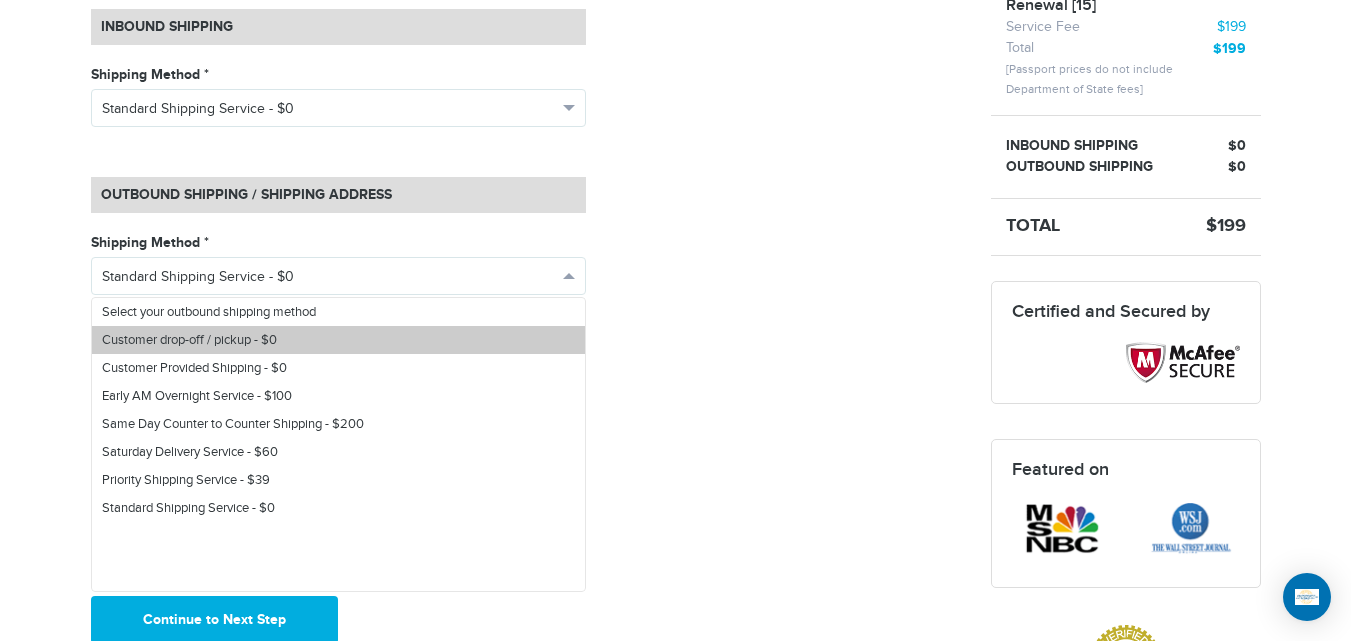 click on "Customer drop-off / pickup - $0" at bounding box center [338, 340] 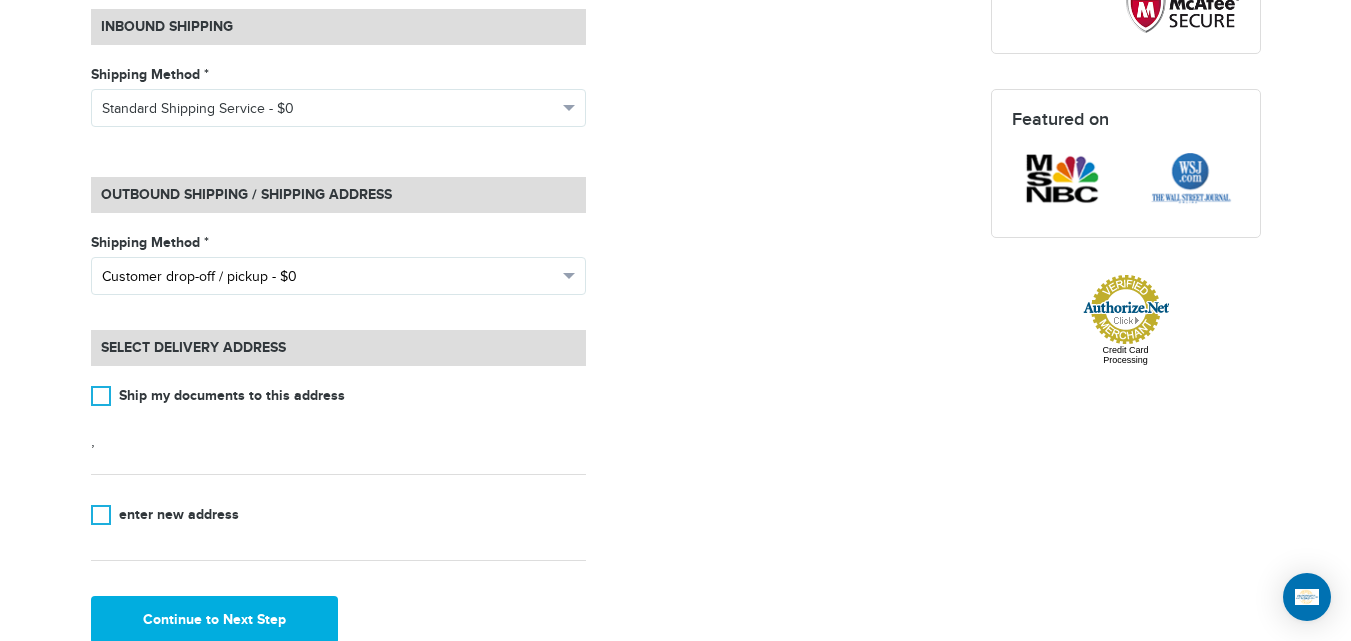 click on "Customer drop-off / pickup - $0" at bounding box center [329, 277] 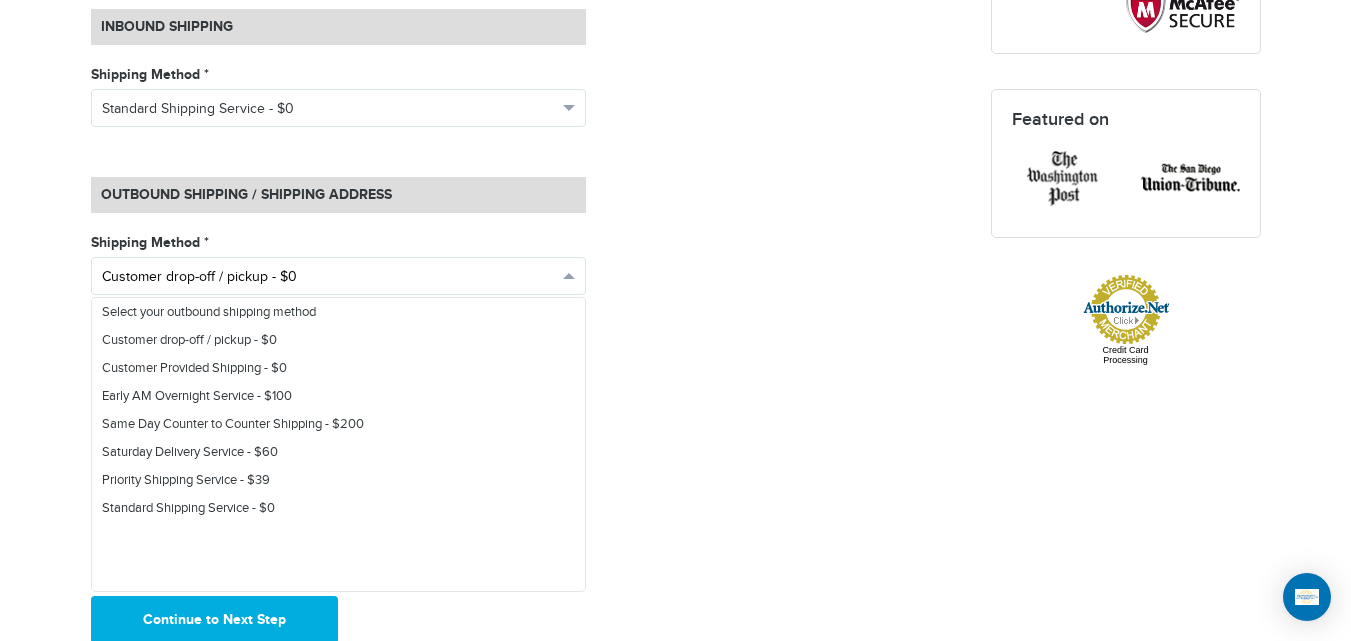 click on "Customer drop-off / pickup - $0" at bounding box center [329, 277] 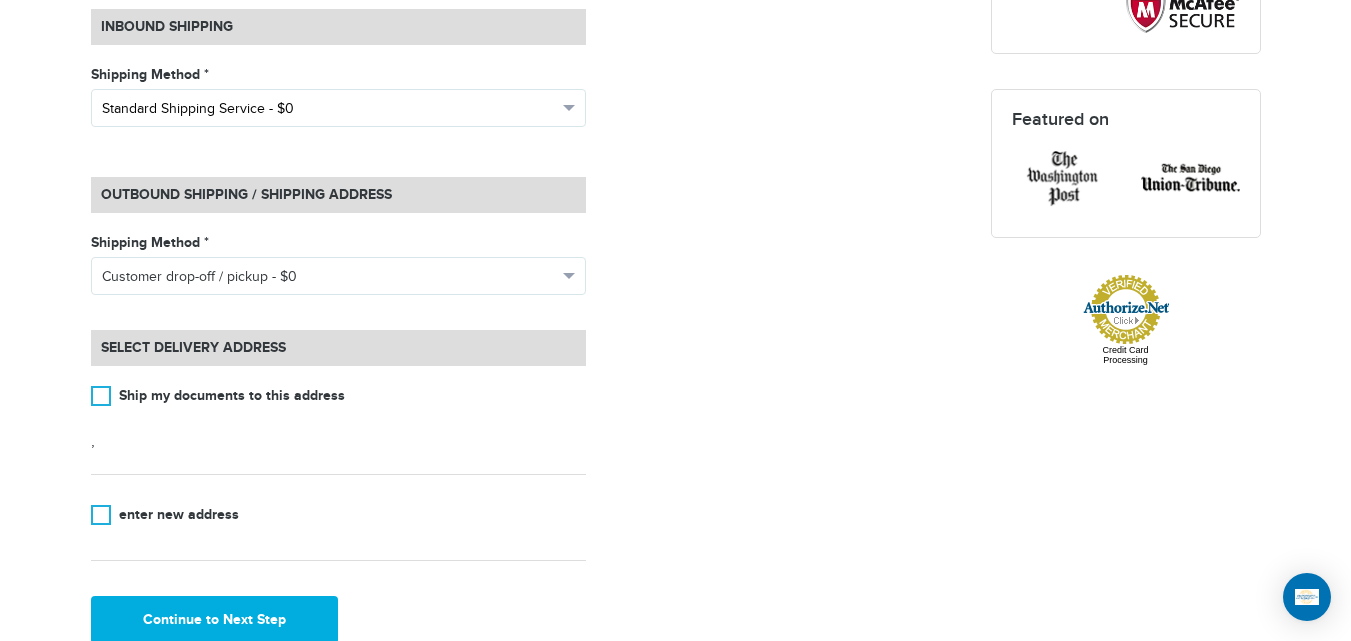 click on "Standard Shipping Service - $0" at bounding box center (338, 108) 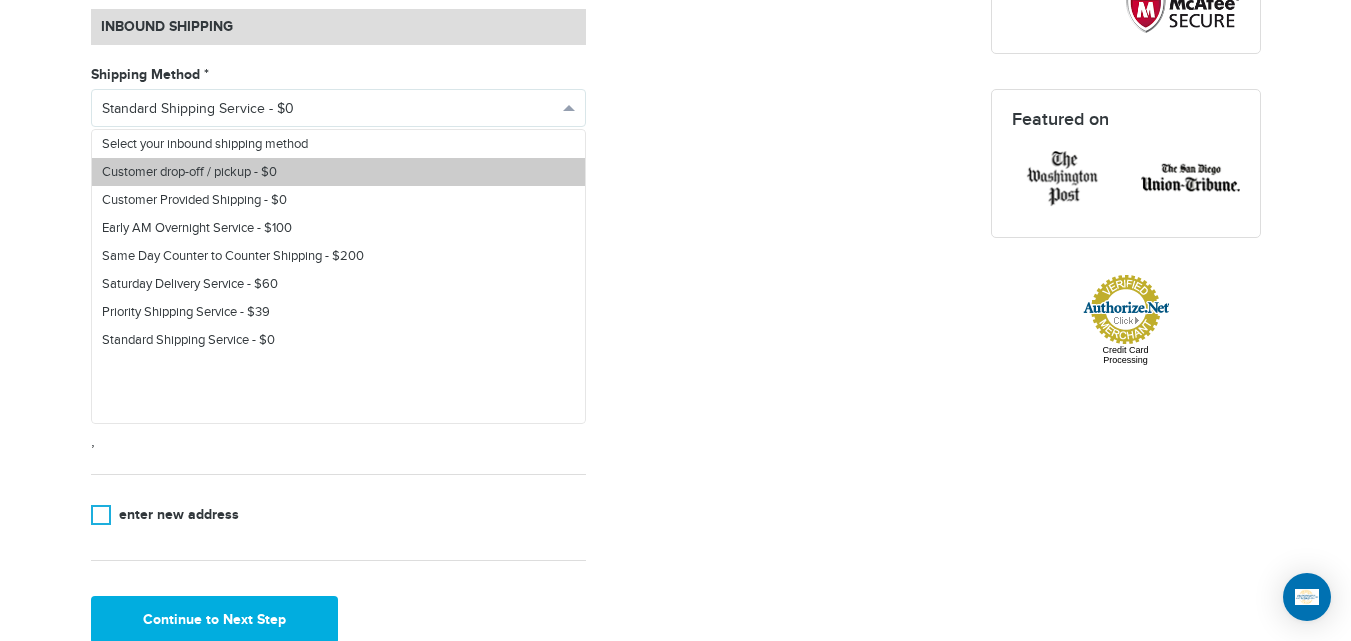 click on "Customer drop-off / pickup - $0" at bounding box center [338, 172] 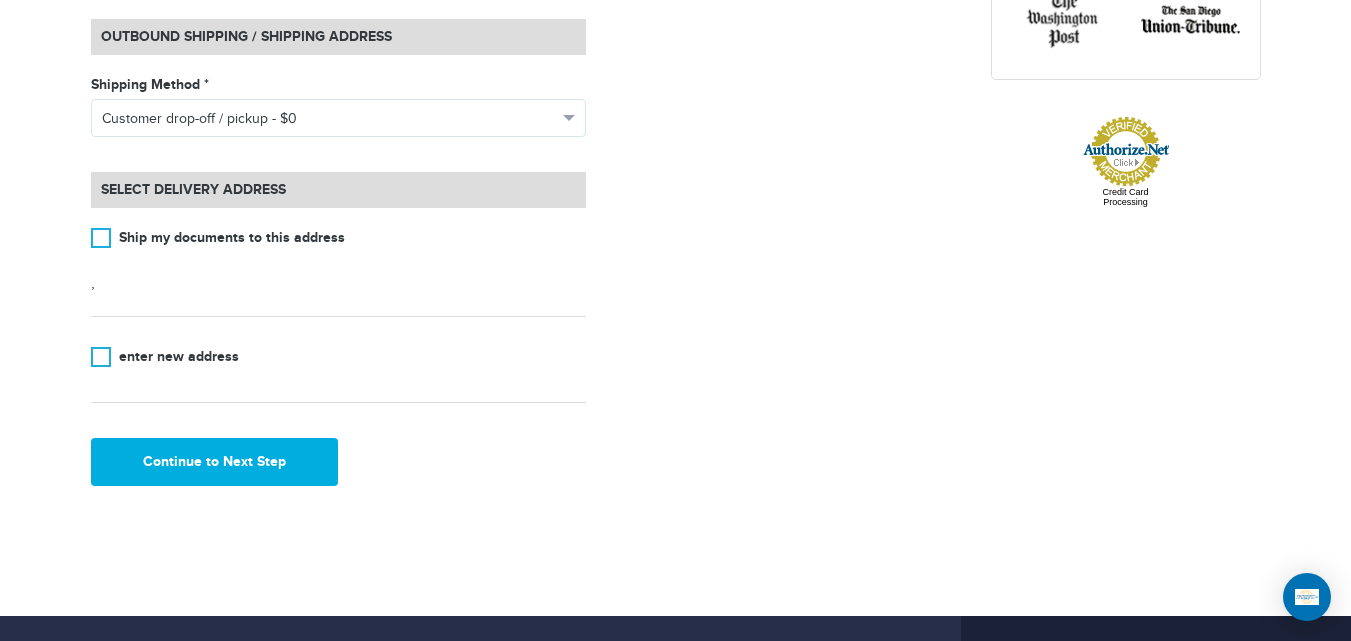 scroll, scrollTop: 705, scrollLeft: 0, axis: vertical 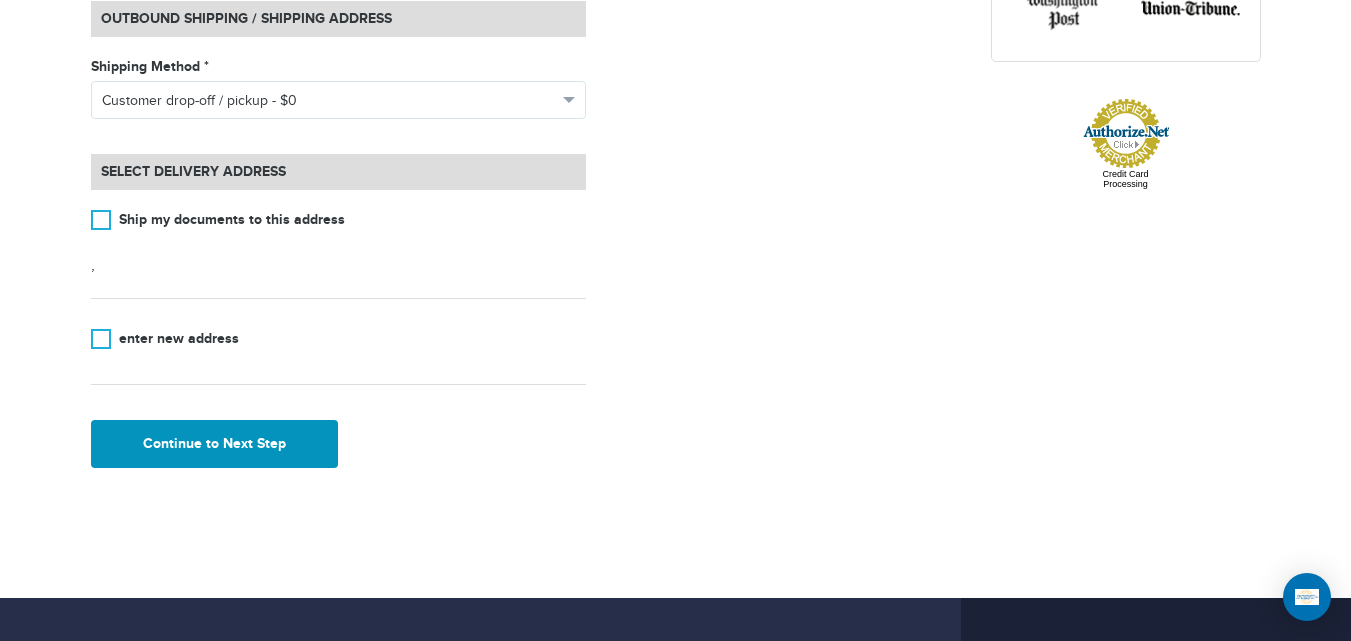 click on "Continue to Next Step" at bounding box center (215, 444) 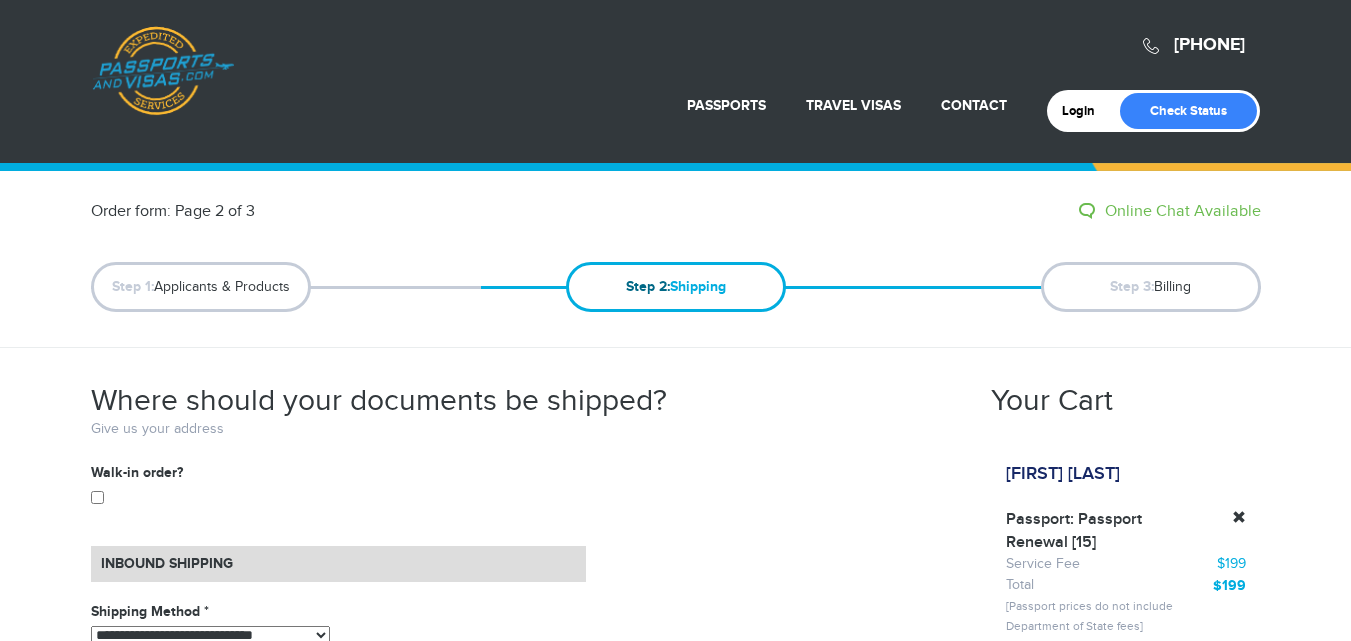 select on "*****" 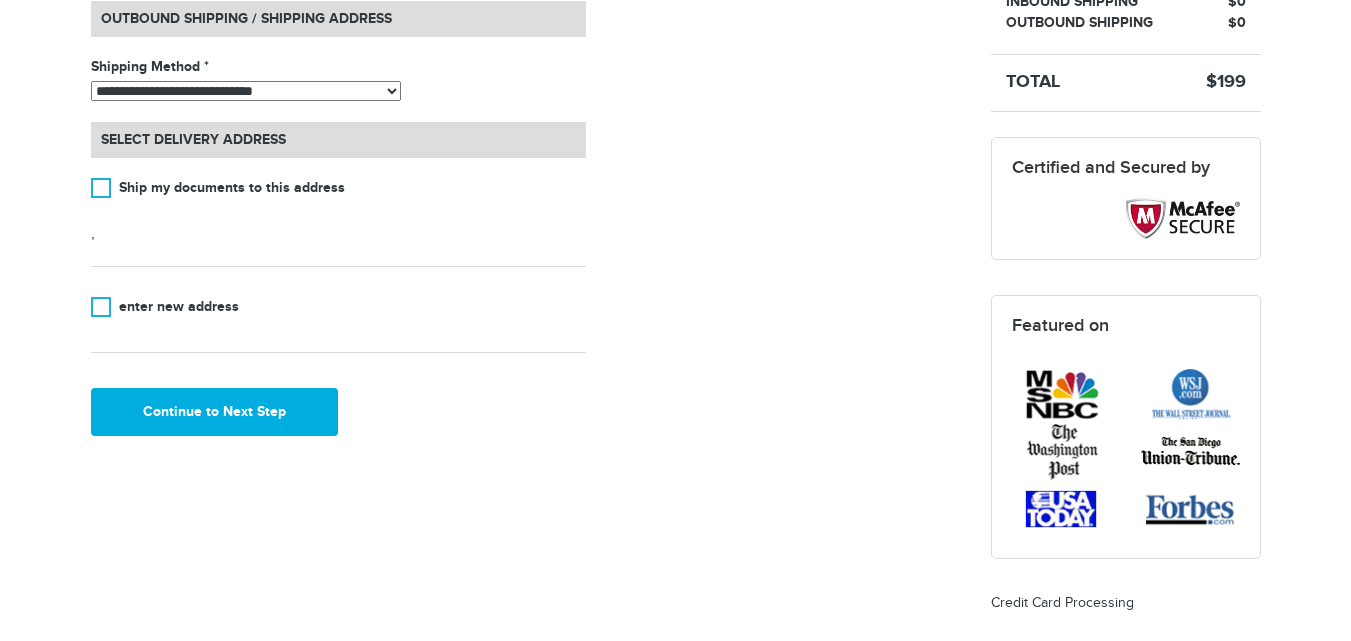 scroll, scrollTop: 681, scrollLeft: 0, axis: vertical 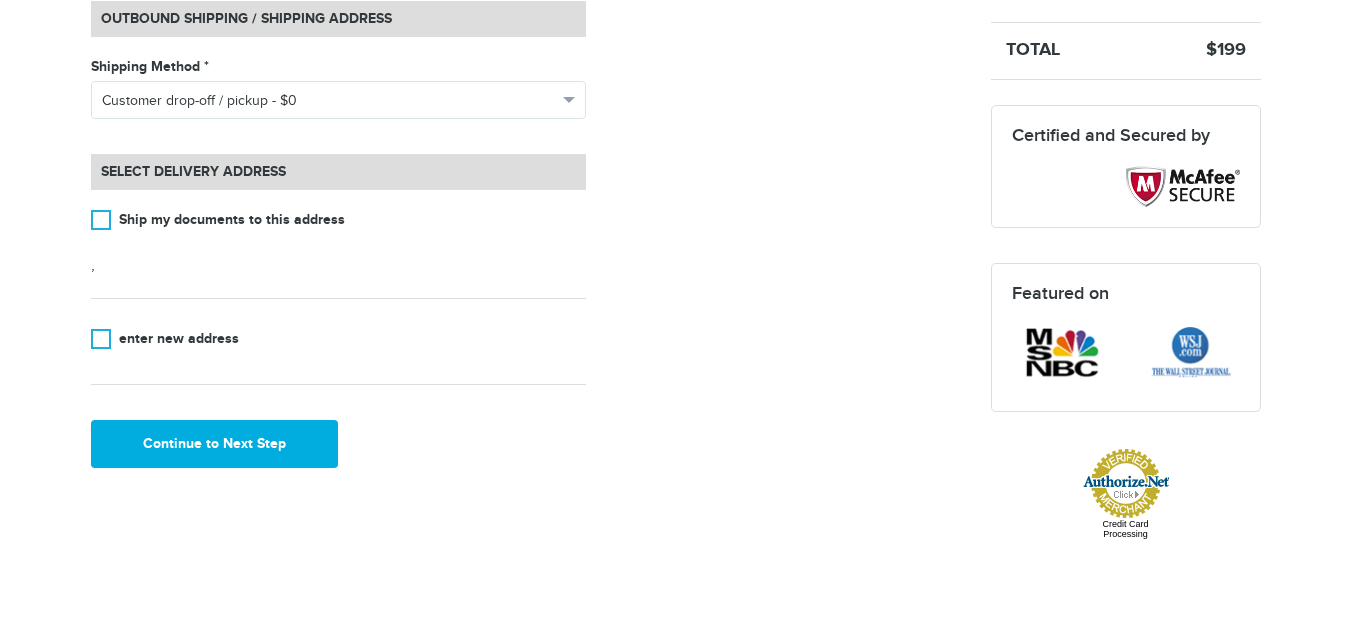 click on "**********" at bounding box center (676, 104) 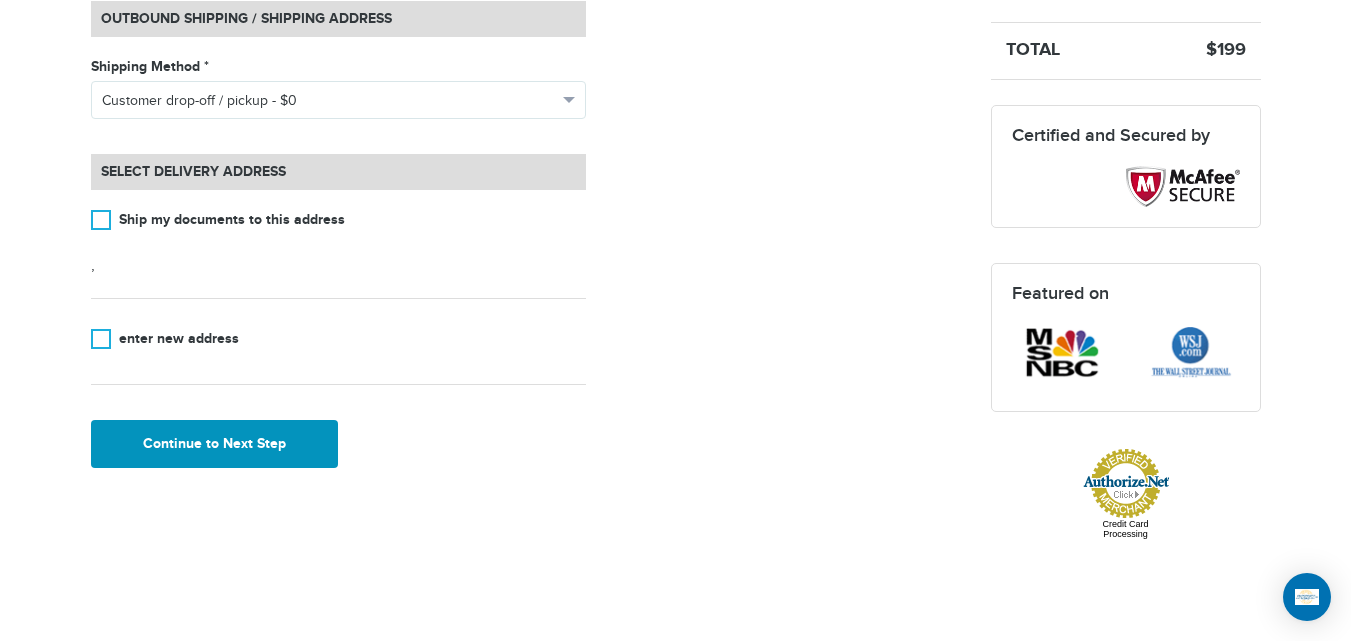 click on "Continue to Next Step" at bounding box center (215, 444) 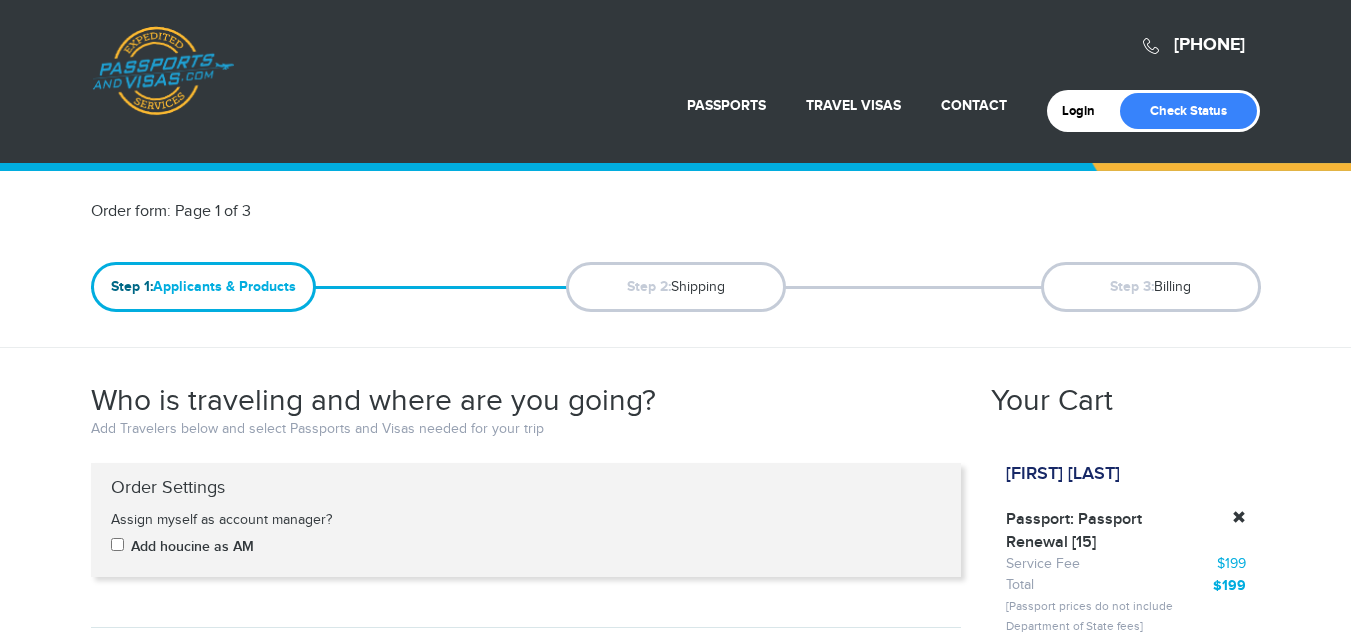 scroll, scrollTop: 136, scrollLeft: 0, axis: vertical 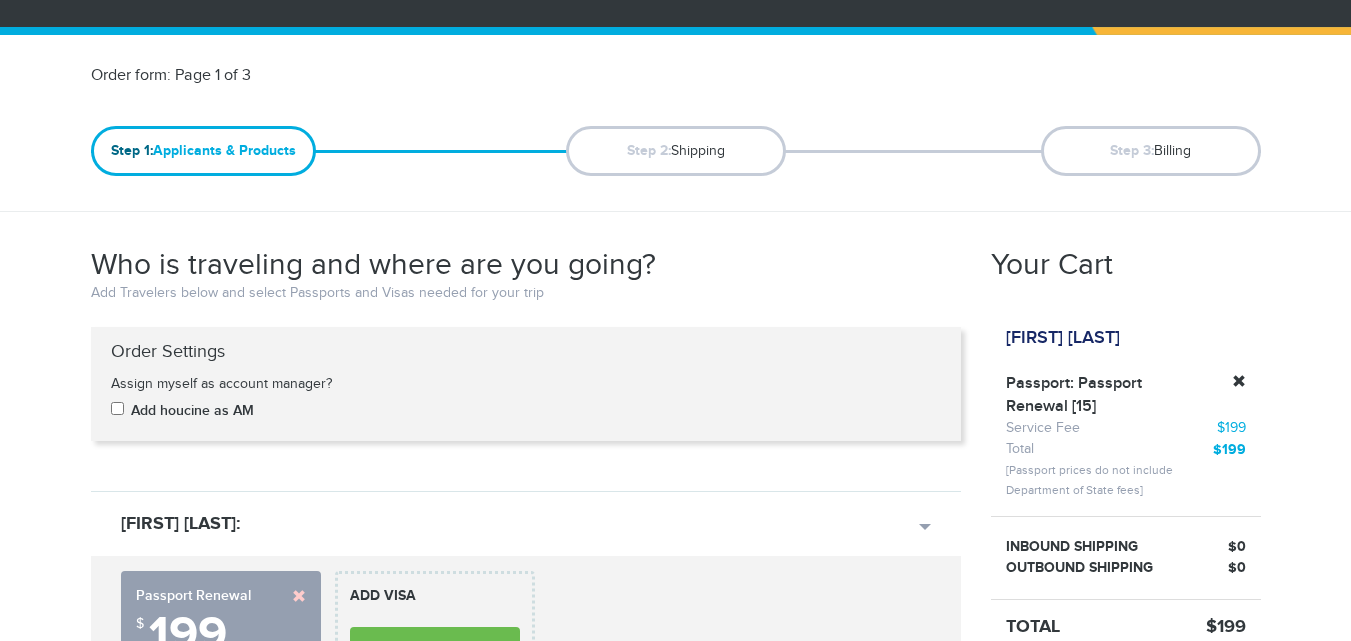 drag, startPoint x: 1365, startPoint y: 79, endPoint x: 425, endPoint y: 187, distance: 946.1839 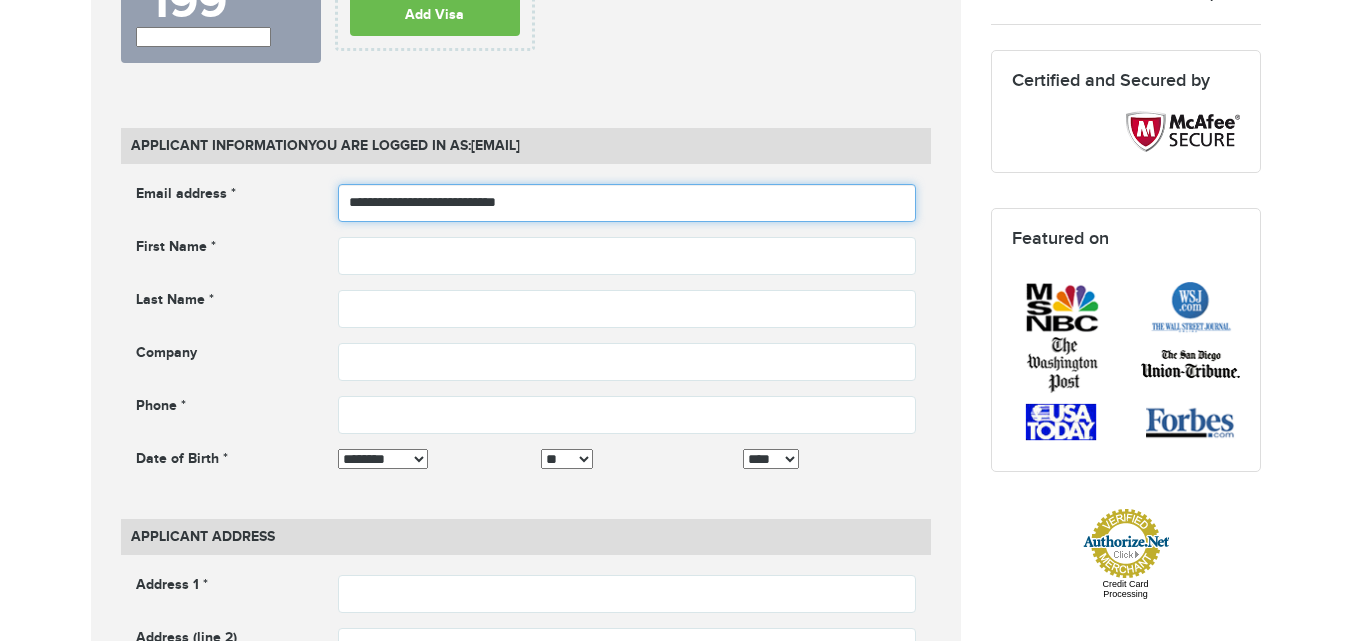 click on "**********" at bounding box center [627, 203] 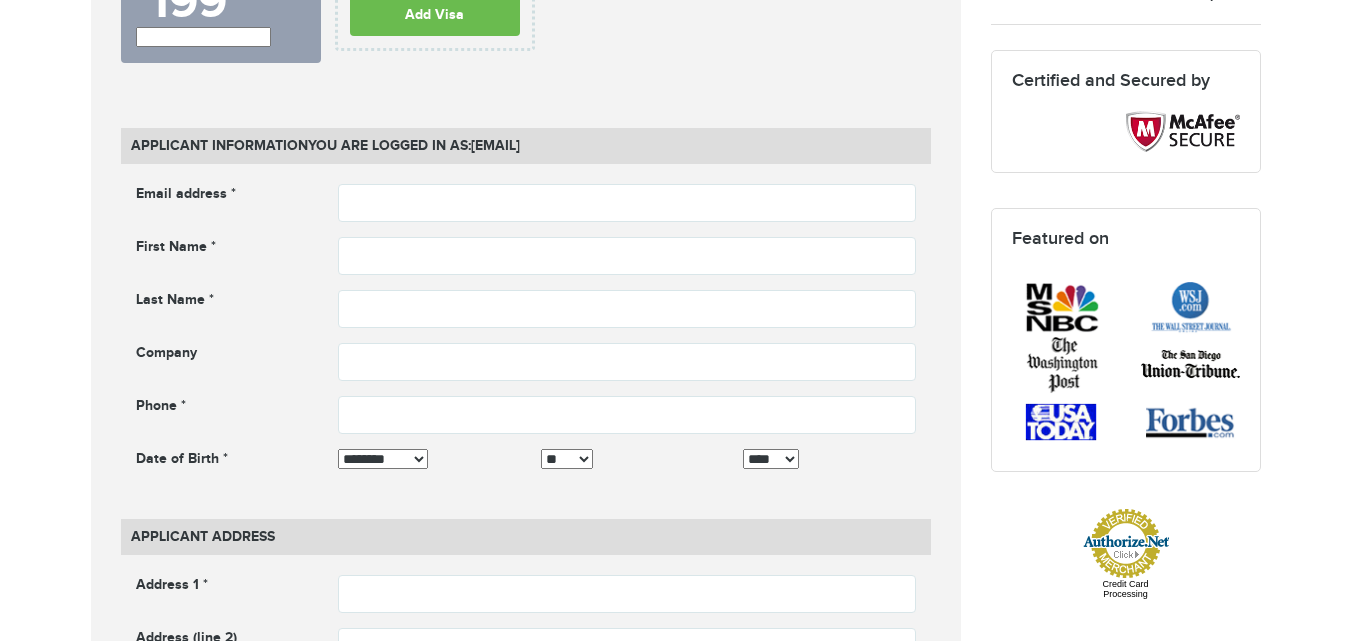 click on "800-860-8610
Passports & Visas.com
Login
Check Status
Passports
Passport Renewal
New Passport
Second Passport
Passport Name Change
Lost Passport" at bounding box center [675, 1109] 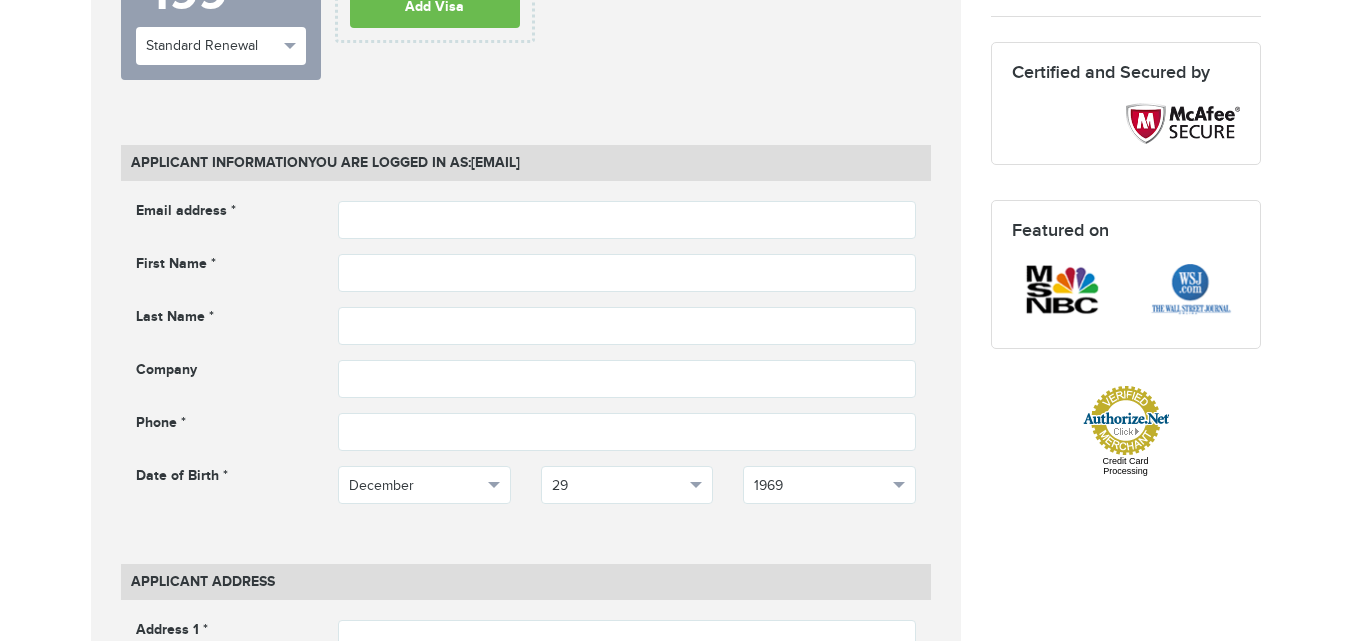 scroll, scrollTop: 511, scrollLeft: 0, axis: vertical 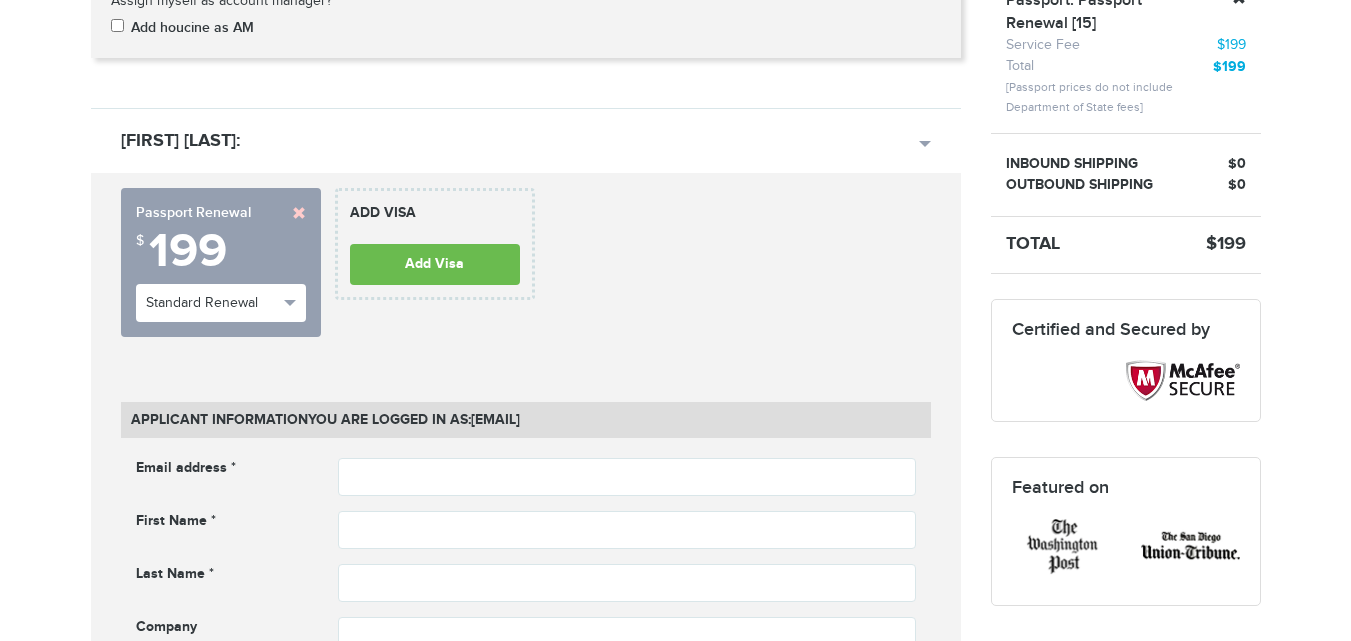 click on "720-902-3403
Passports & Visas.com
Hello, houcine
Passports
Passport Renewal
New Passport
Second Passport
Passport Name Change
Lost Passport
Child Passport
Travel Visas" at bounding box center (675, 1403) 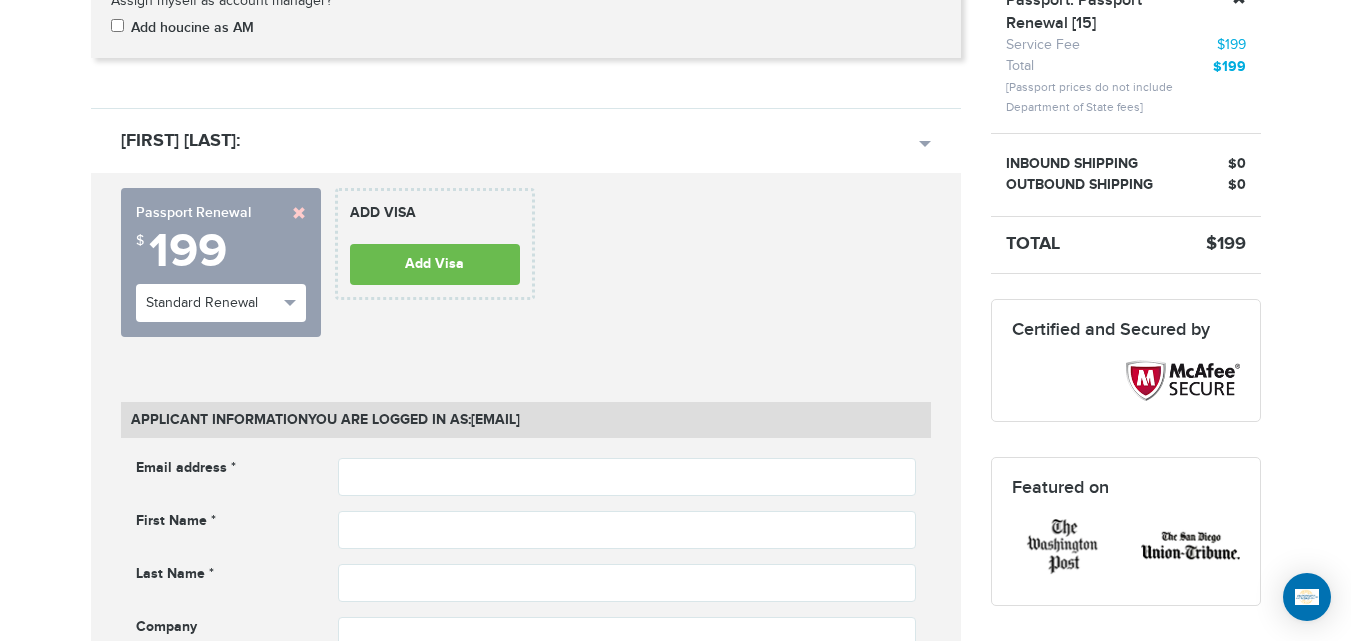 scroll, scrollTop: 861, scrollLeft: 0, axis: vertical 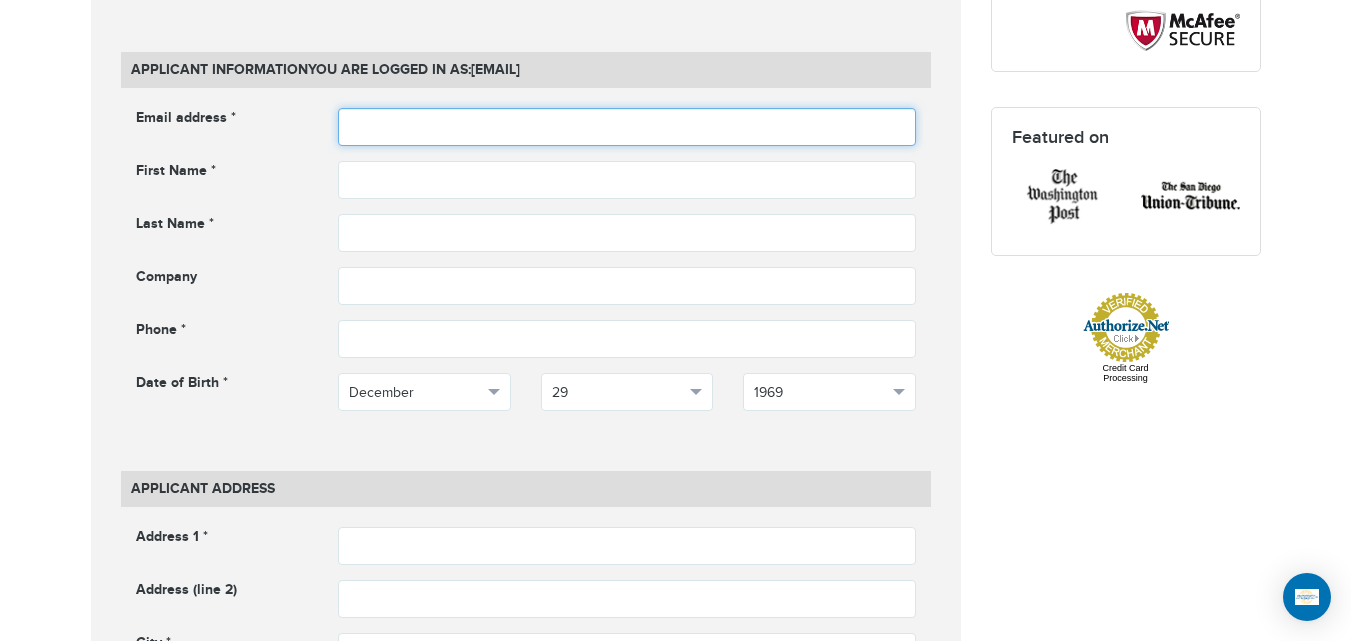click at bounding box center (627, 127) 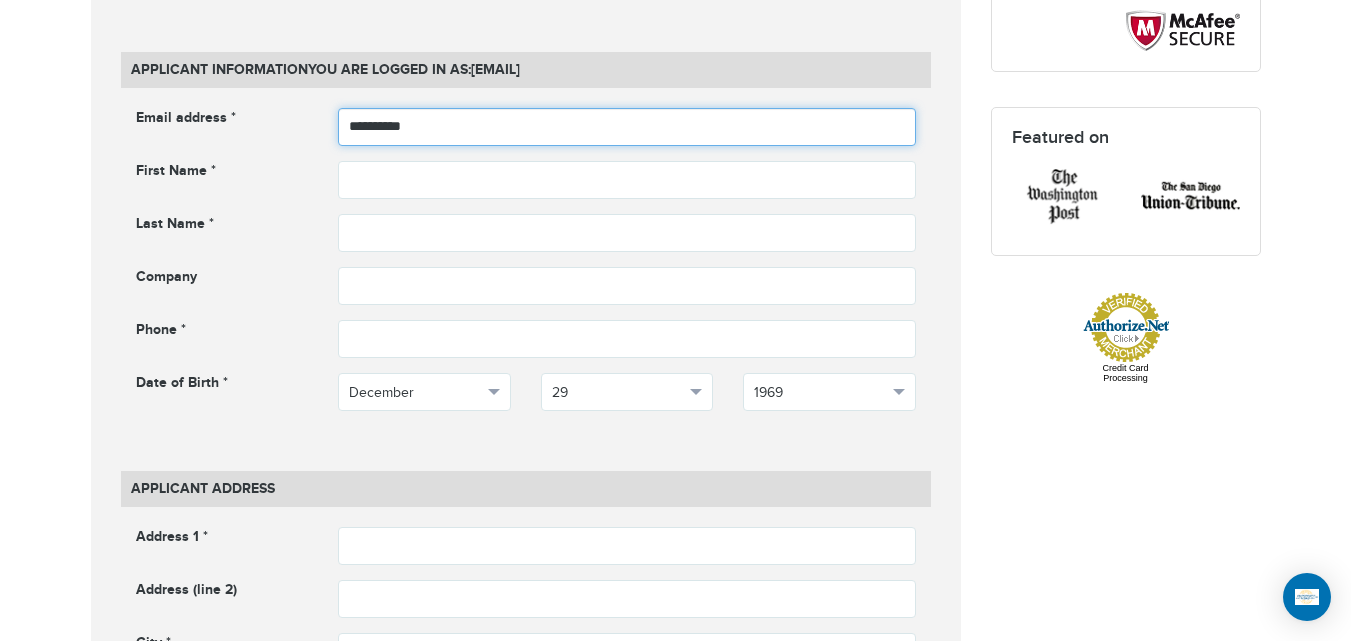 click on "**********" at bounding box center [627, 127] 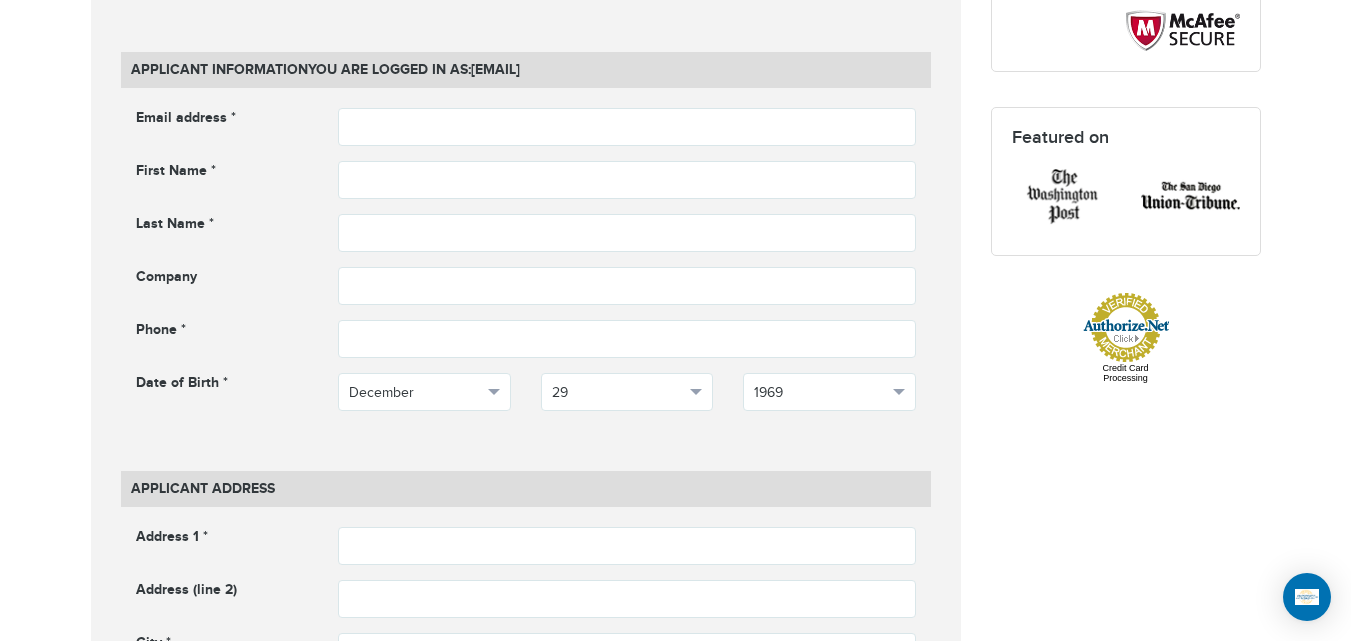 click on "Applicant Information  You are logged in as:  houcine@passportsandvisas.com
Email address *
Email address cannot be empty
First Name *
First name cannot be empty Company" at bounding box center [526, 1097] 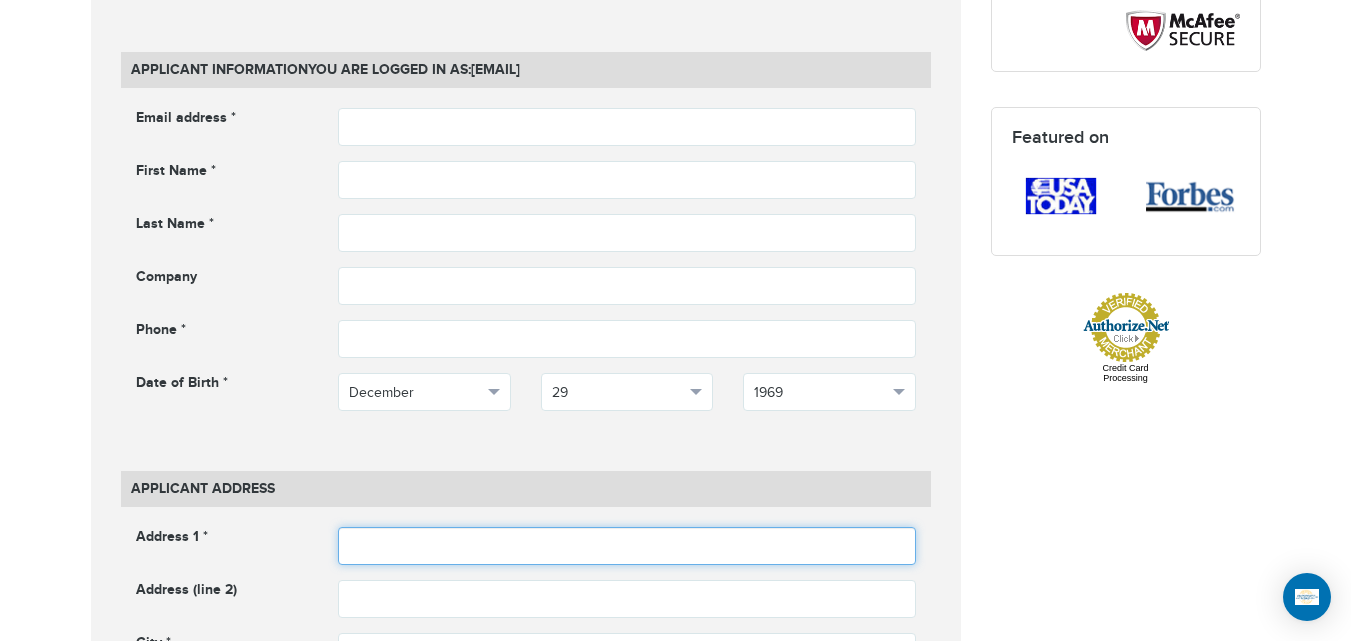 click at bounding box center [627, 546] 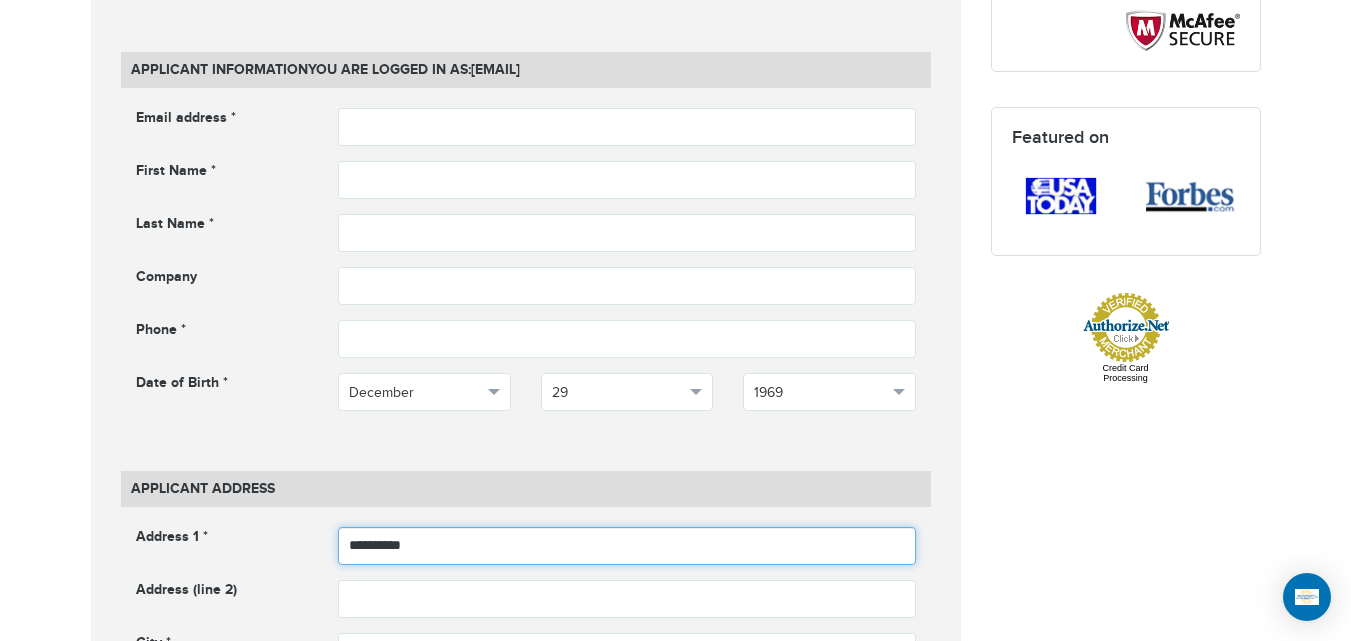 type on "**********" 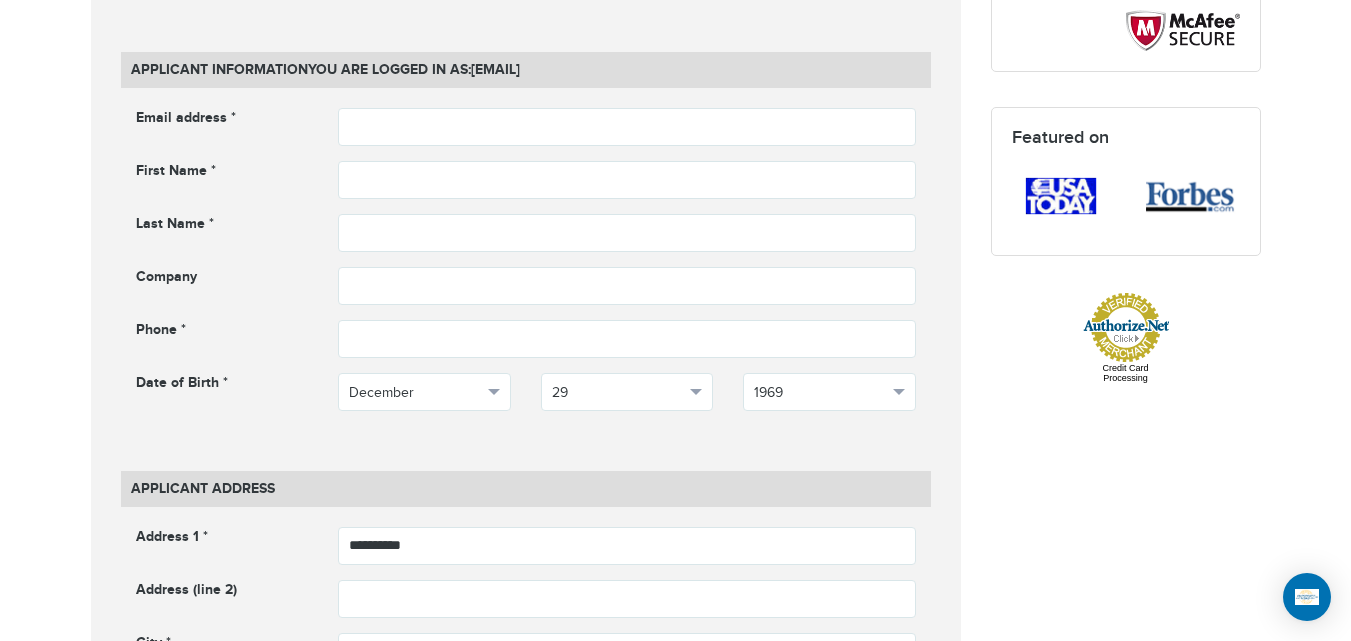 click on "720-902-3403
Passports & Visas.com
Hello, houcine
Passports
Passport Renewal
New Passport
Second Passport
Passport Name Change
Lost Passport
Child Passport
Travel Visas" at bounding box center (675, 1053) 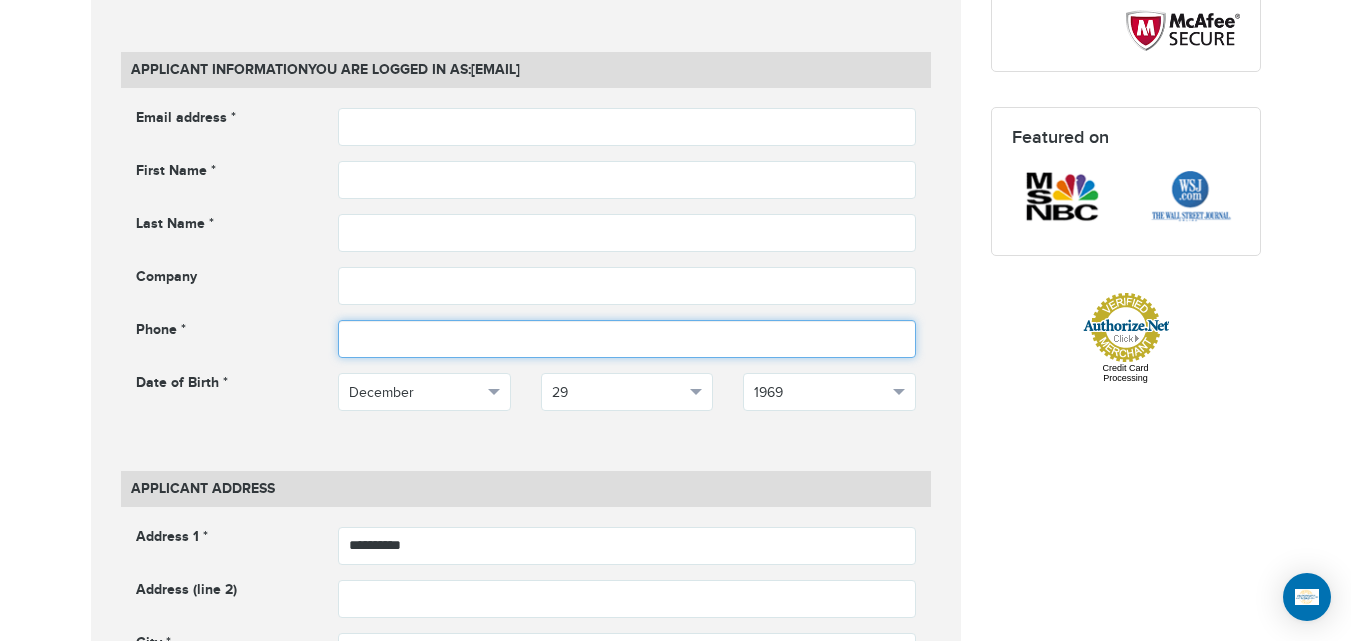 click at bounding box center (627, 339) 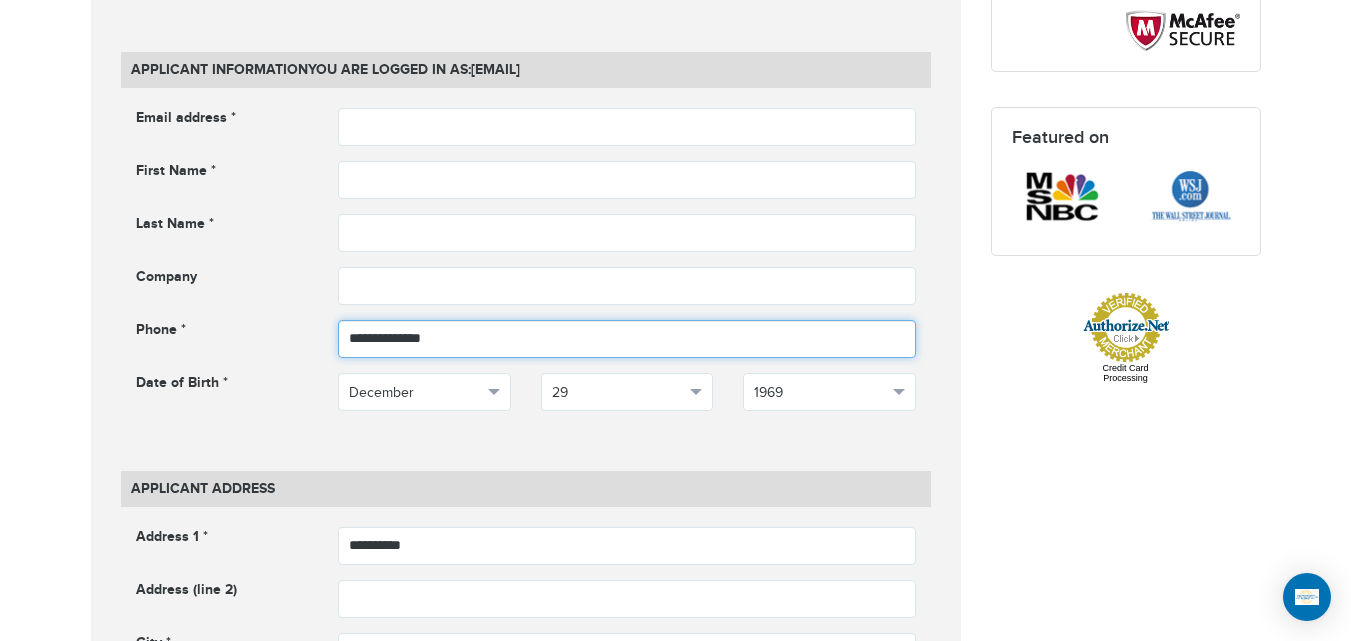 type on "**********" 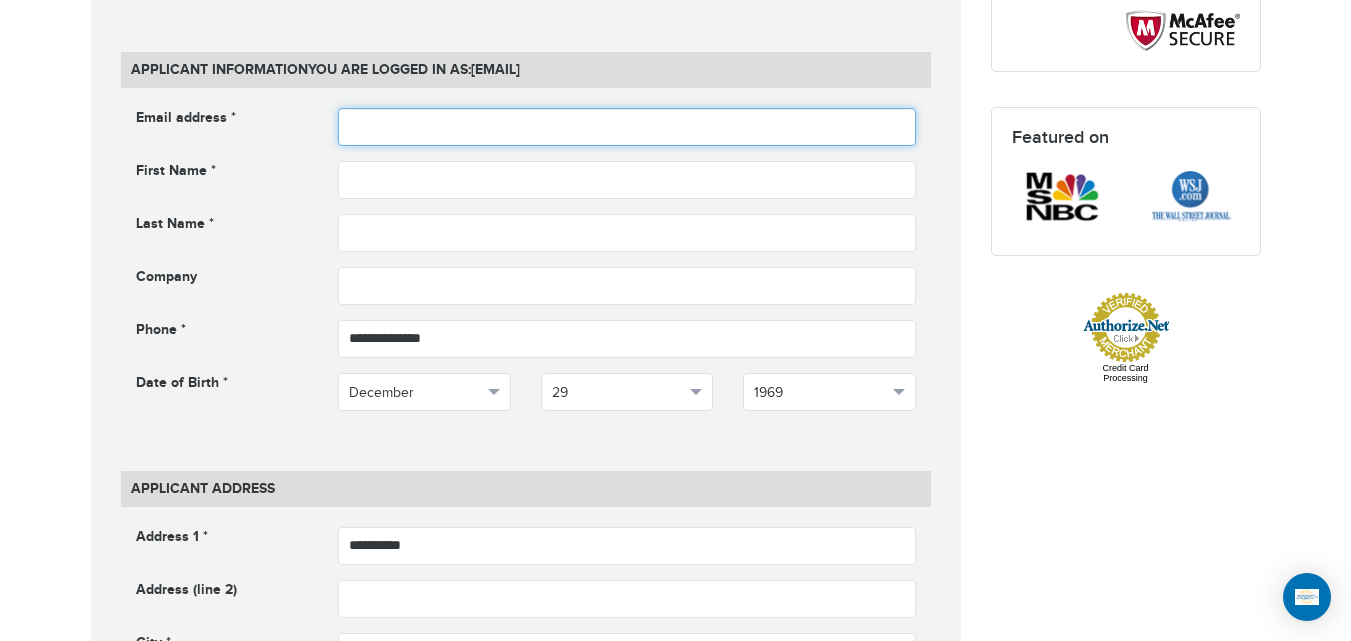 click at bounding box center [627, 127] 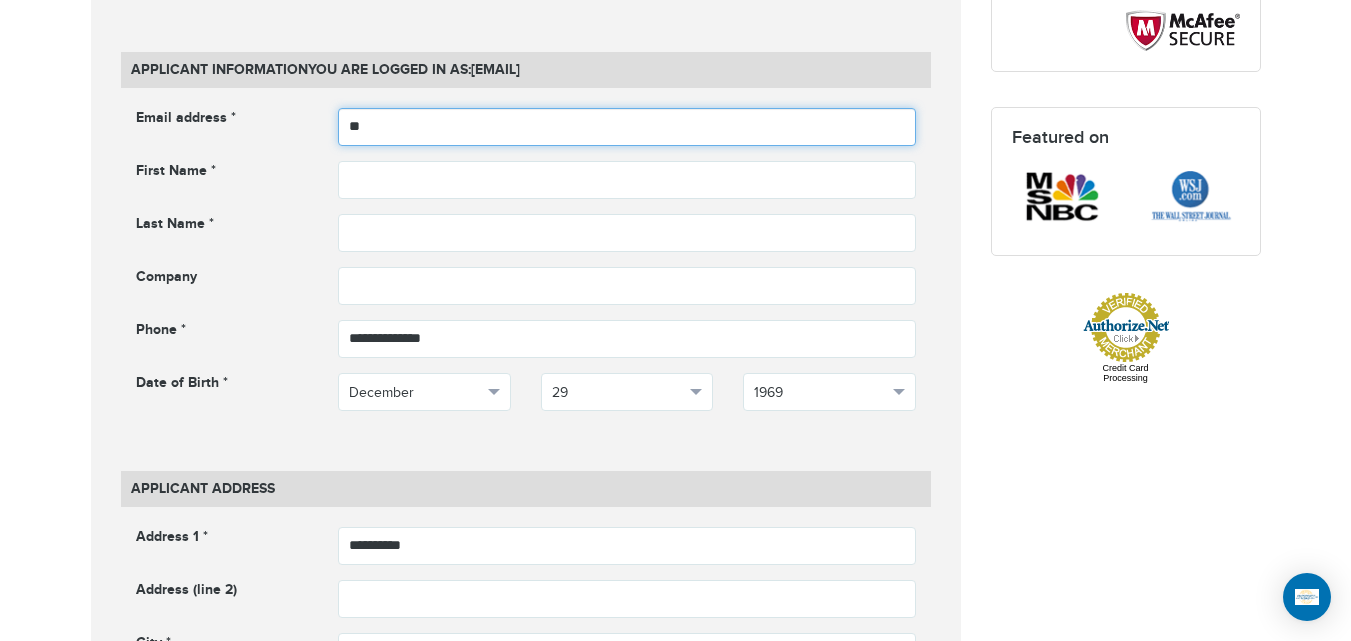 type on "**********" 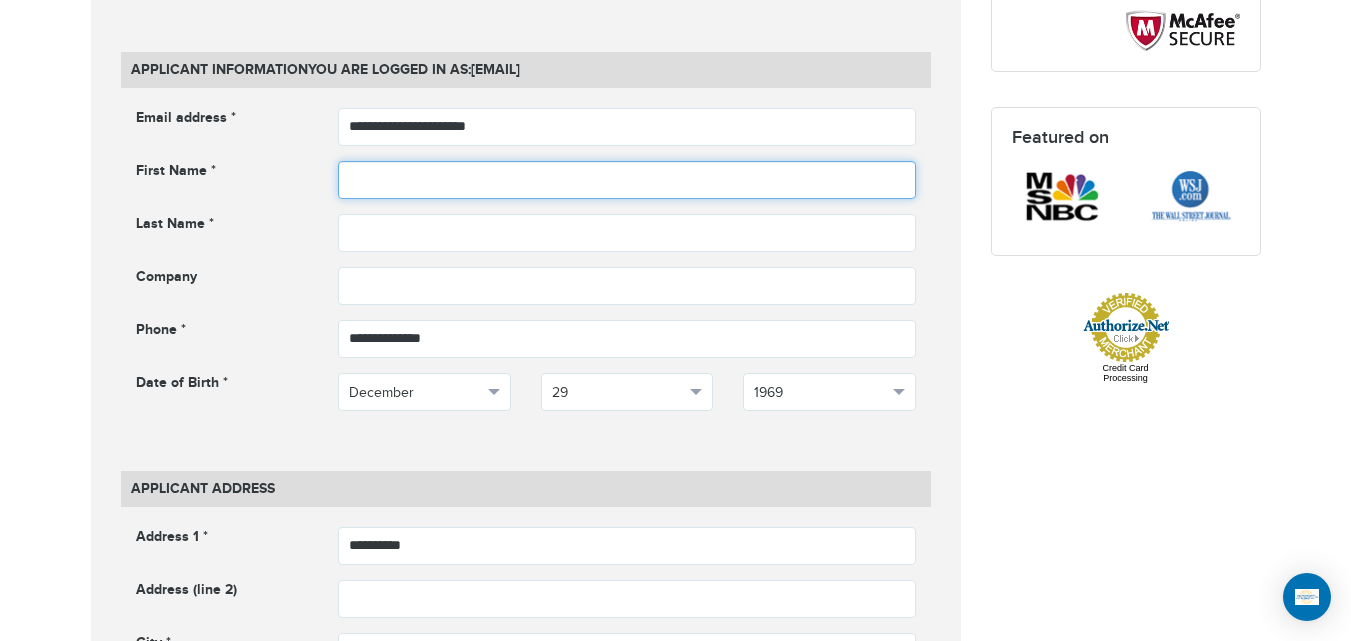 click at bounding box center [627, 180] 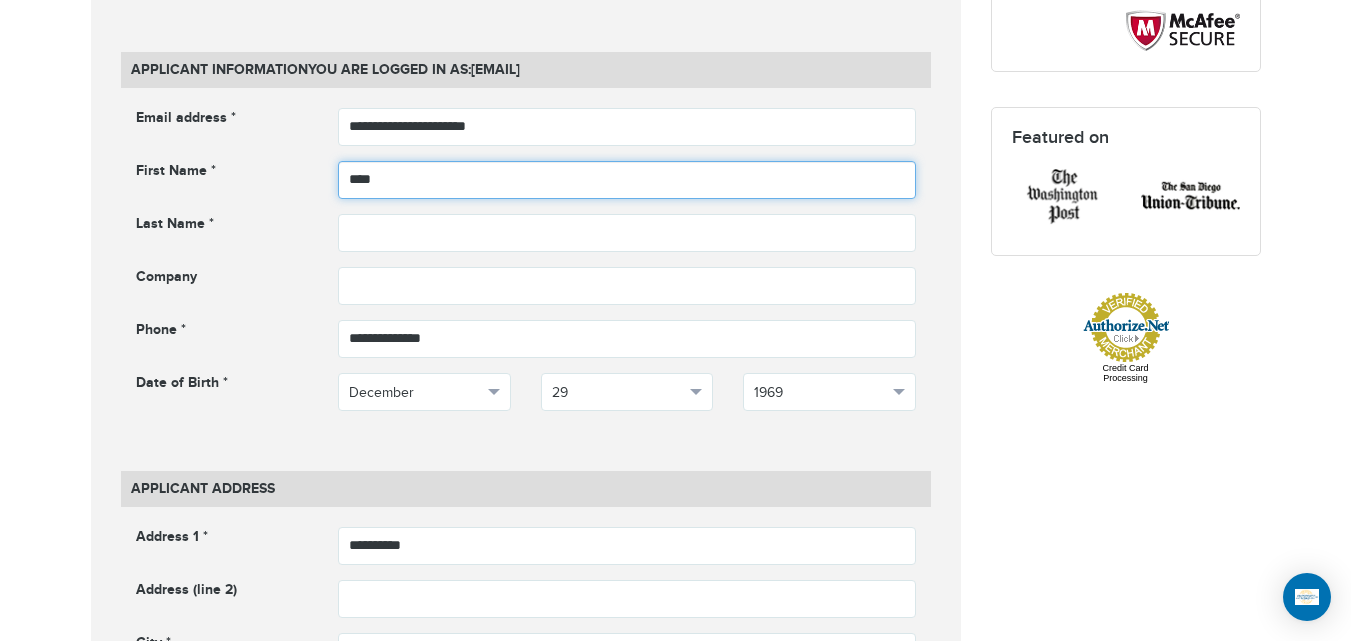 type on "*****" 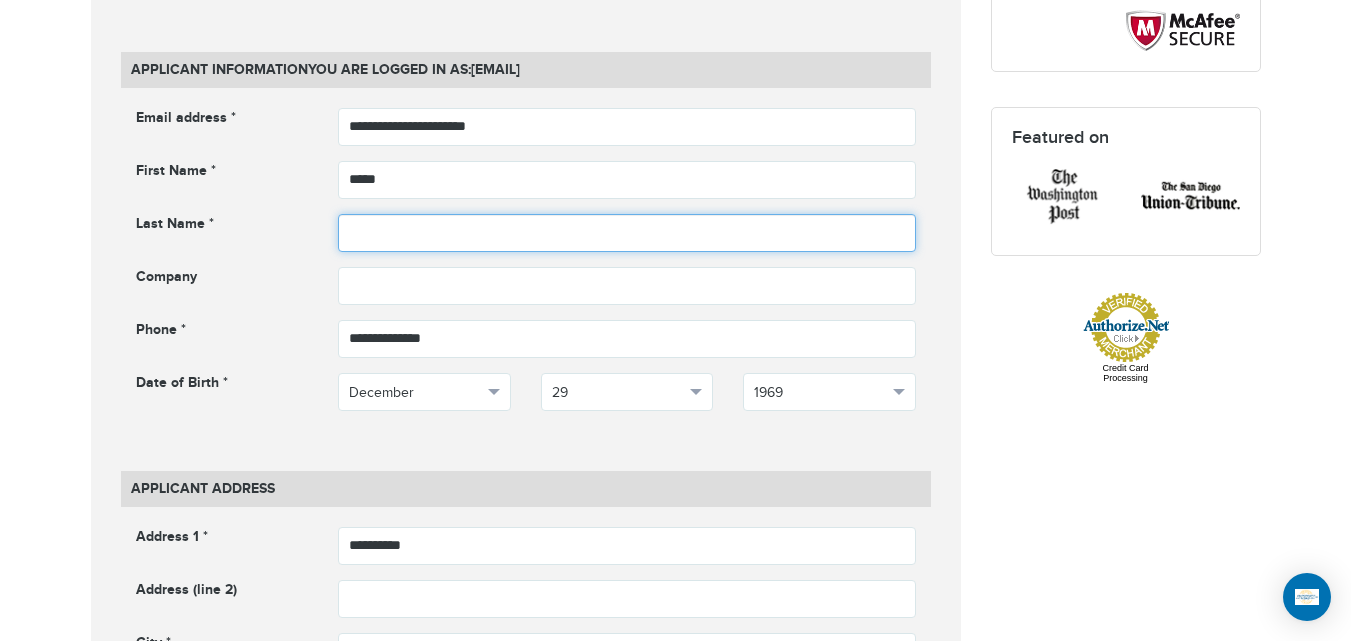 click at bounding box center [627, 233] 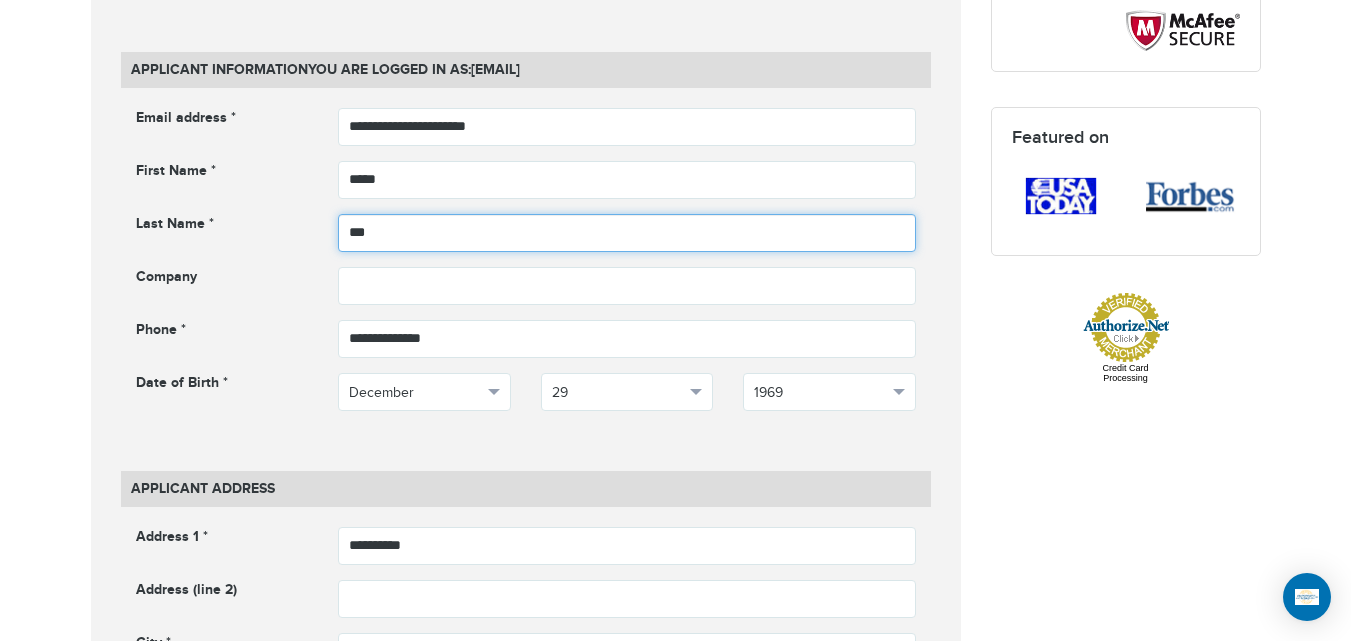 type on "*******" 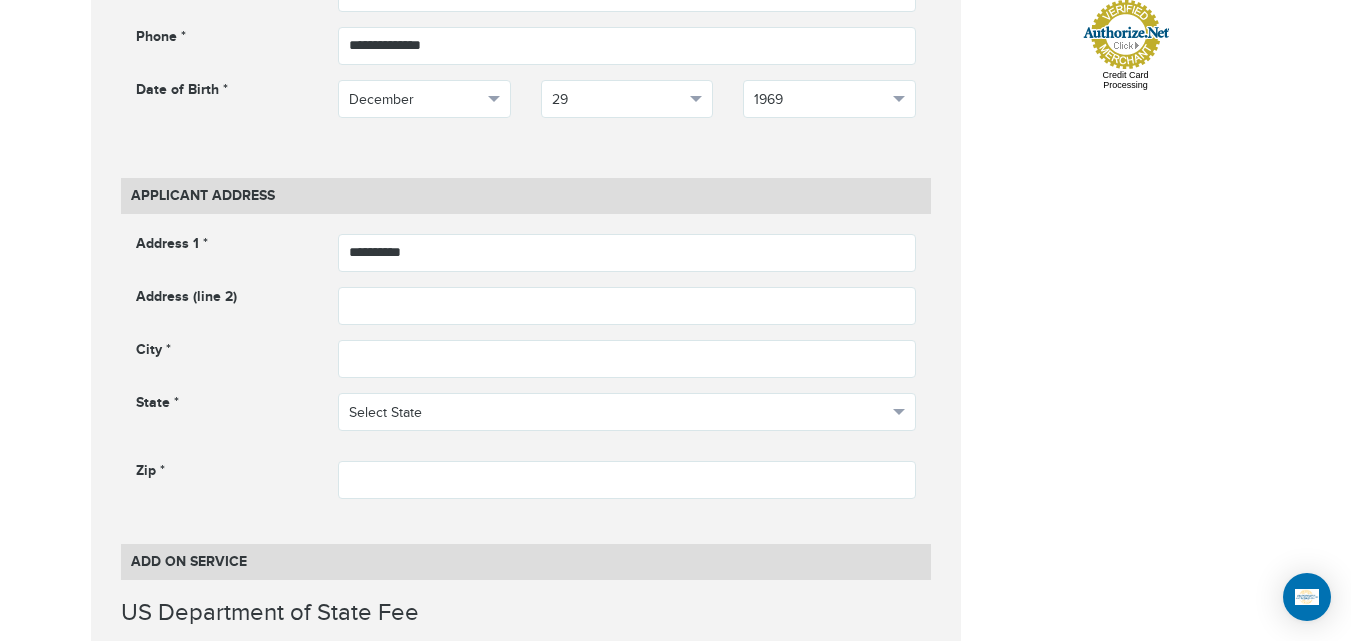 scroll, scrollTop: 1160, scrollLeft: 0, axis: vertical 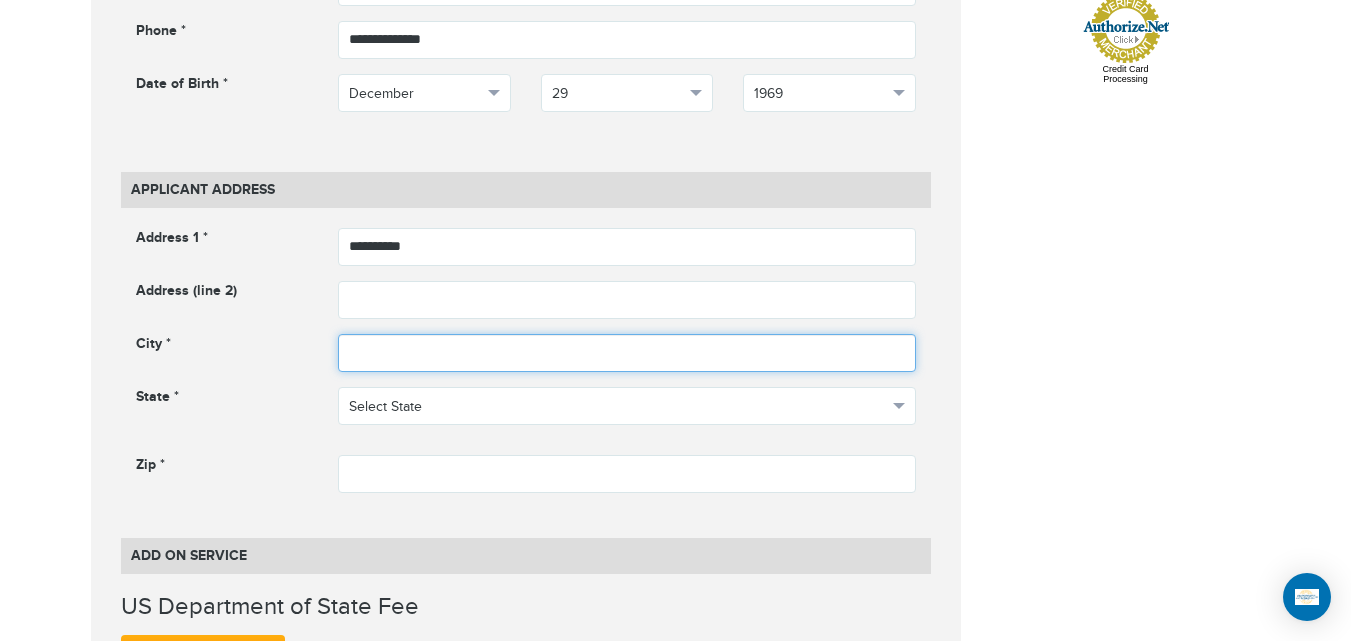 click at bounding box center (627, 353) 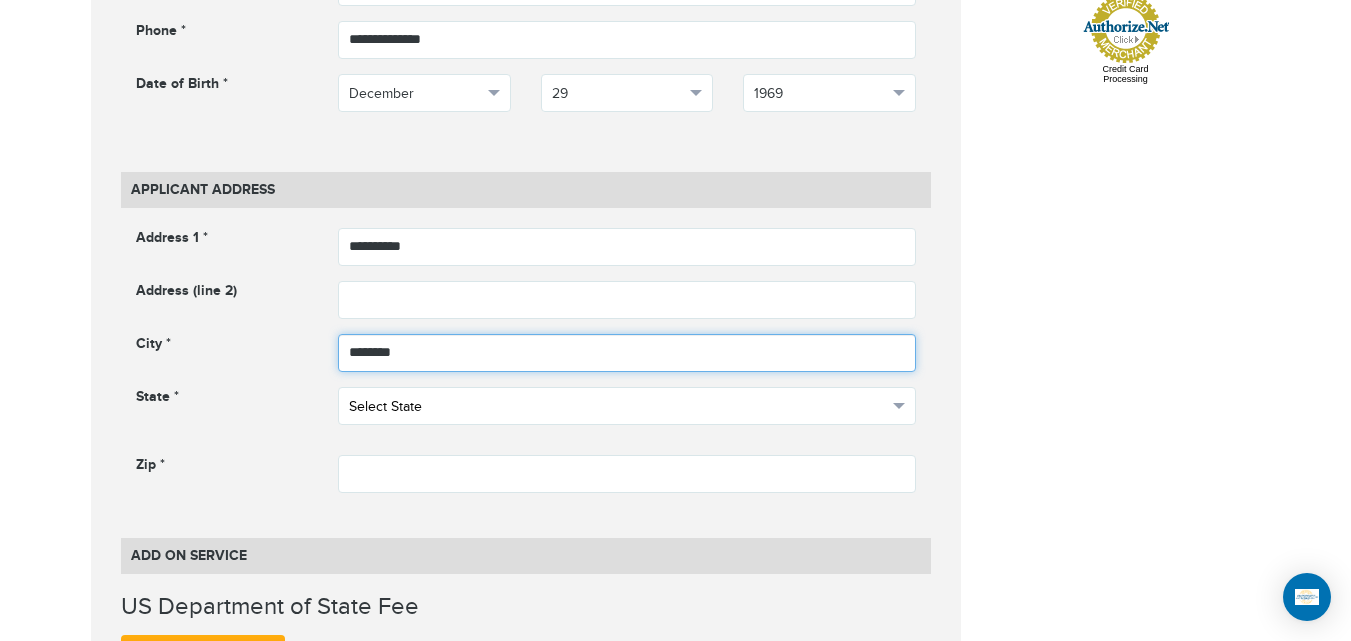 type on "********" 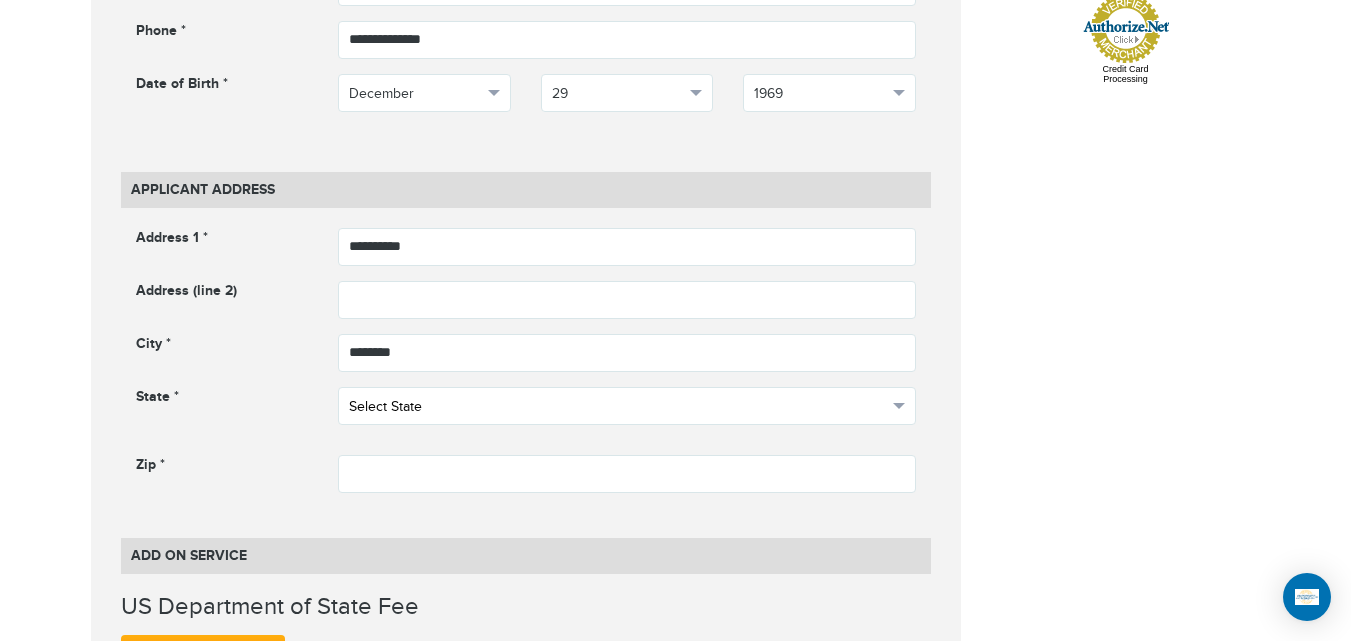 click on "Select State" at bounding box center (627, 406) 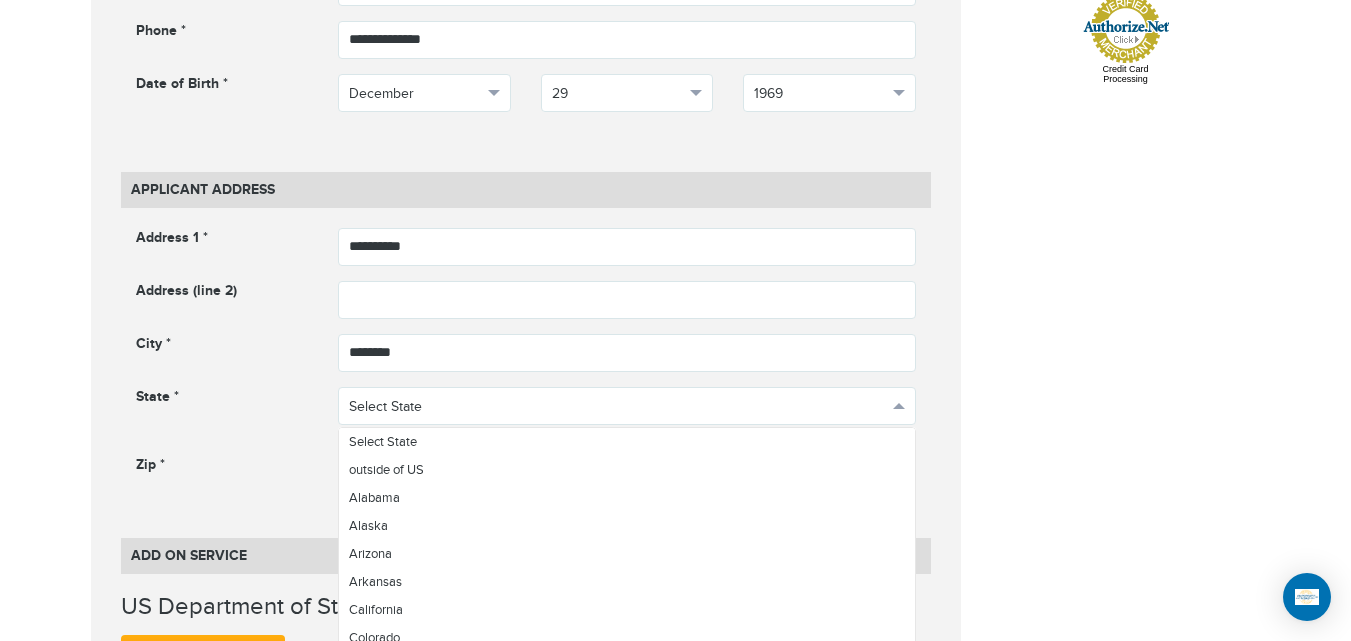 scroll, scrollTop: 904, scrollLeft: 0, axis: vertical 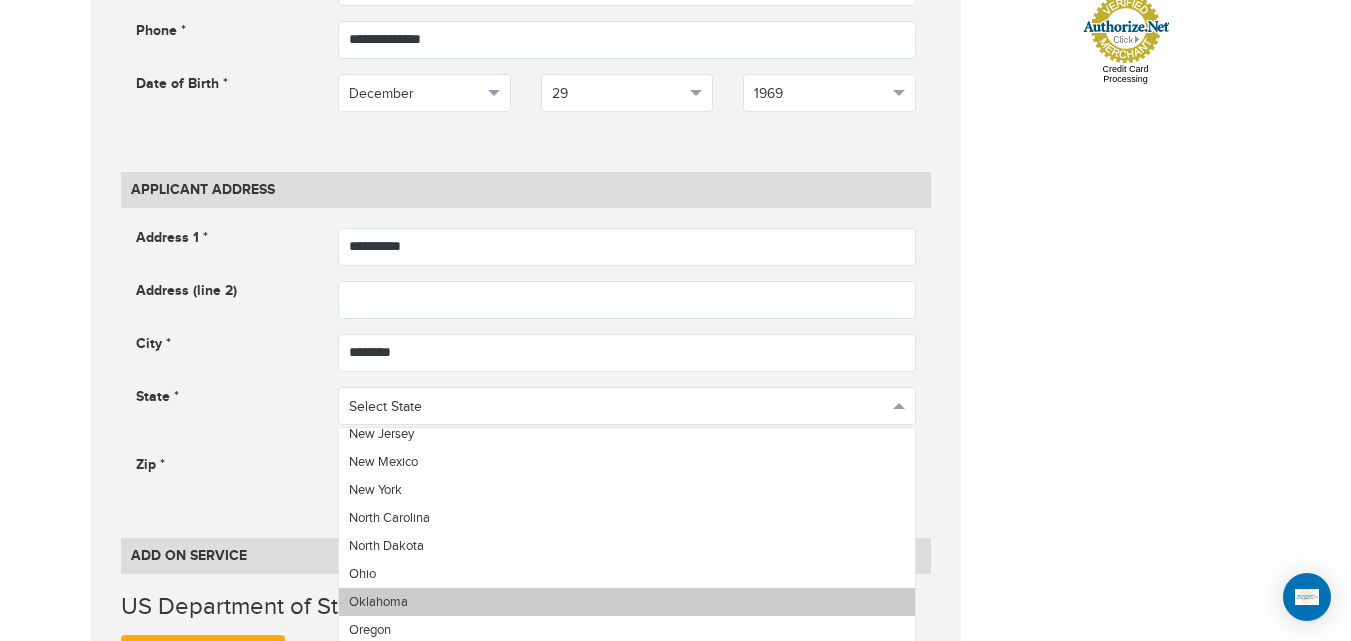 click on "Oklahoma" at bounding box center [627, 602] 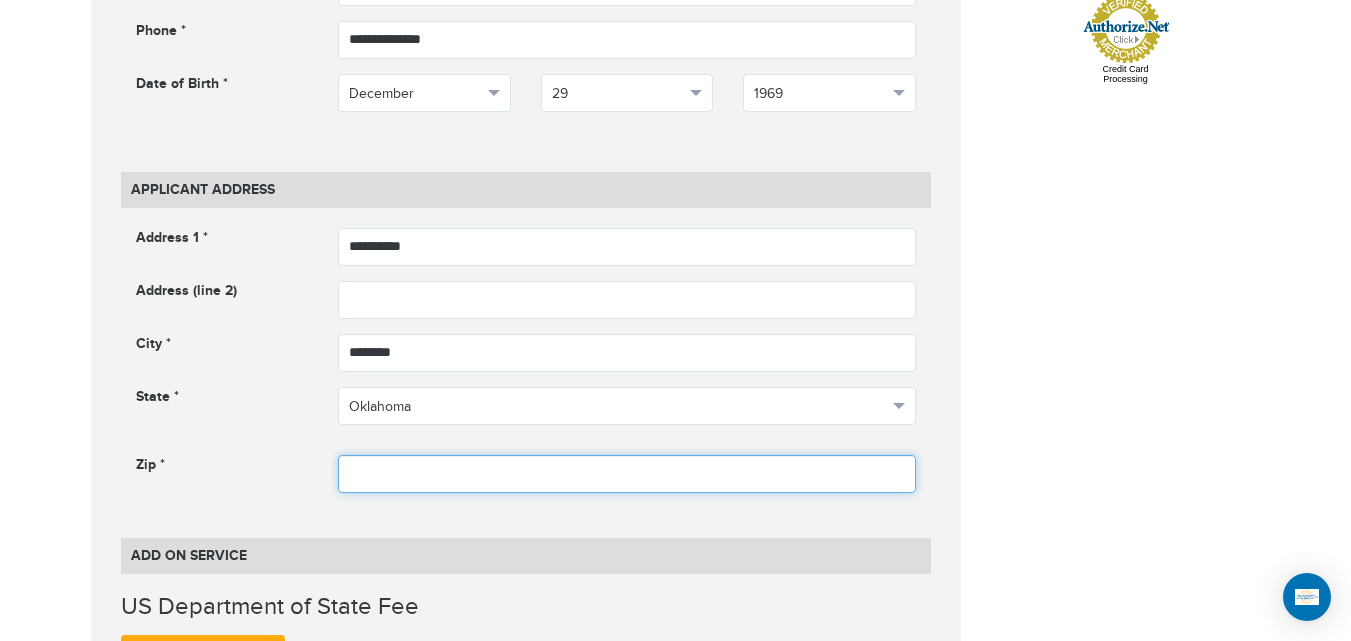 click at bounding box center (627, 474) 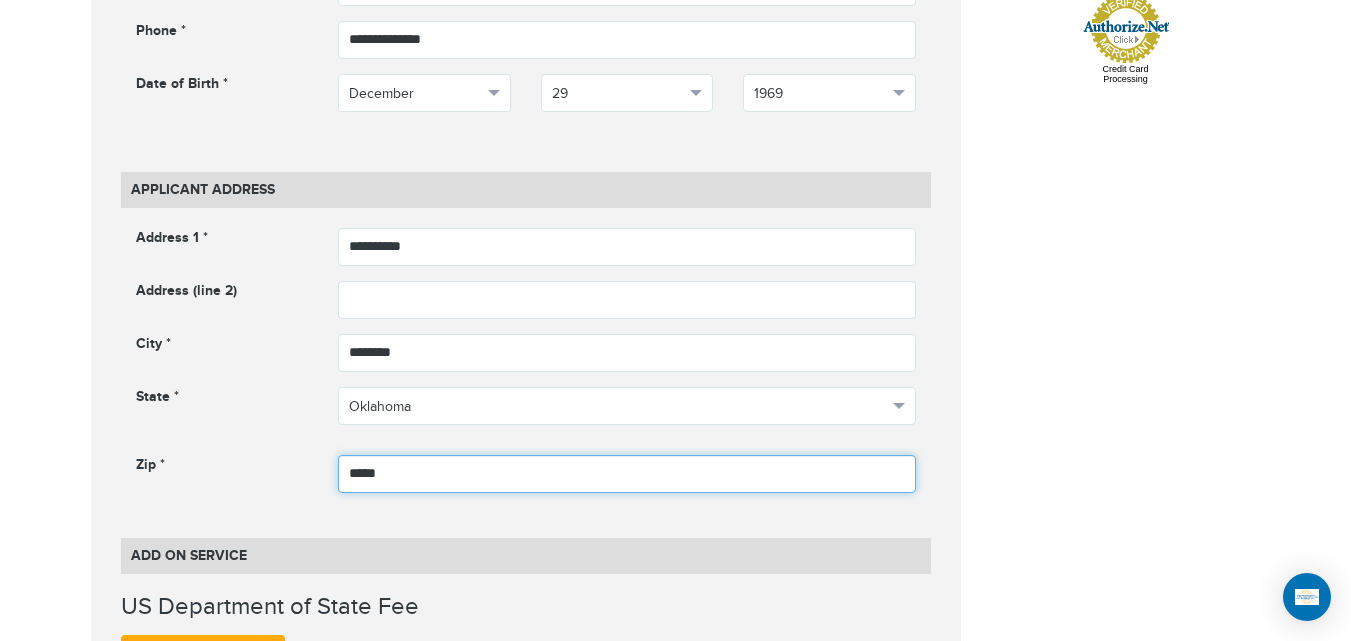 type on "*****" 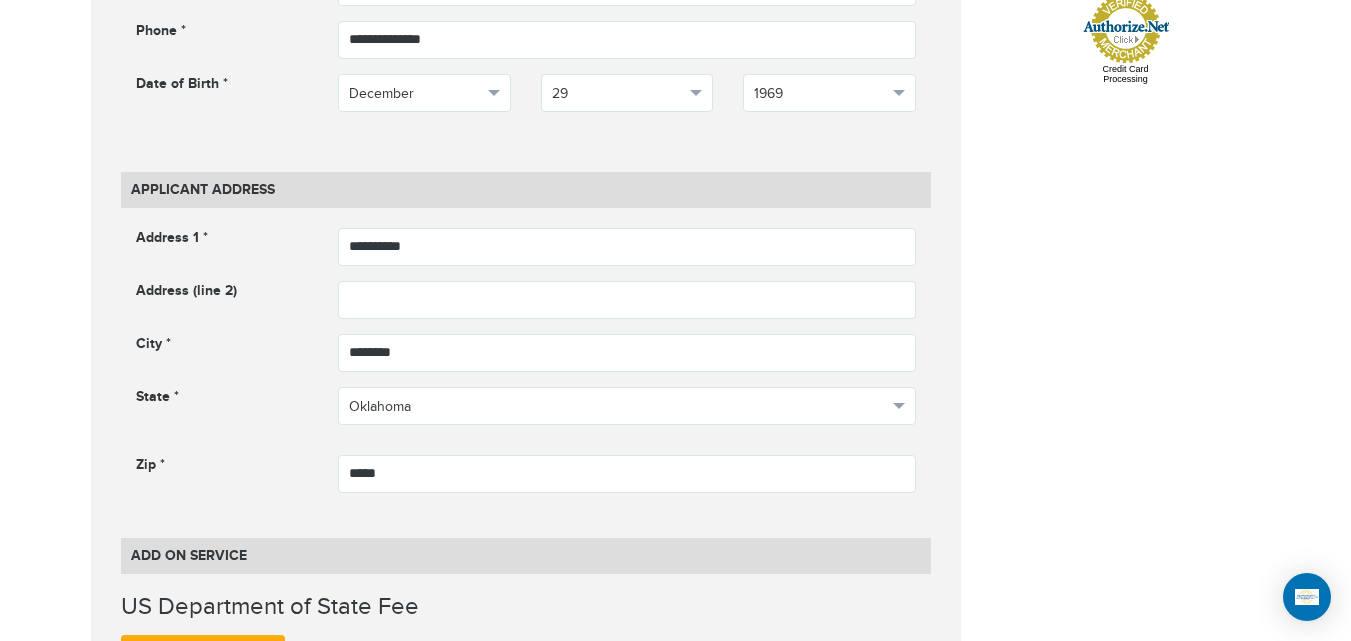 click on "**********" at bounding box center (676, 602) 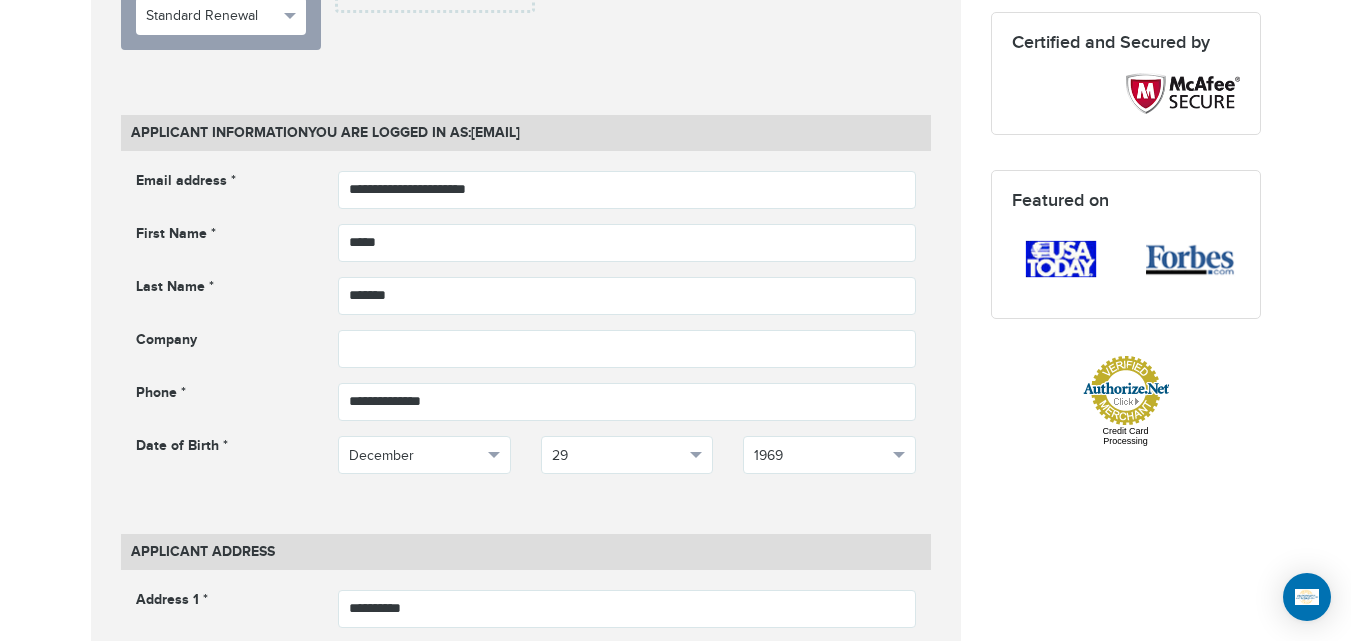 scroll, scrollTop: 791, scrollLeft: 0, axis: vertical 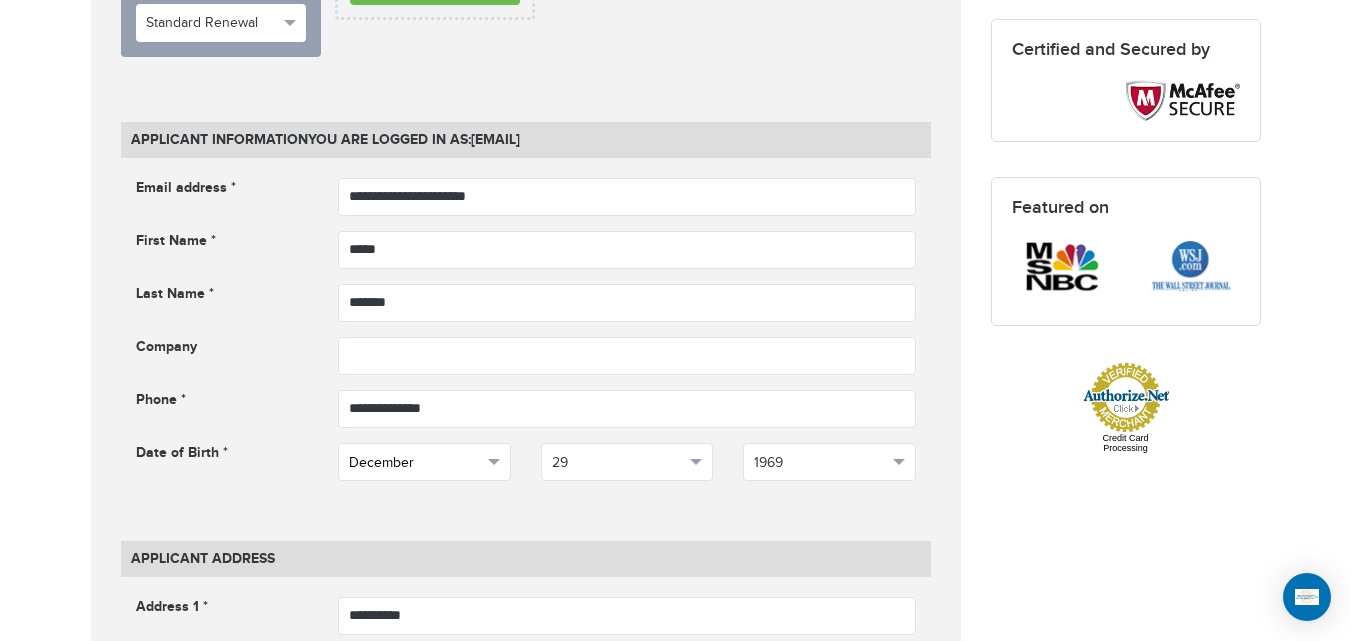 click on "December" at bounding box center (415, 463) 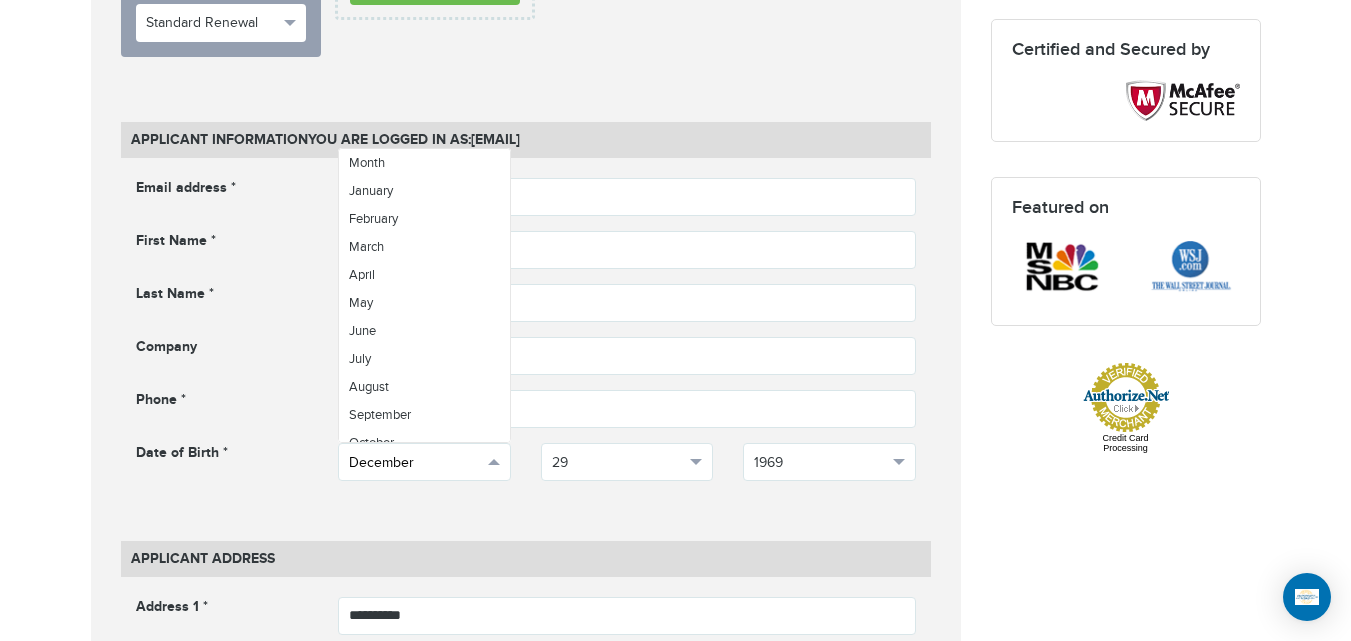 scroll, scrollTop: 71, scrollLeft: 0, axis: vertical 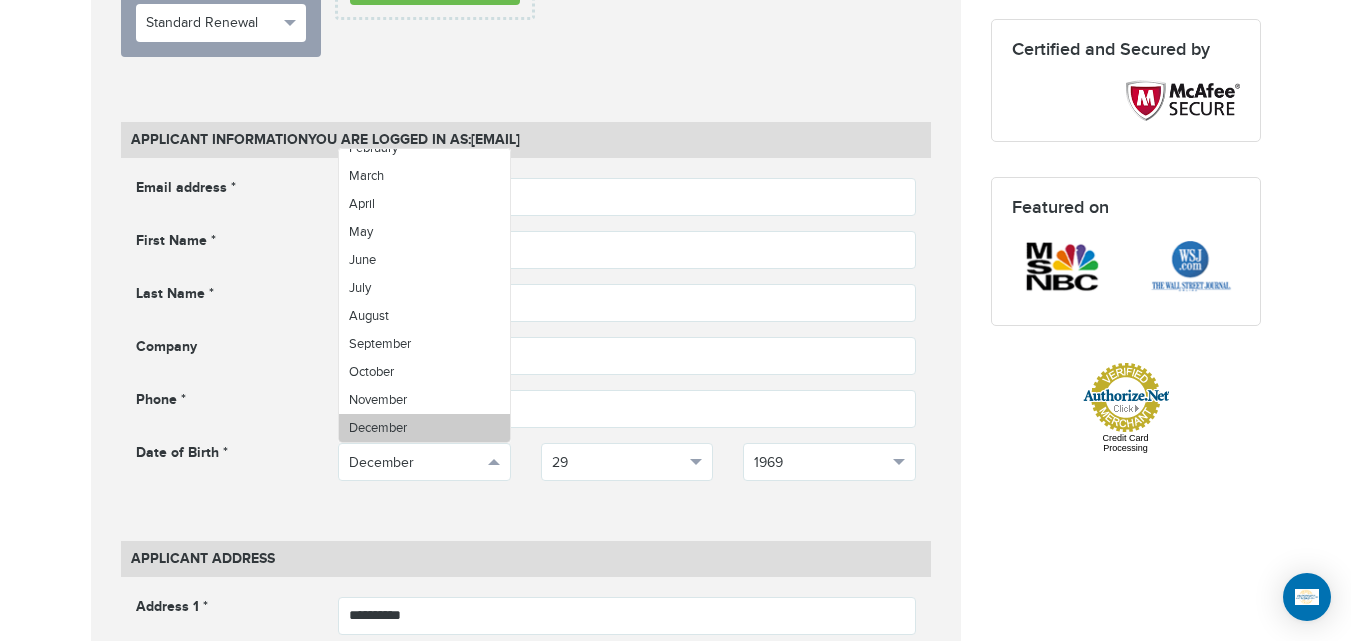 click on "December" at bounding box center [424, 428] 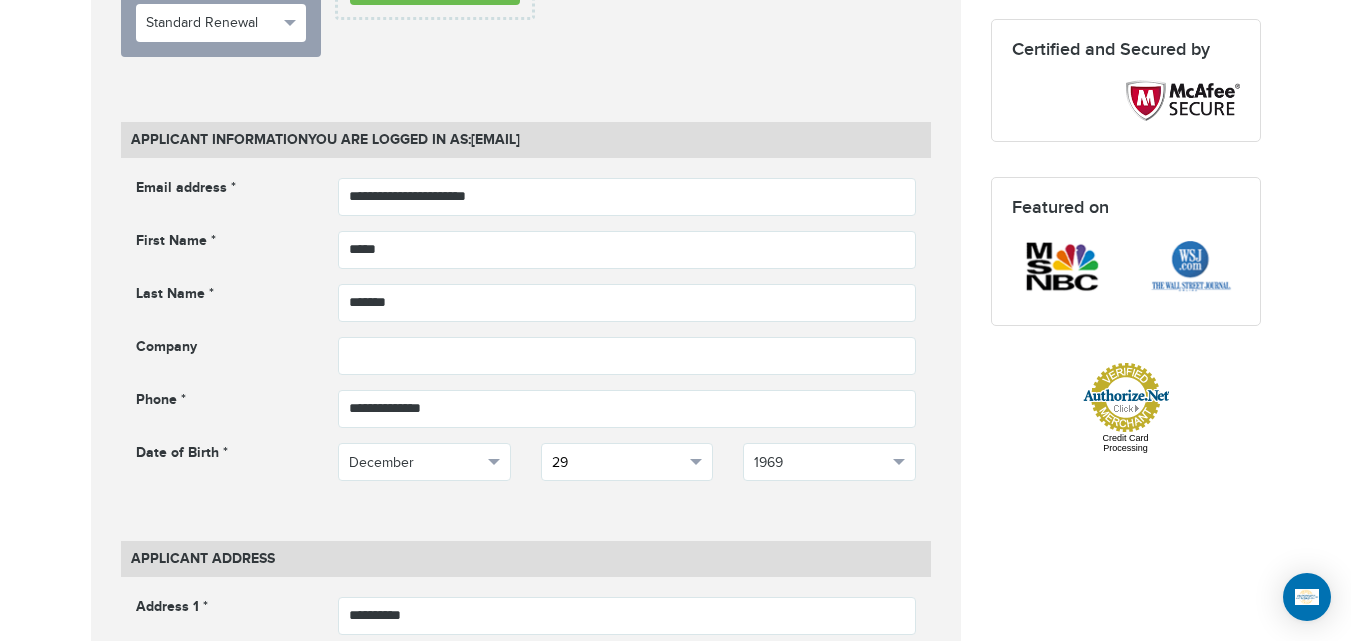 click on "29" at bounding box center (618, 463) 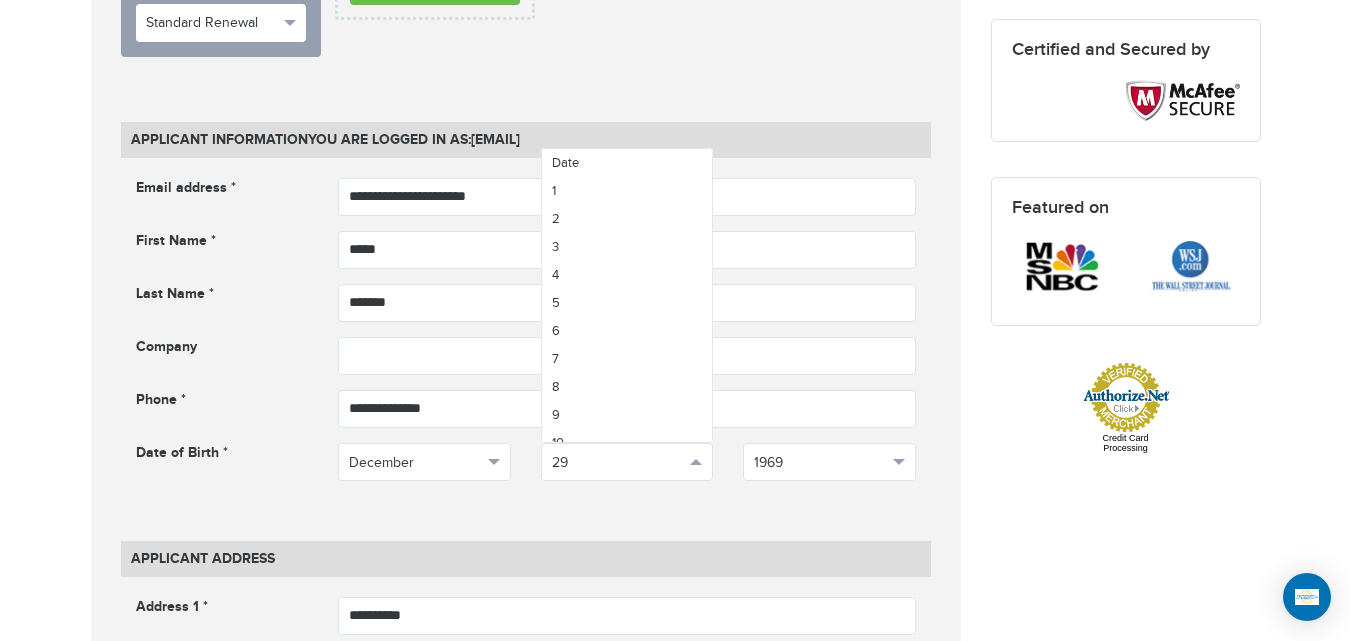 scroll, scrollTop: 603, scrollLeft: 0, axis: vertical 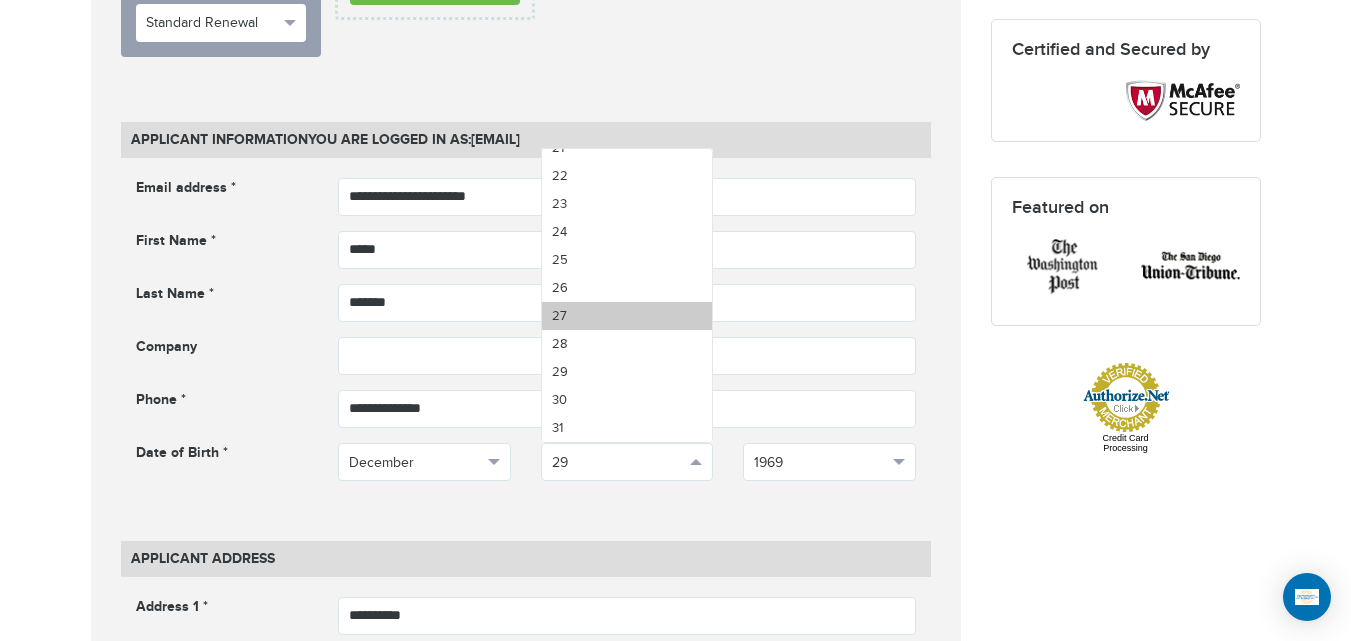 click on "27" at bounding box center [627, 316] 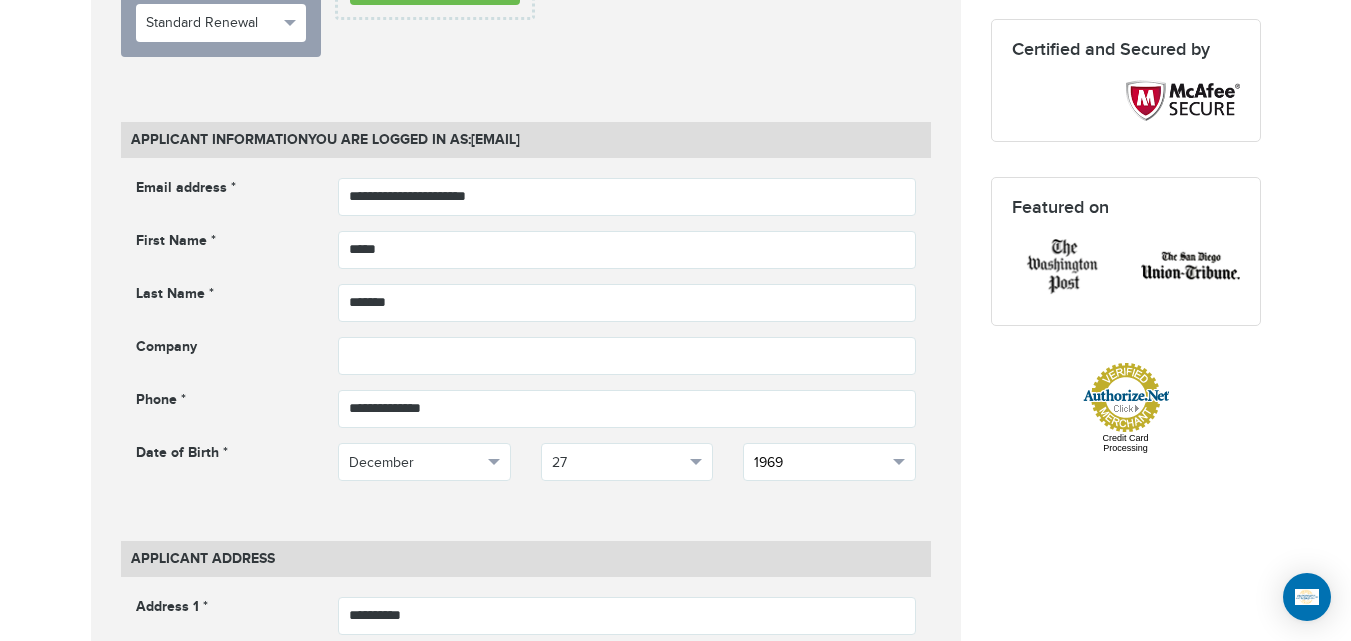 click on "1969" at bounding box center [829, 462] 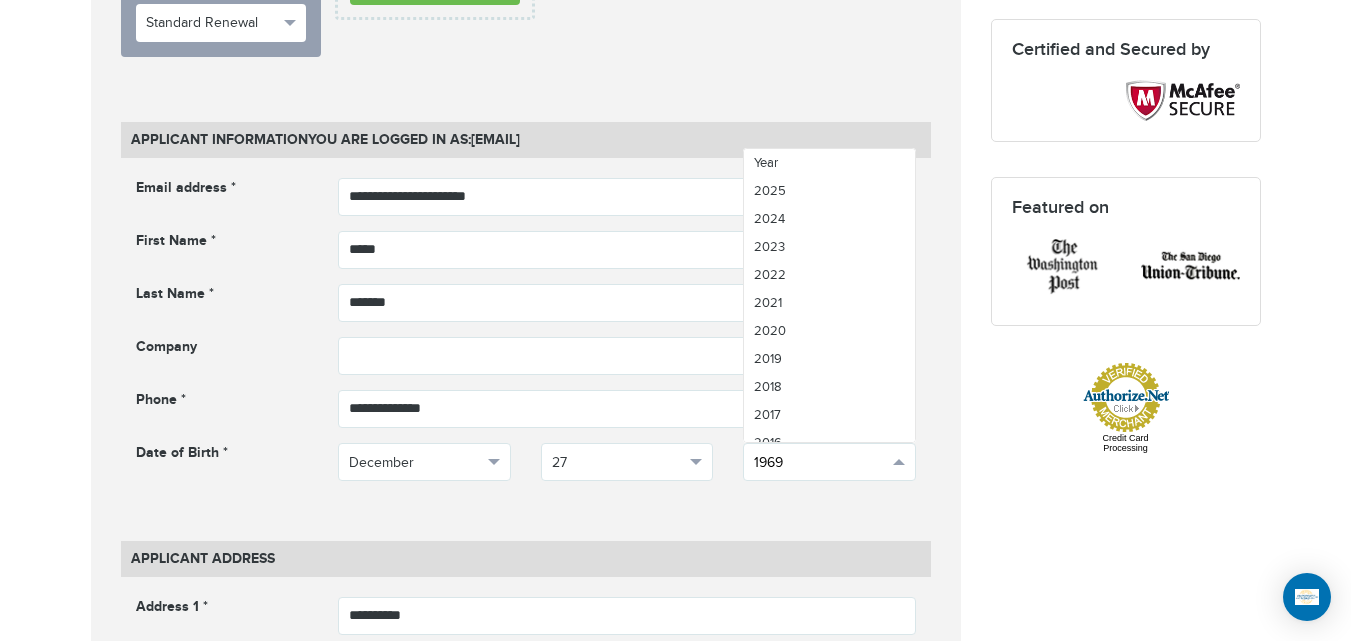 scroll, scrollTop: 1464, scrollLeft: 0, axis: vertical 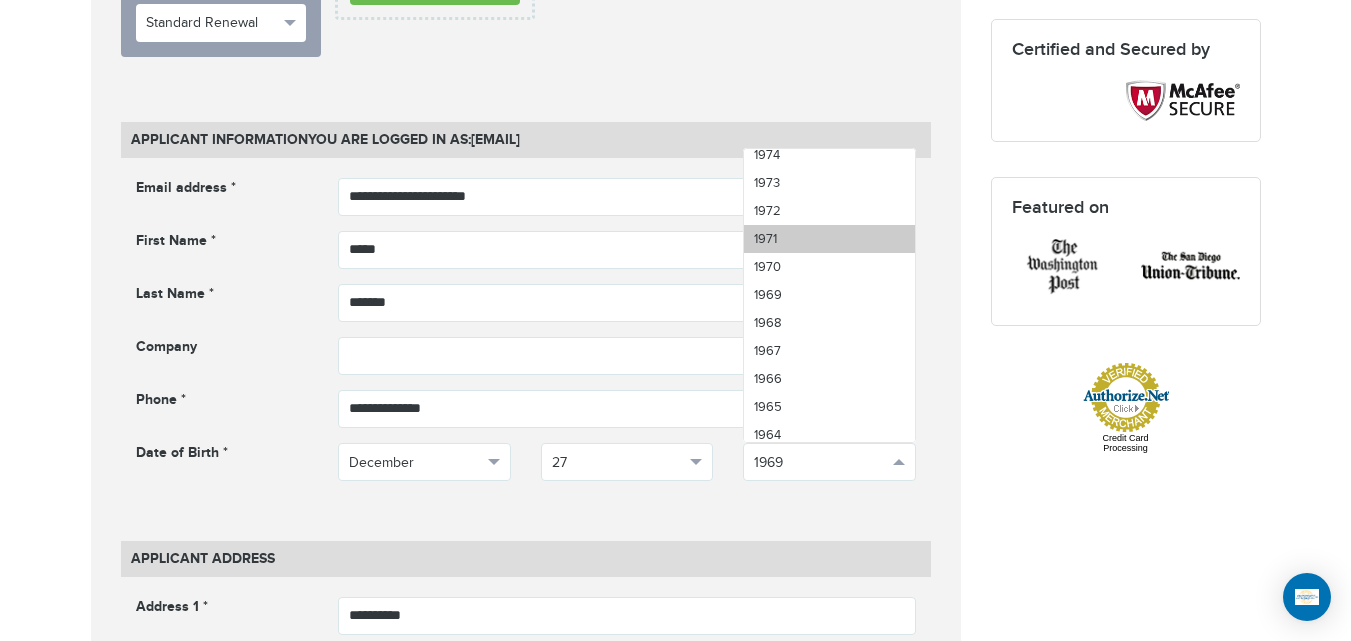click on "1971" at bounding box center [829, 239] 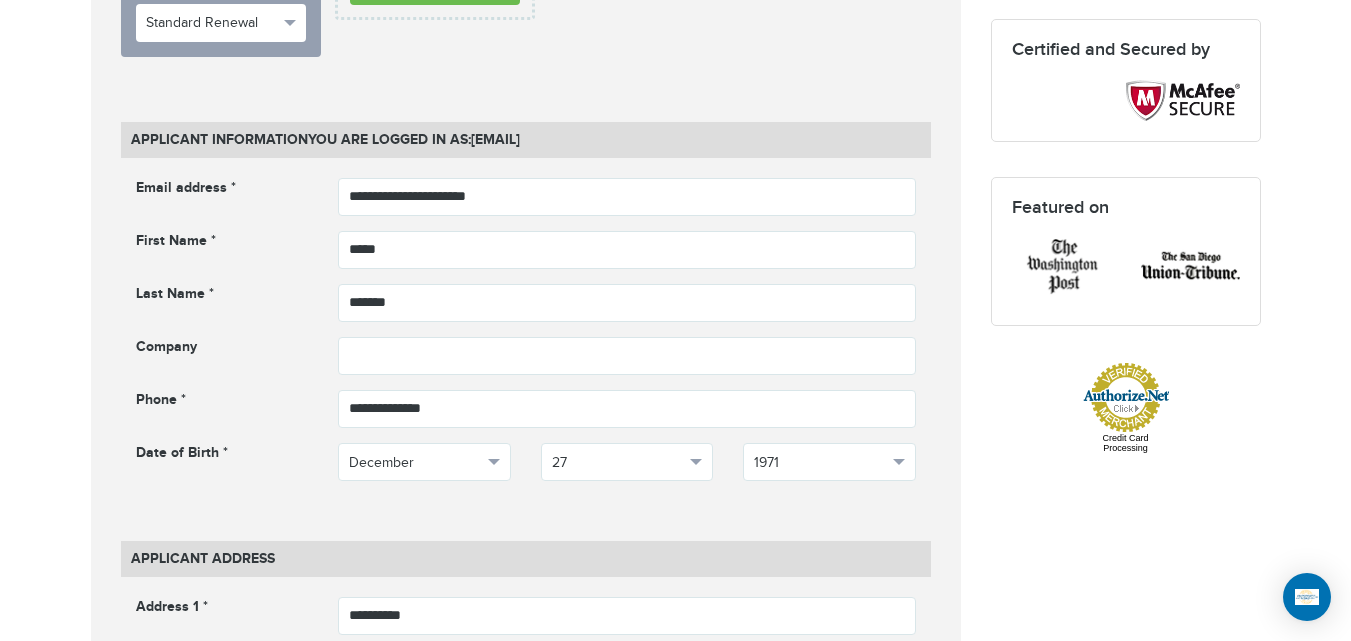 click on "720-902-3403
Passports & Visas.com
Hello, houcine
Passports
Passport Renewal
New Passport
Second Passport
Passport Name Change
Lost Passport
Child Passport
Travel Visas" at bounding box center [675, 1123] 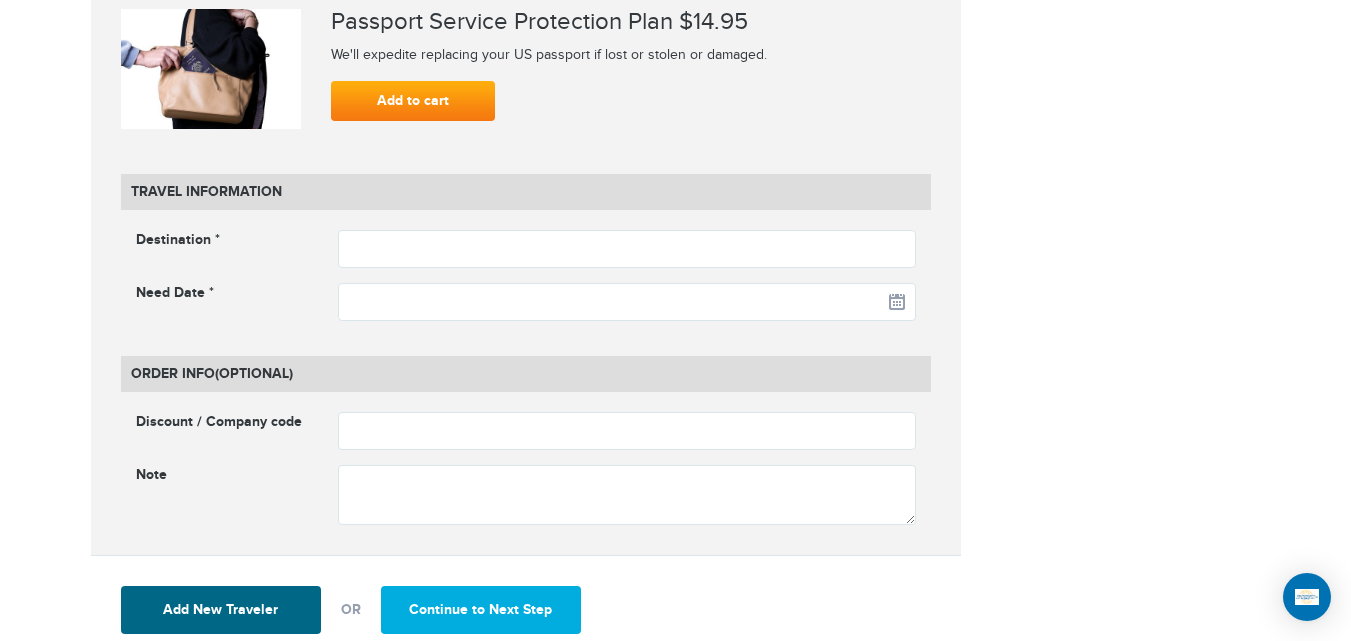 scroll, scrollTop: 2522, scrollLeft: 0, axis: vertical 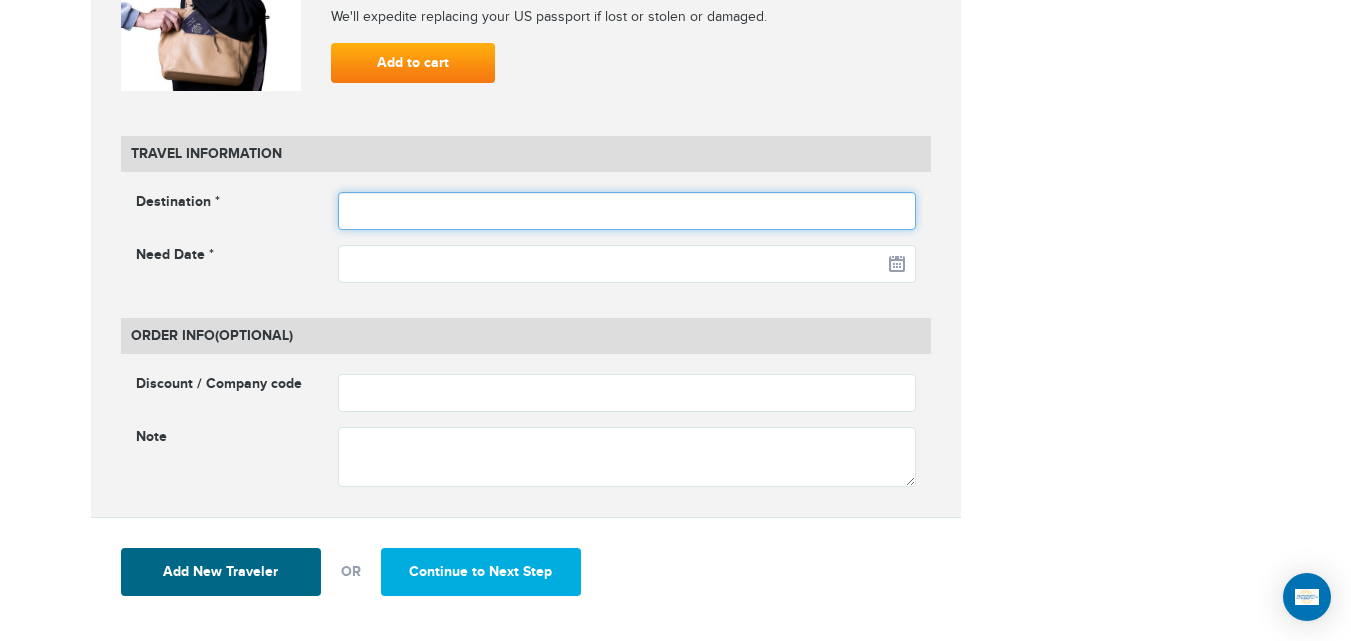 click at bounding box center [627, 211] 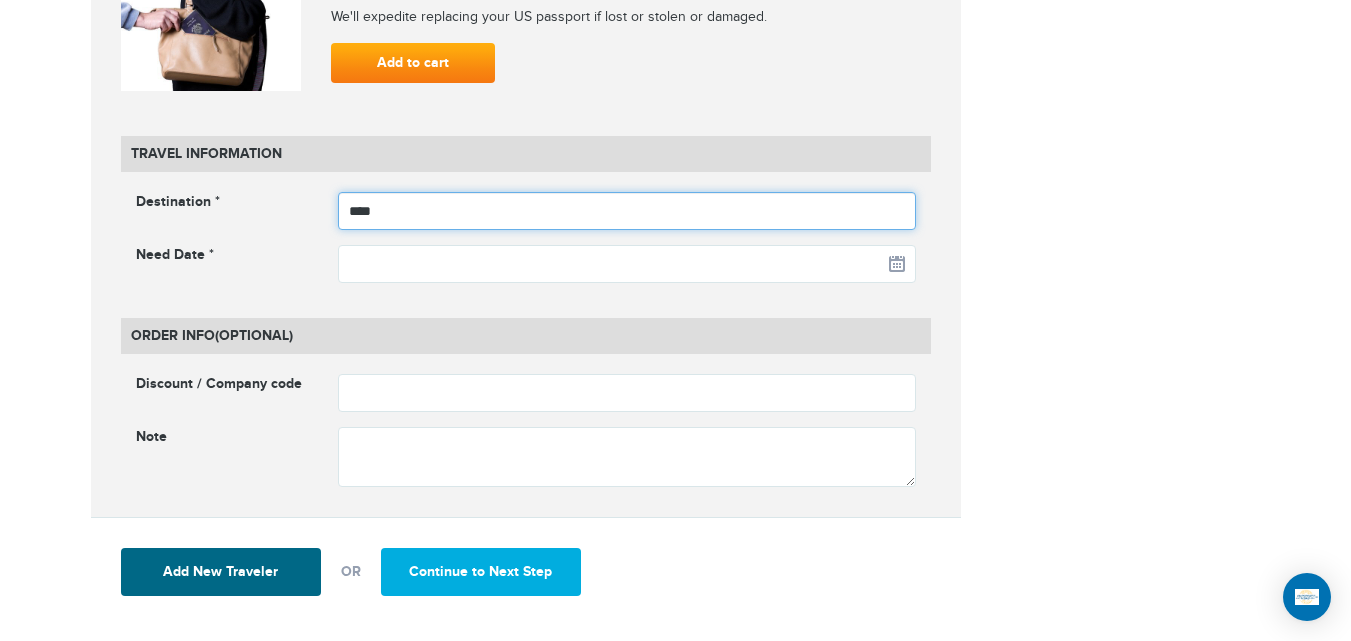 type on "**********" 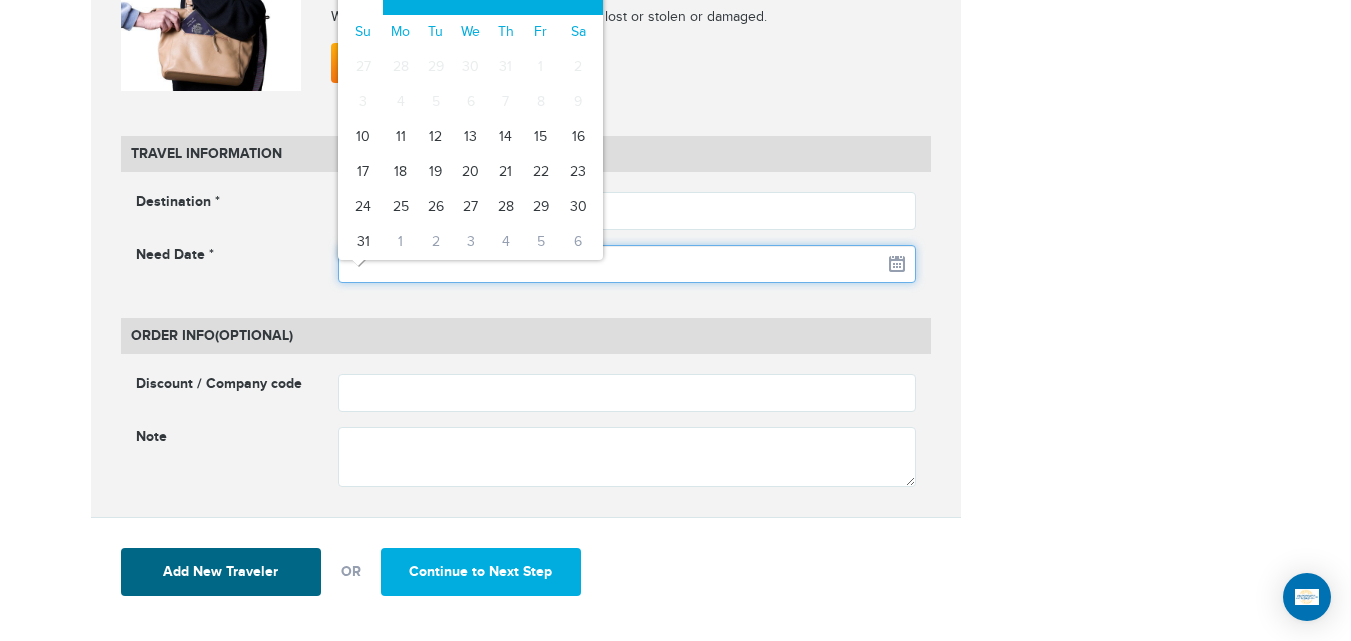 click at bounding box center [627, 264] 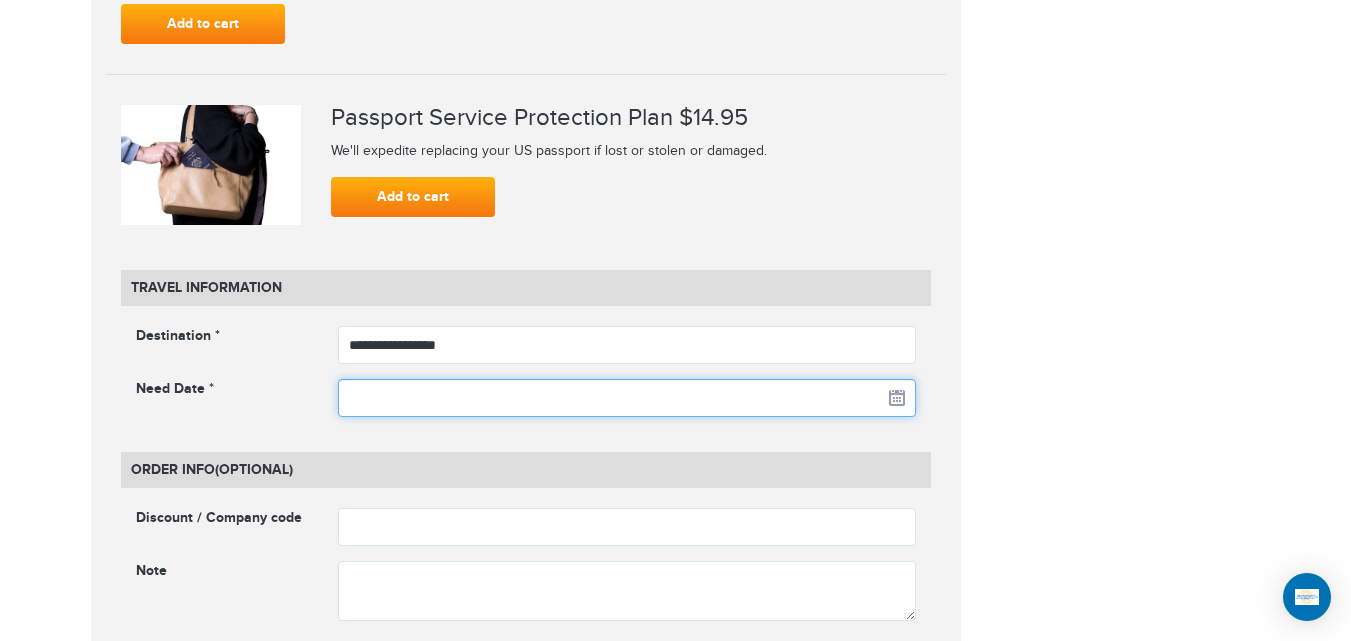 scroll, scrollTop: 2331, scrollLeft: 0, axis: vertical 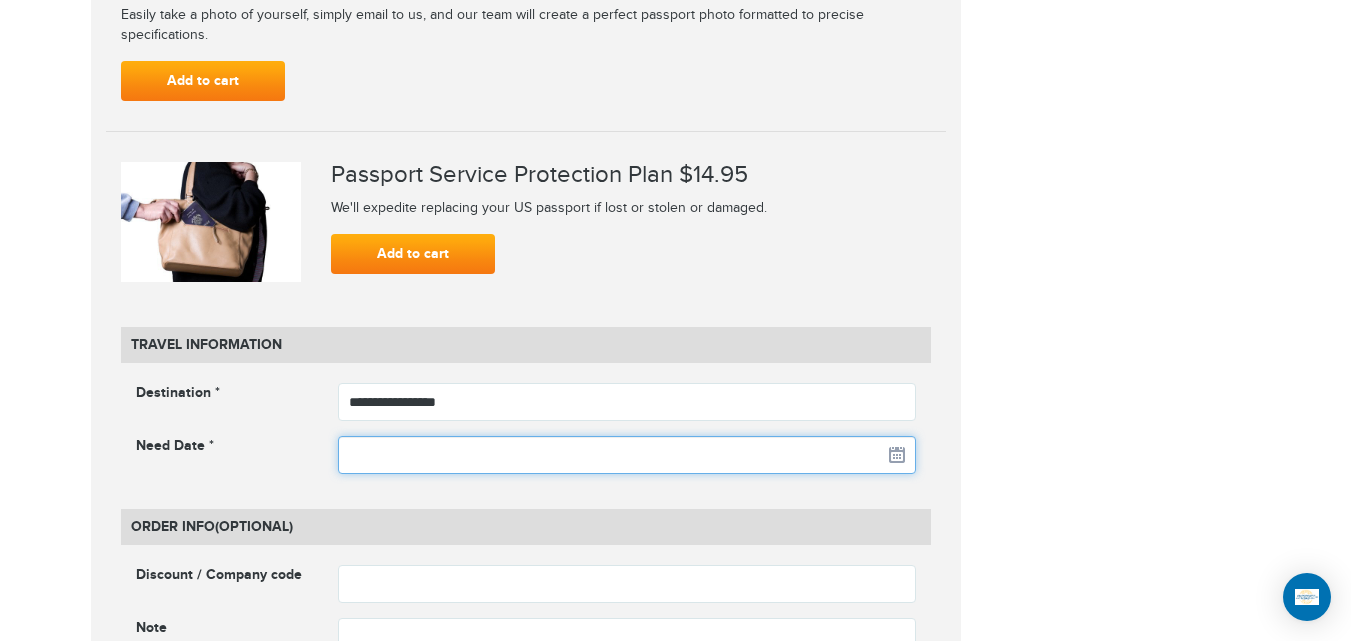click at bounding box center [627, 455] 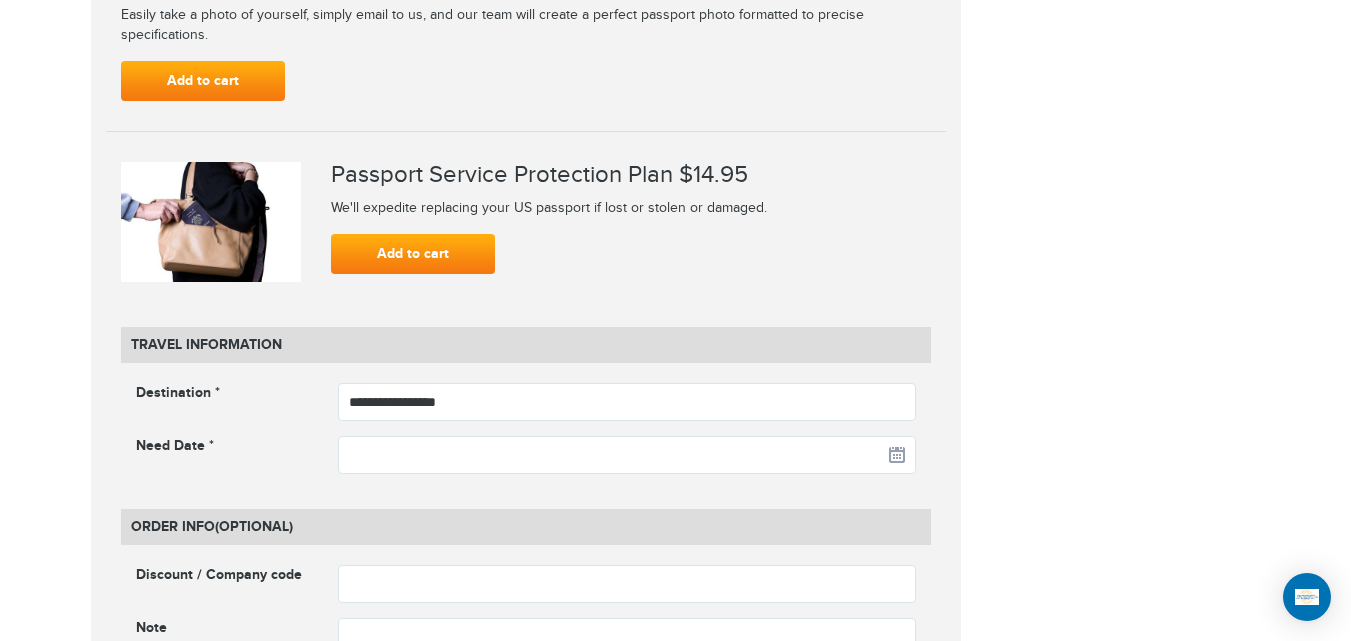 click on "**********" at bounding box center (676, -569) 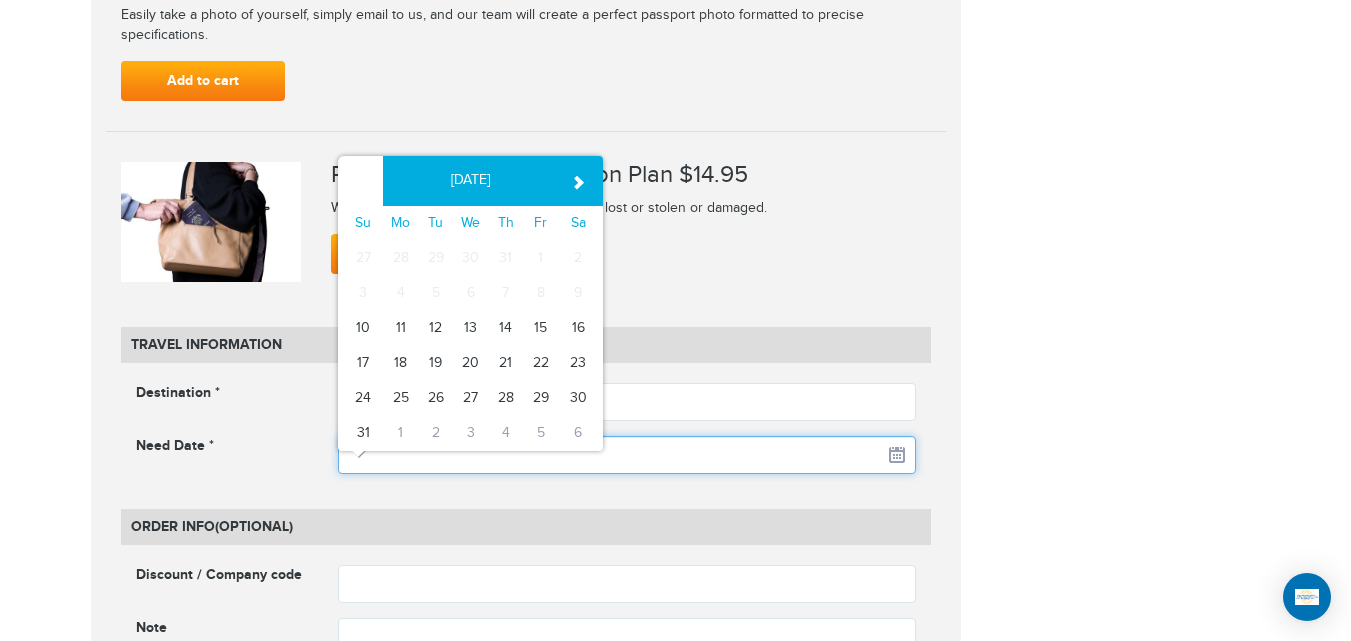 click at bounding box center (627, 455) 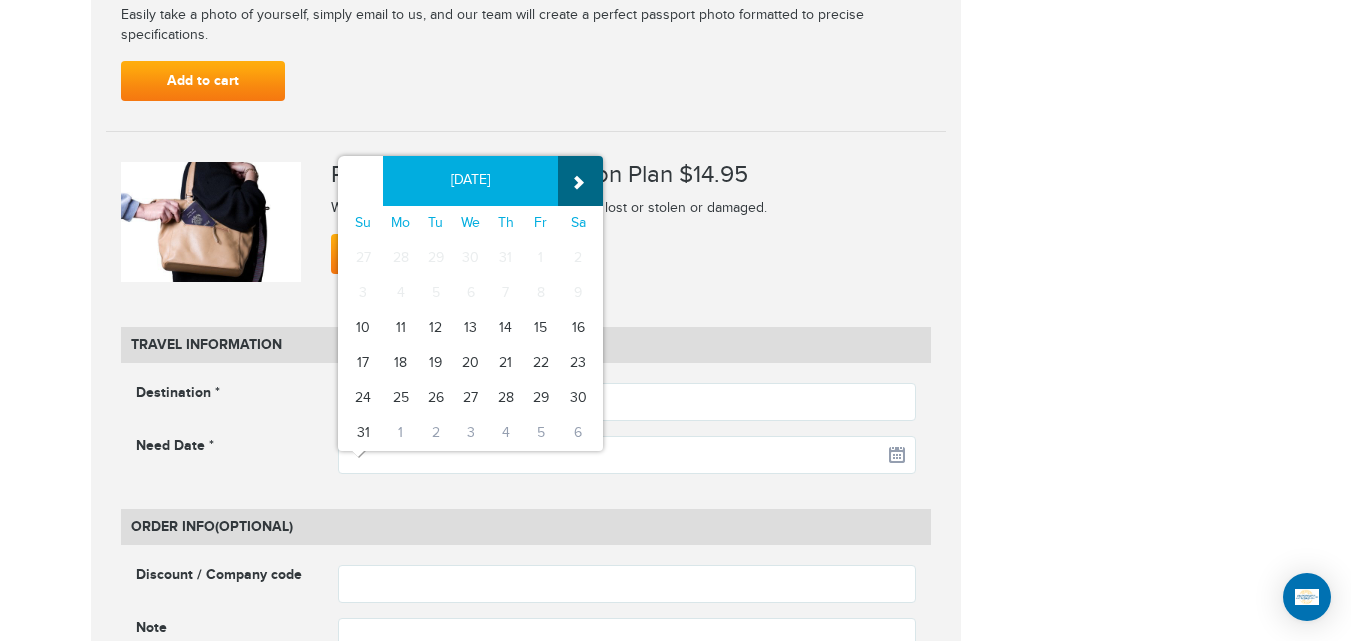 click on "»" at bounding box center [580, 181] 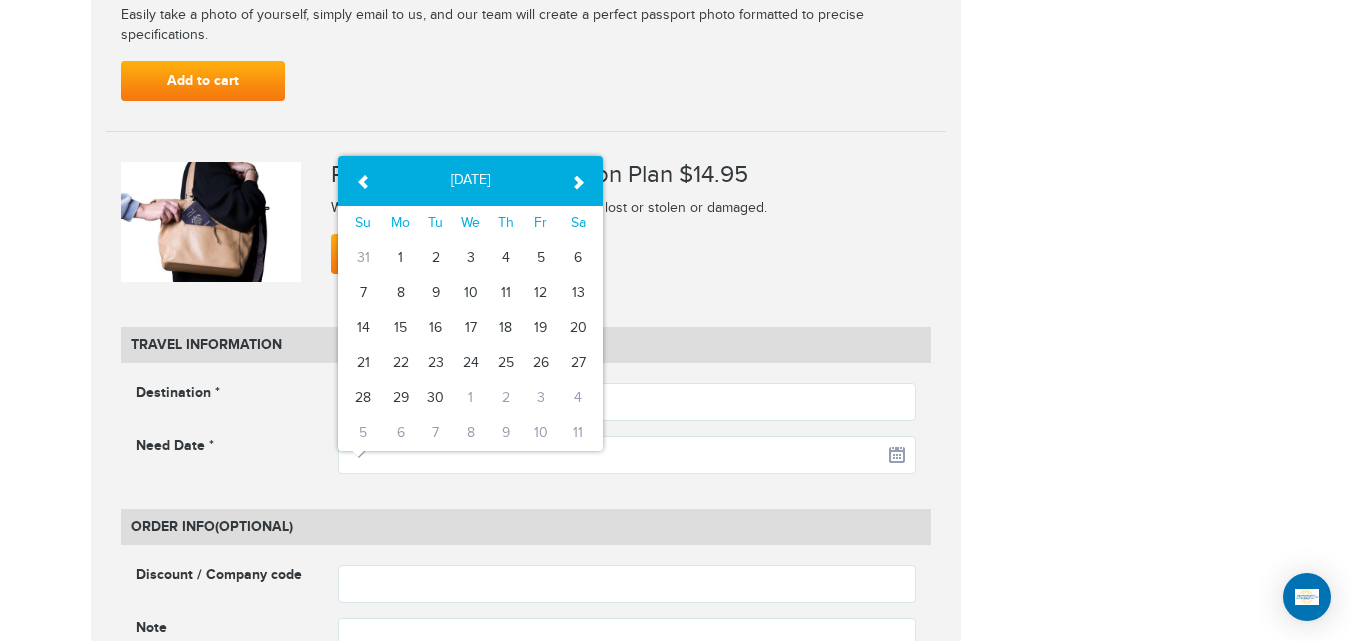 click on "1" at bounding box center (400, 258) 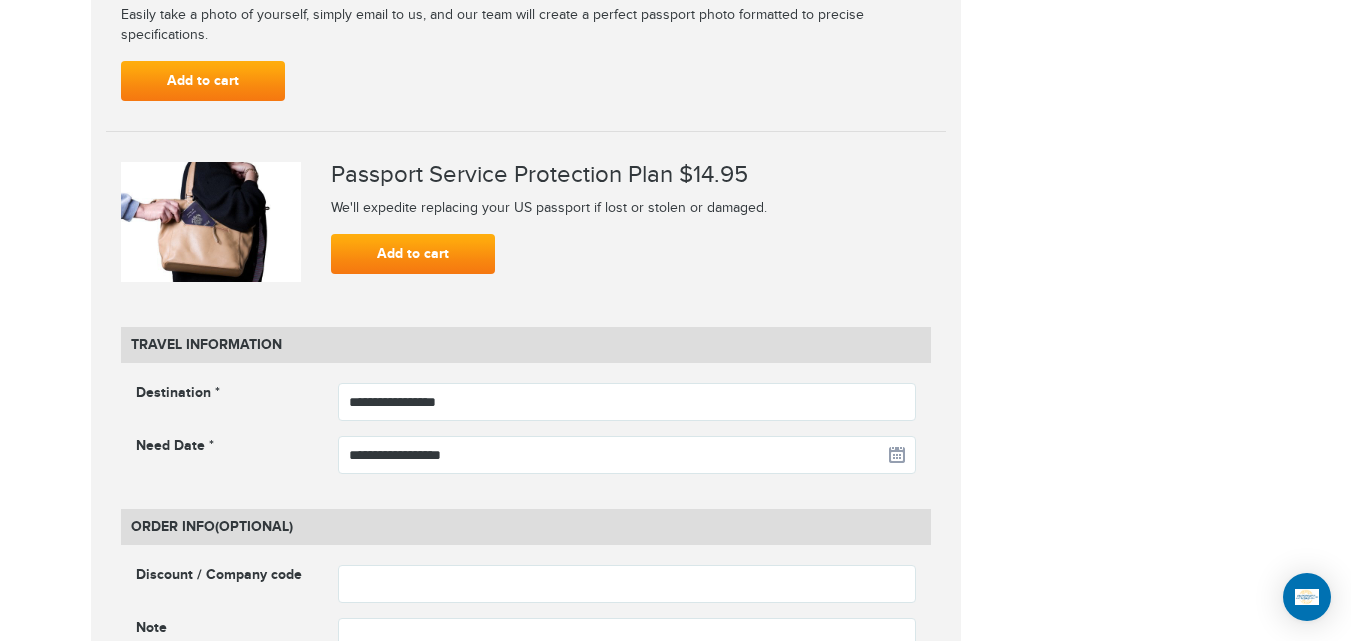 scroll, scrollTop: 2662, scrollLeft: 0, axis: vertical 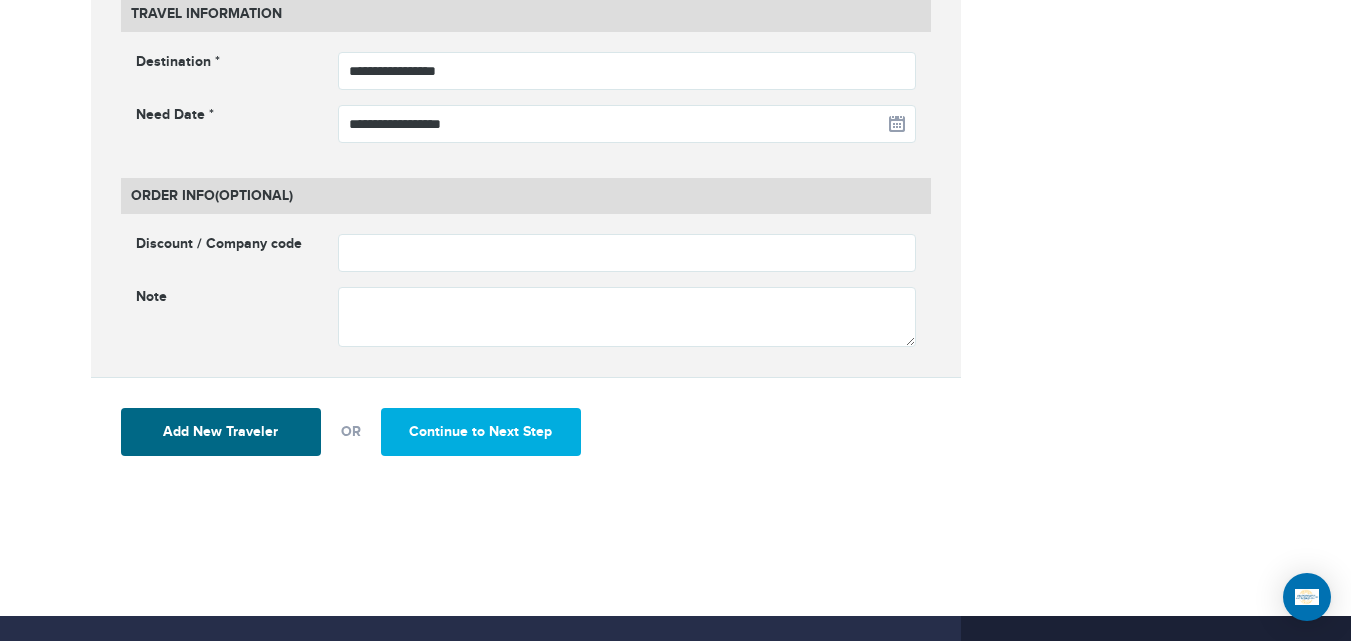 drag, startPoint x: 742, startPoint y: 501, endPoint x: 584, endPoint y: 440, distance: 169.36647 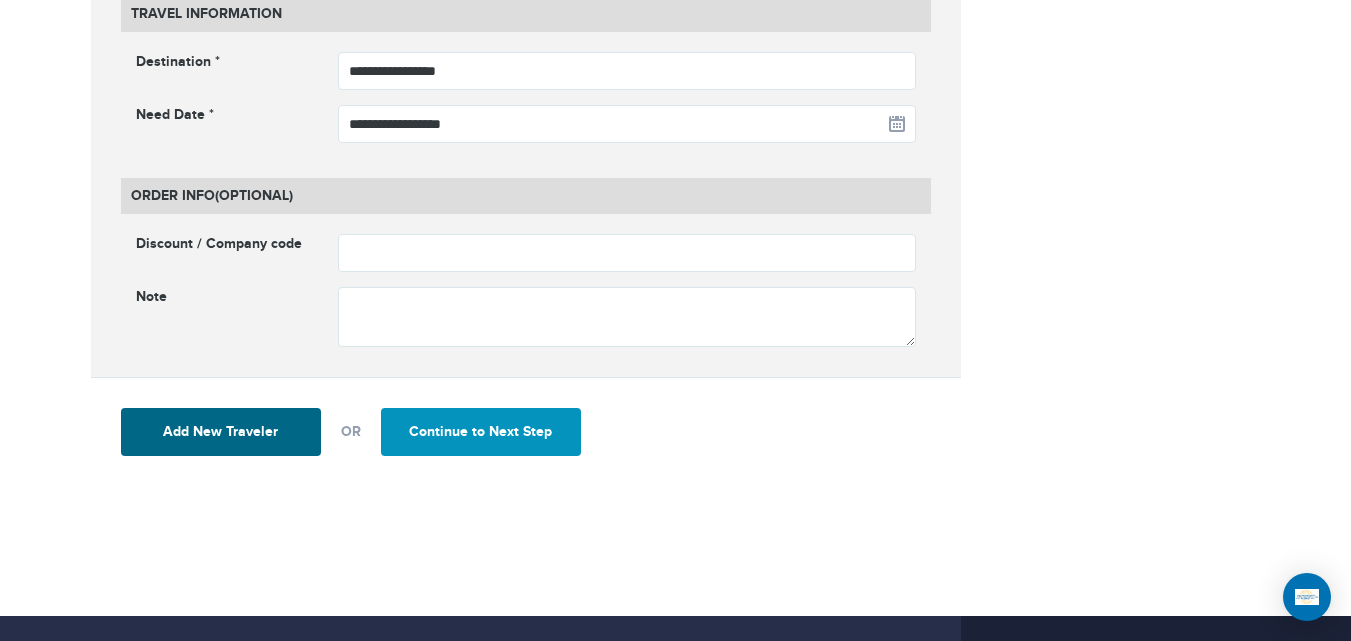 click on "Continue to Next Step" at bounding box center (481, 432) 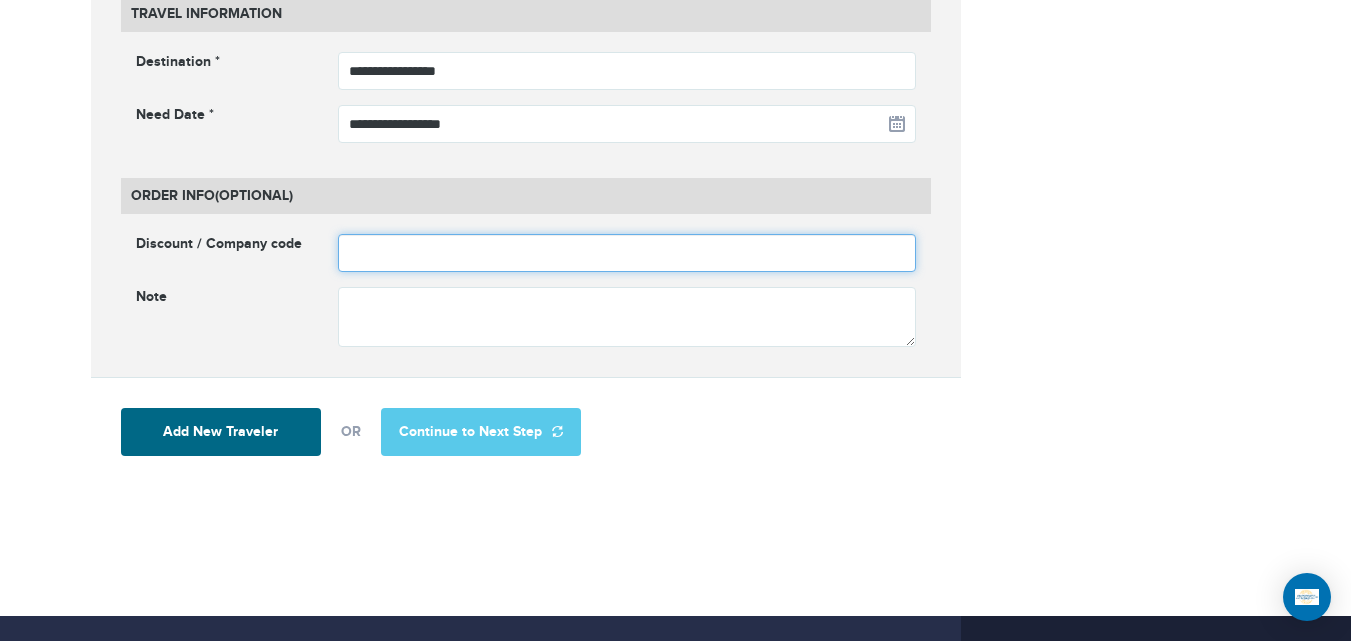 click at bounding box center (627, 253) 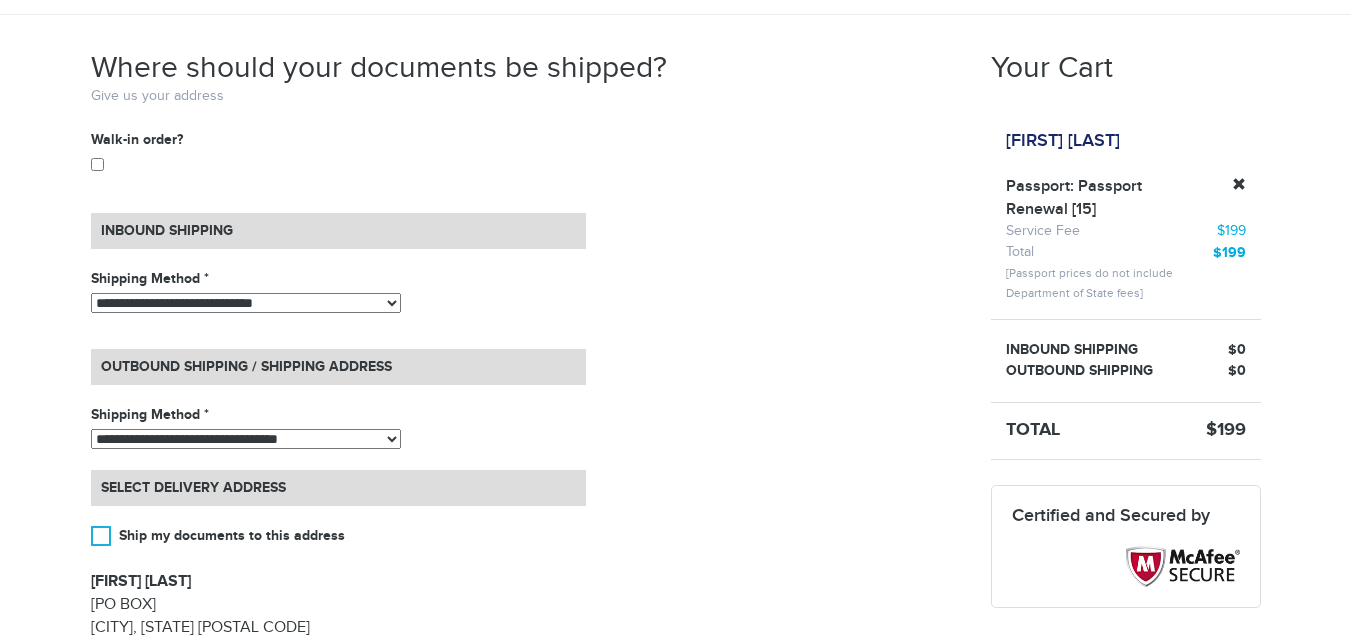 scroll, scrollTop: 333, scrollLeft: 0, axis: vertical 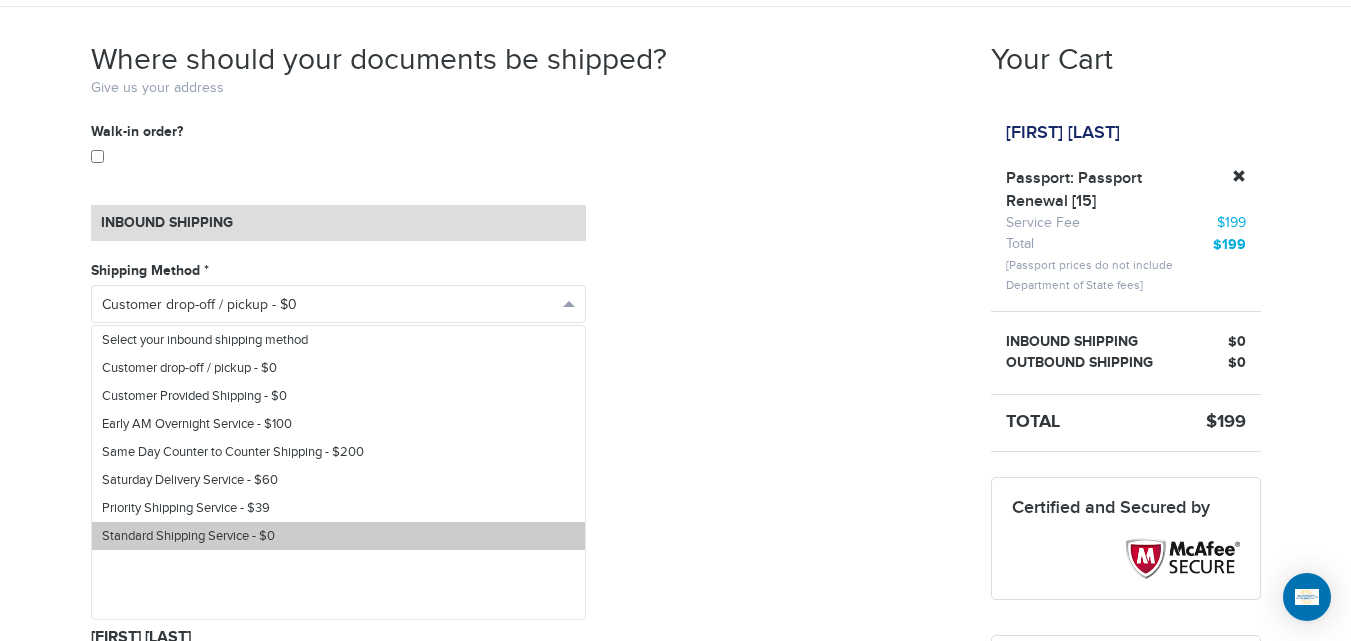 click on "Standard Shipping Service - $0" at bounding box center [188, 536] 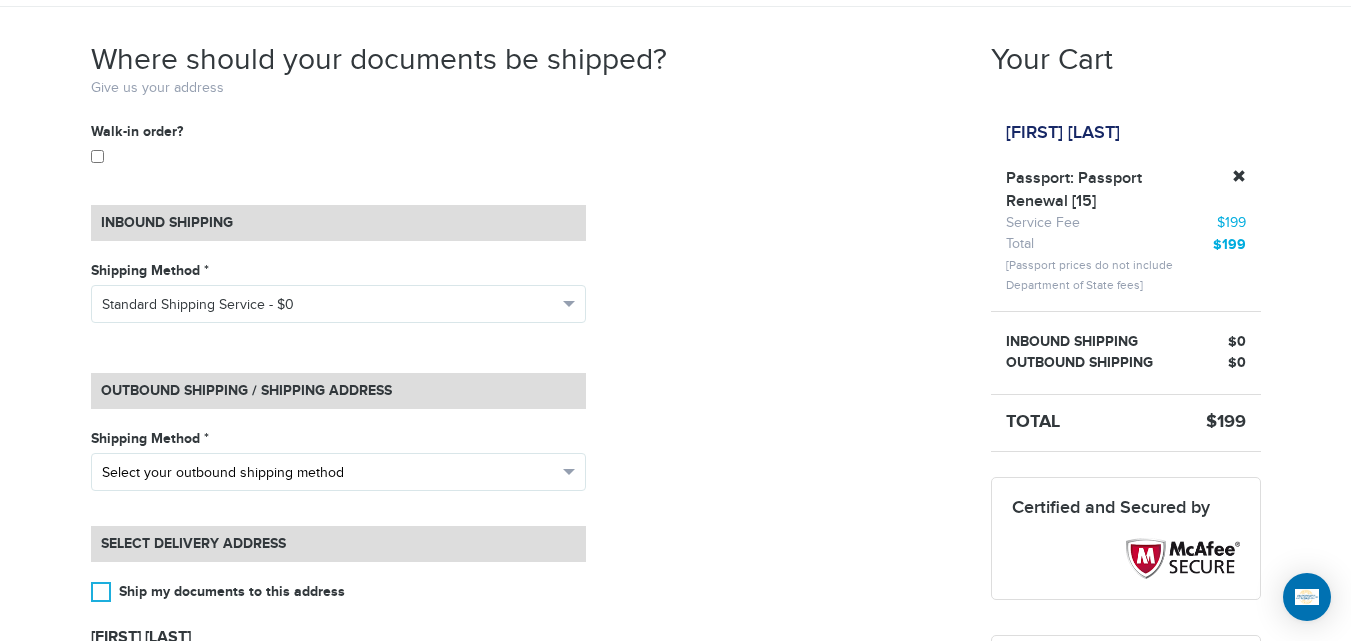 click on "Select your outbound shipping method" at bounding box center [329, 473] 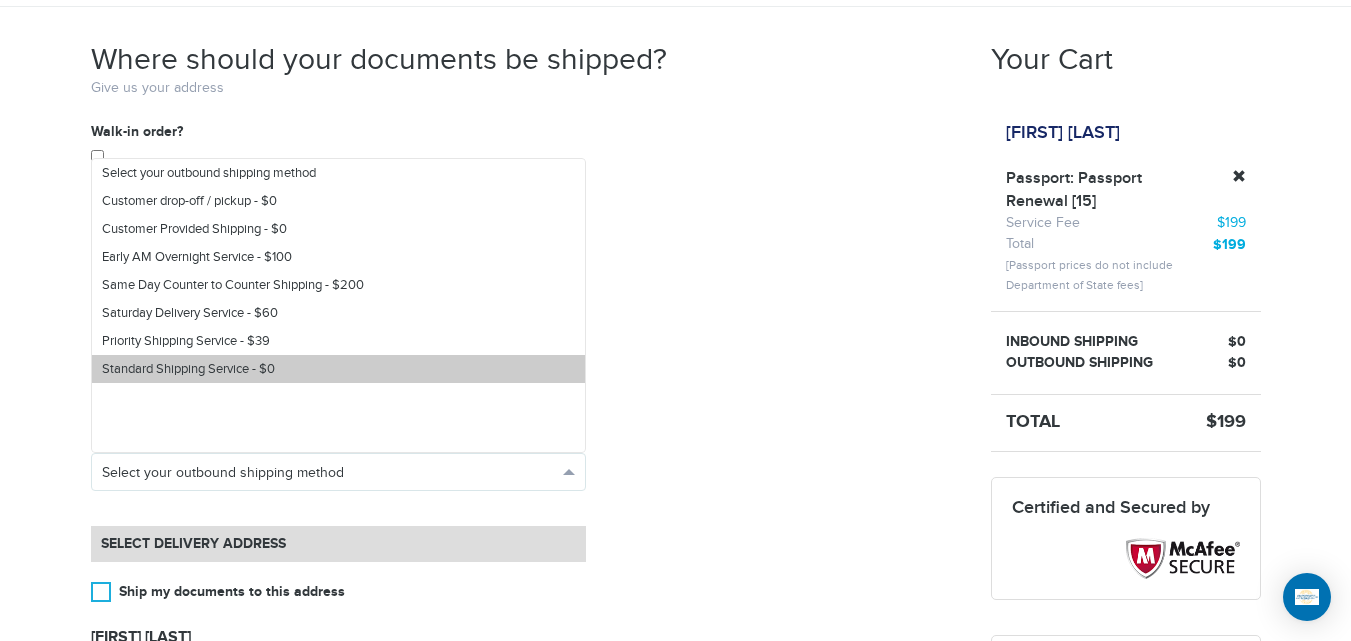 click on "Standard Shipping Service - $0" at bounding box center (188, 369) 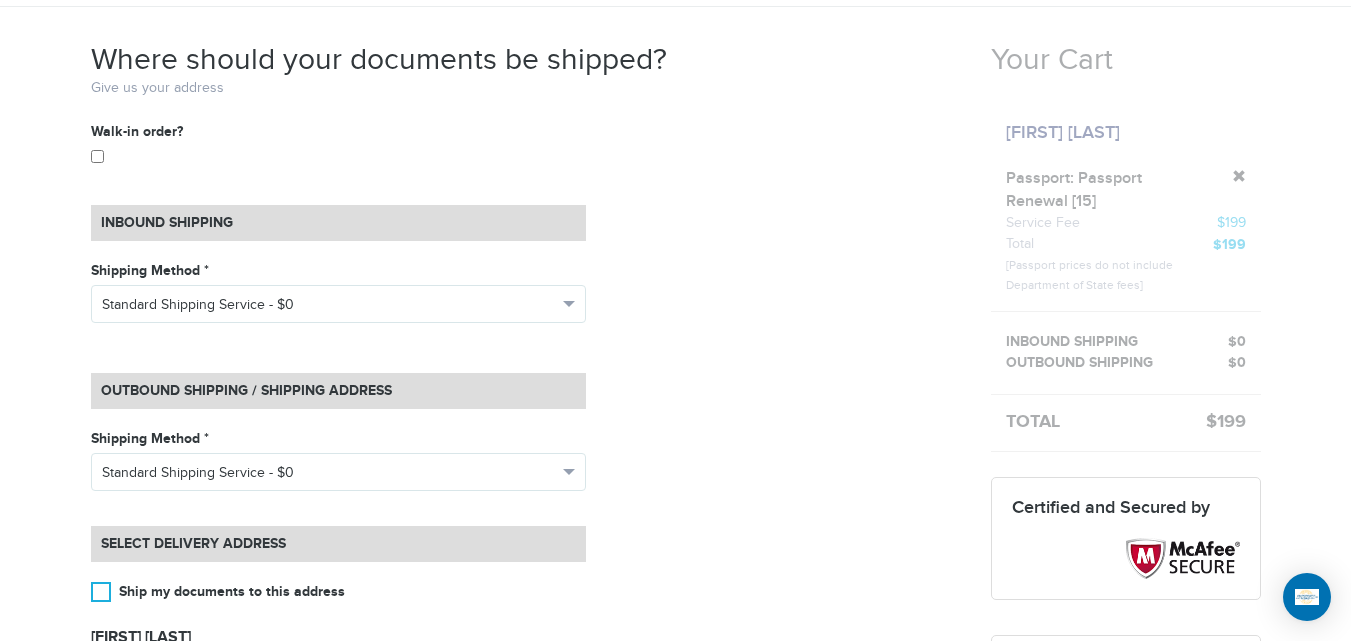 click on "**********" at bounding box center (526, 504) 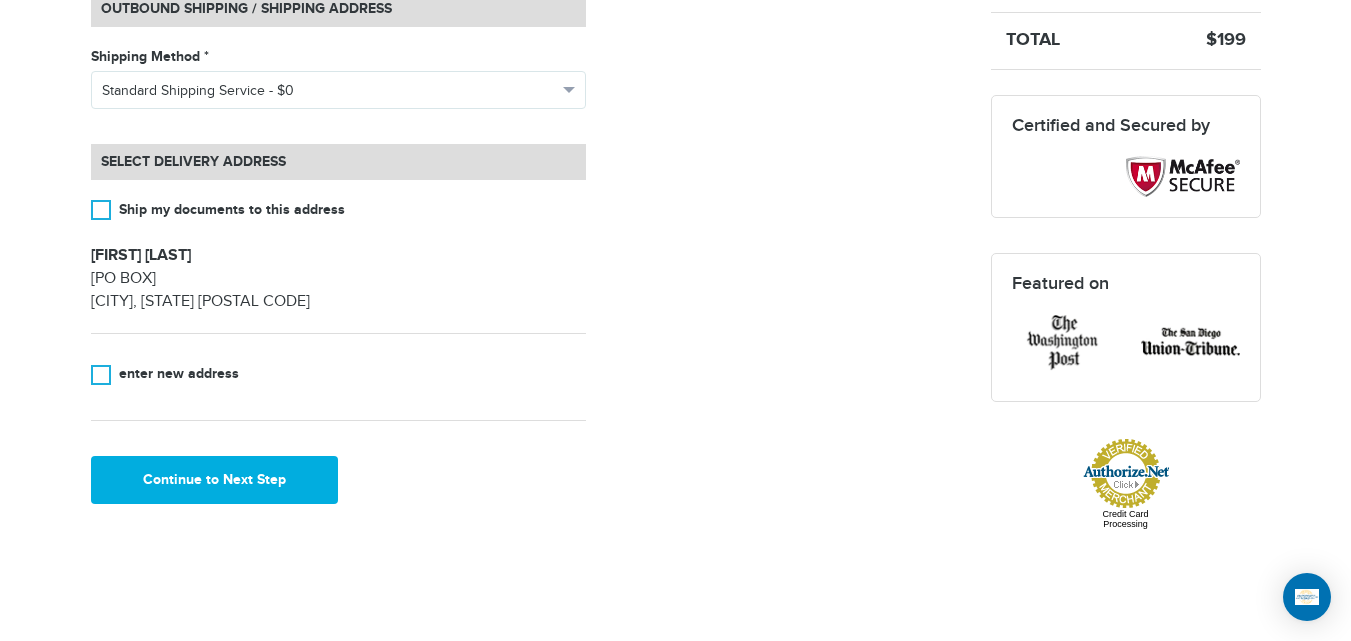 scroll, scrollTop: 718, scrollLeft: 0, axis: vertical 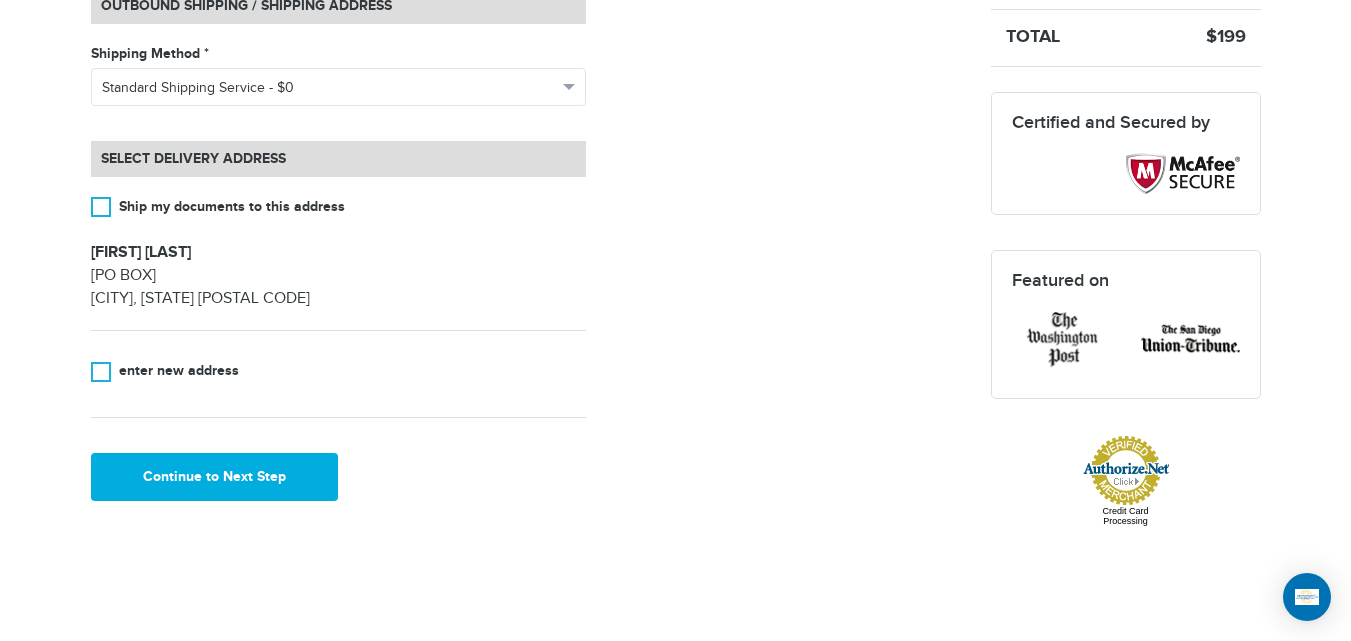 click on "[PHONE]
Passports & Visas.com
Hello, [NAME]
Passports
Passport Renewal
New Passport
Second Passport
Passport Name Change
Lost Passport
Child Passport
Travel Visas" at bounding box center (675, 244) 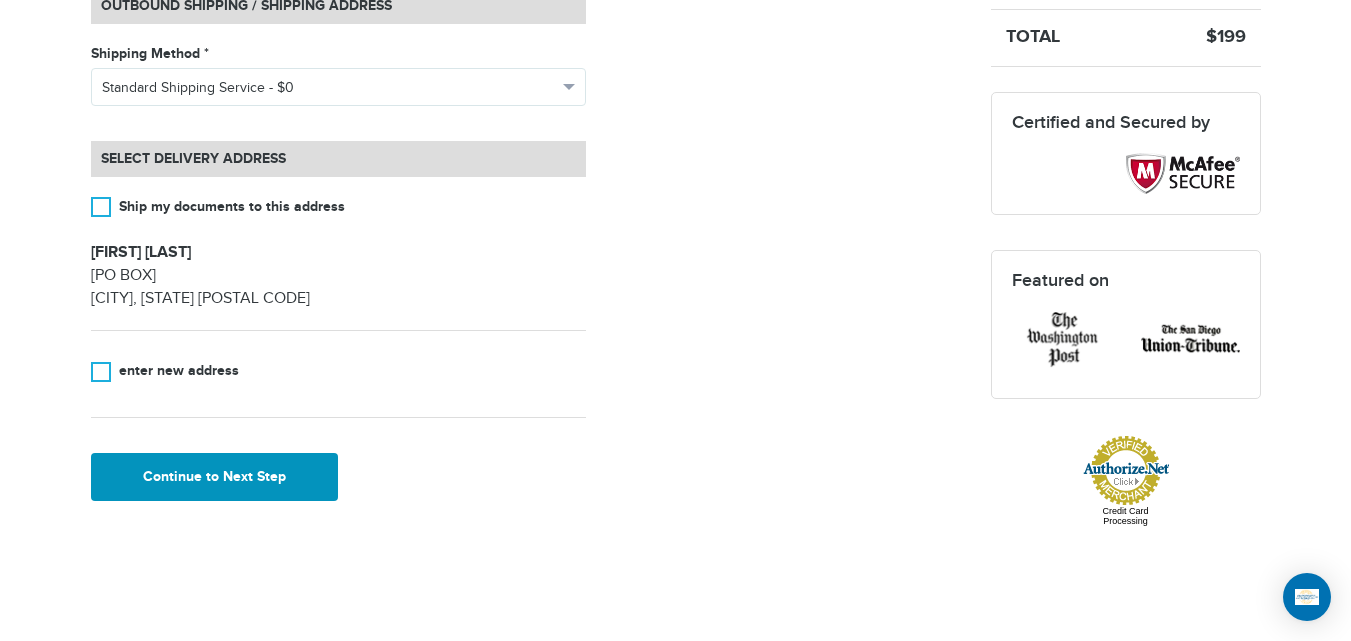 click on "Continue to Next Step" at bounding box center (215, 477) 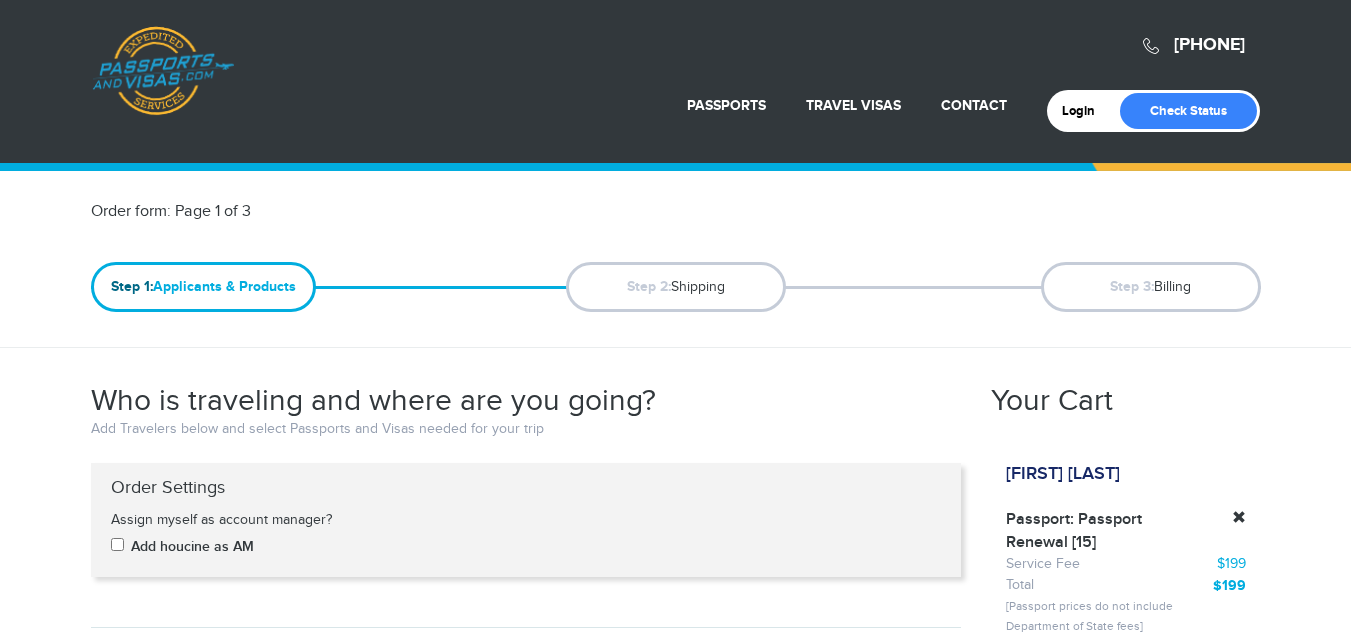 scroll, scrollTop: 0, scrollLeft: 0, axis: both 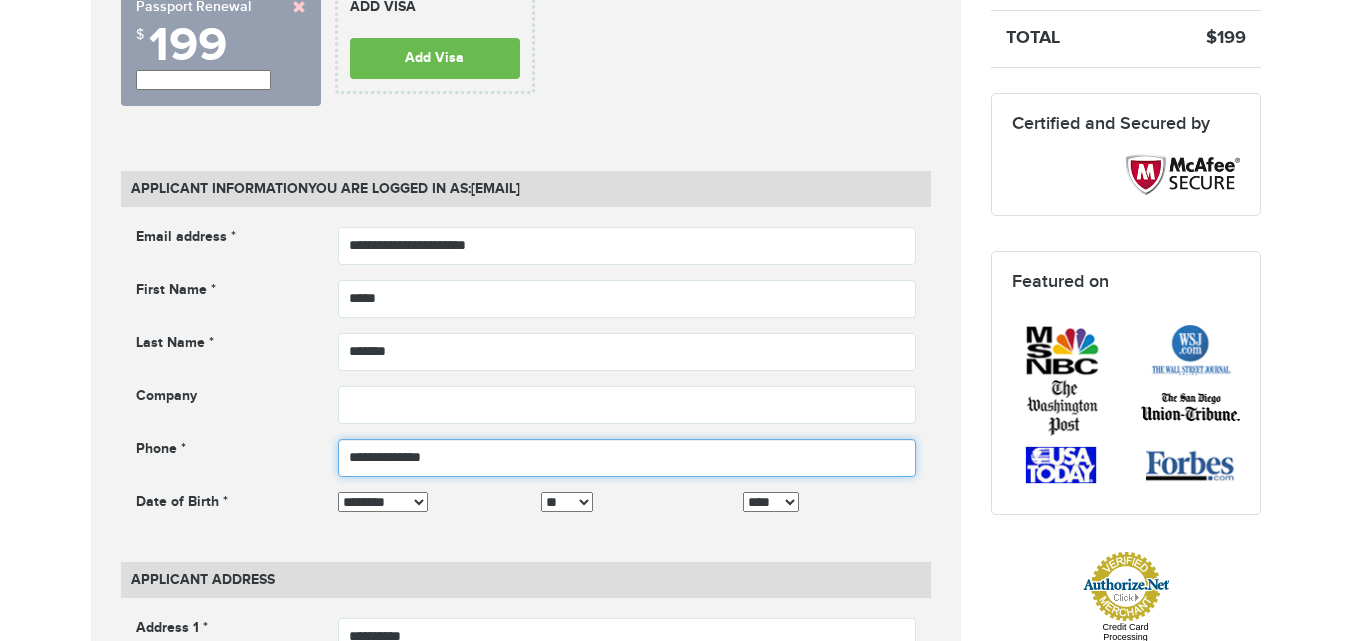 click at bounding box center [627, 458] 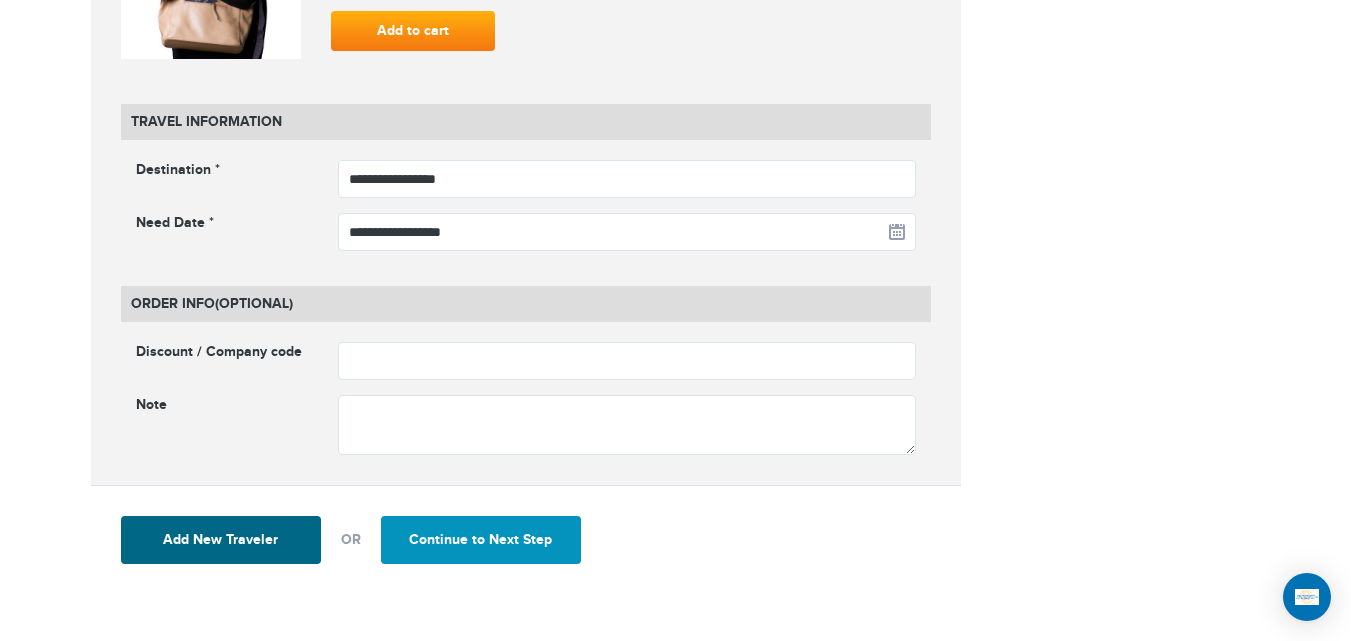 scroll, scrollTop: 2546, scrollLeft: 0, axis: vertical 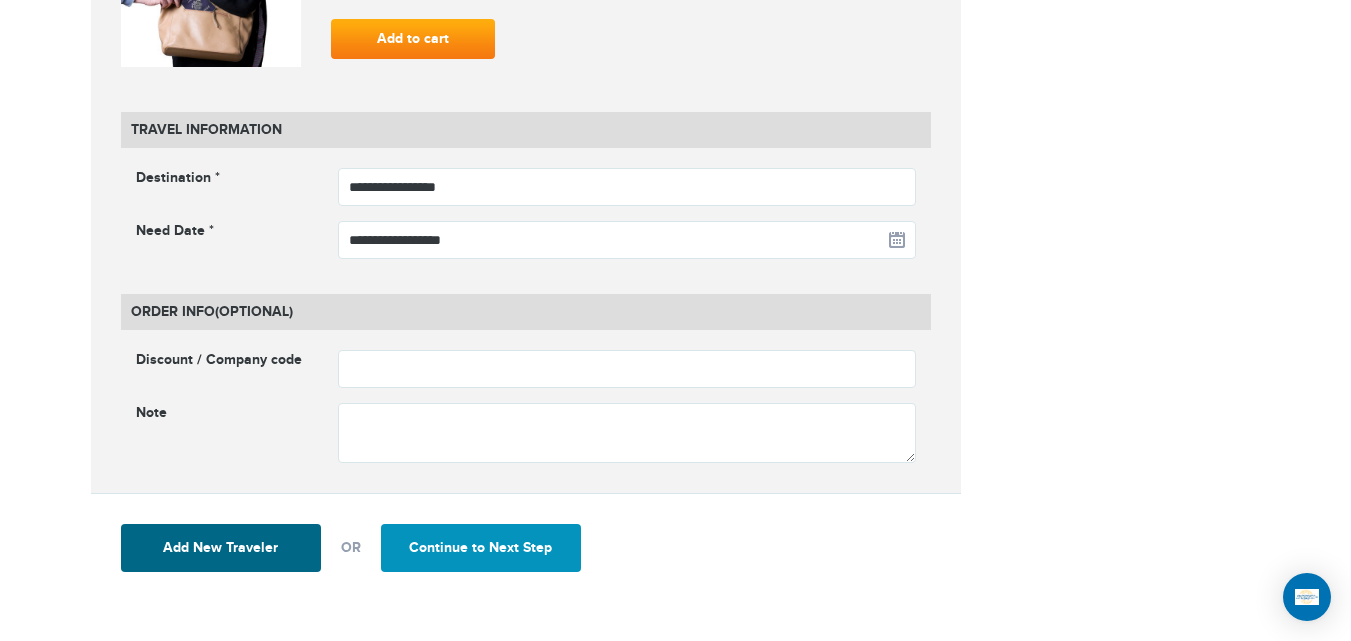 click on "Continue to Next Step" at bounding box center [481, 548] 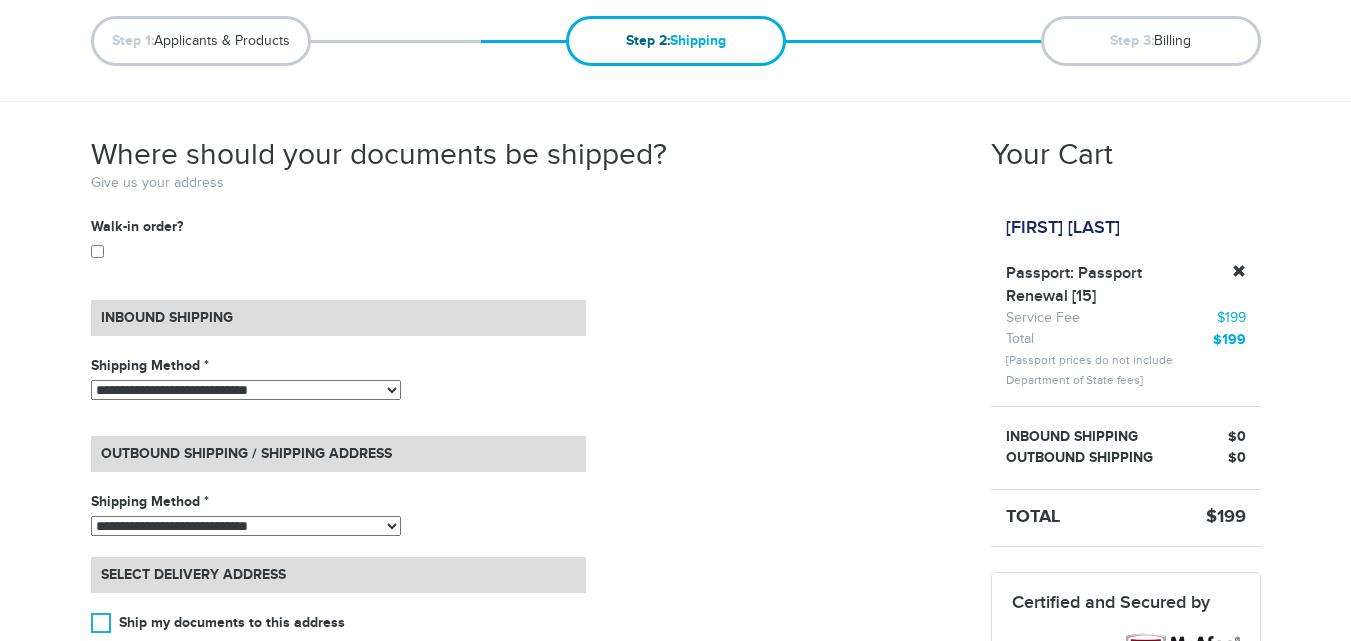 scroll, scrollTop: 451, scrollLeft: 0, axis: vertical 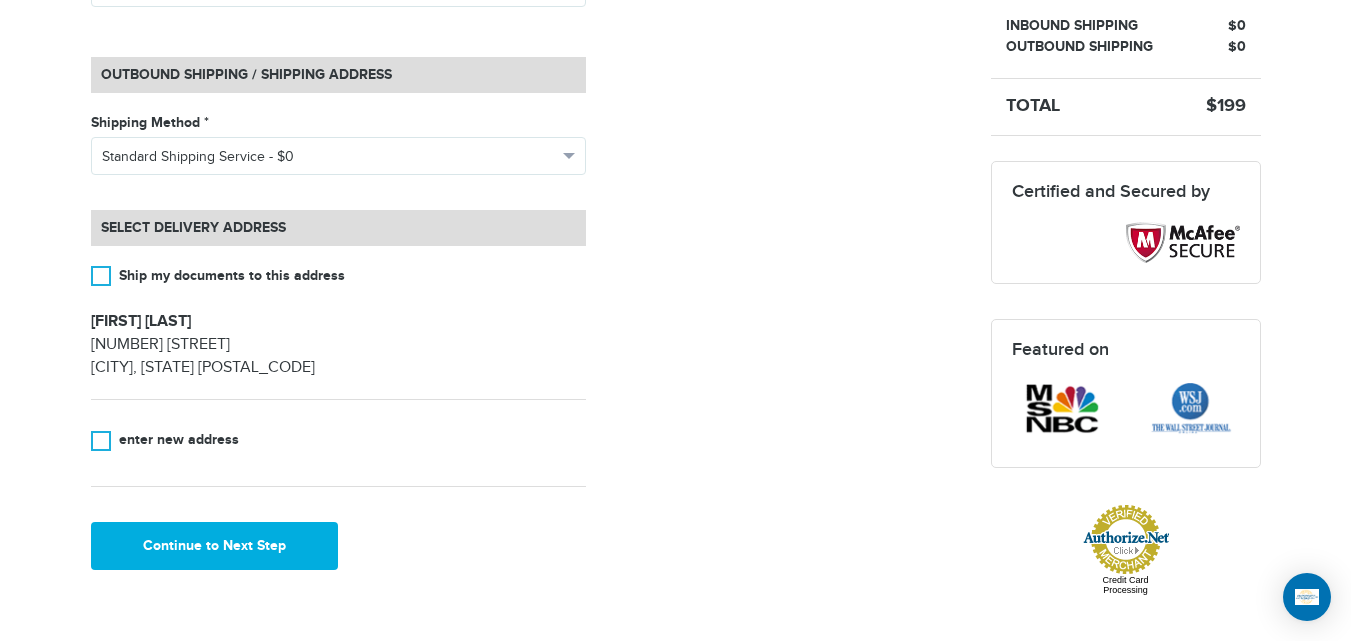 click on "**********" at bounding box center [338, 303] 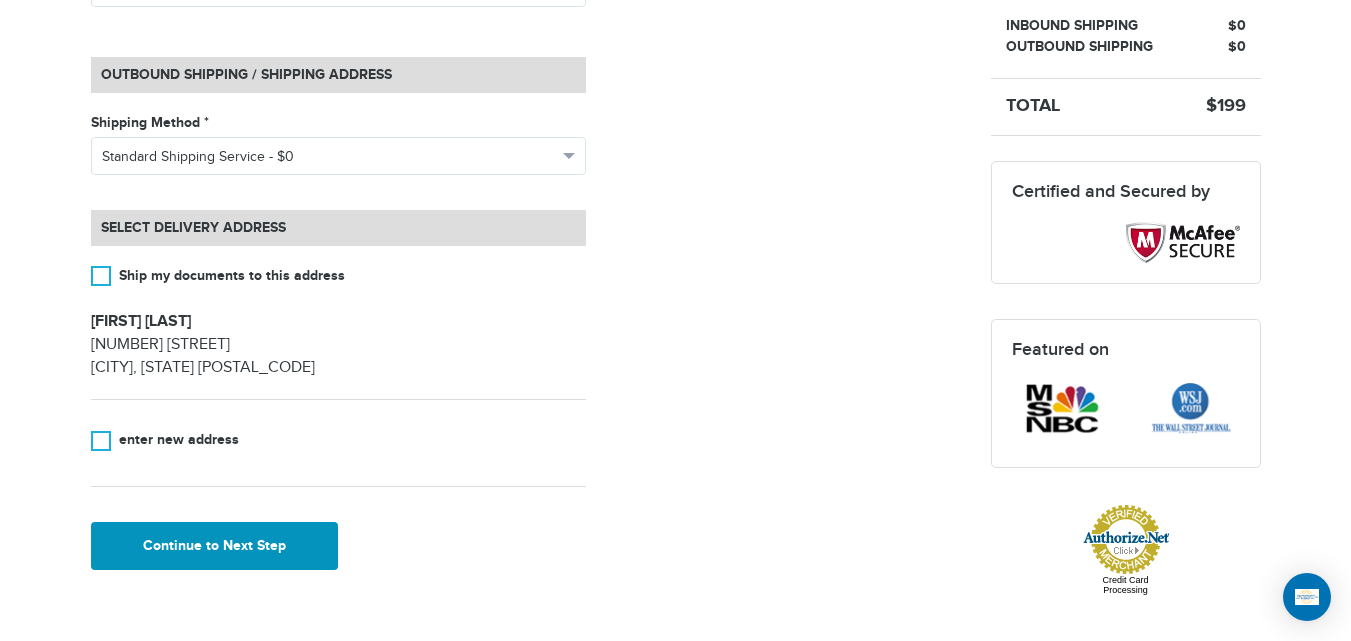 click on "Continue to Next Step" at bounding box center [215, 546] 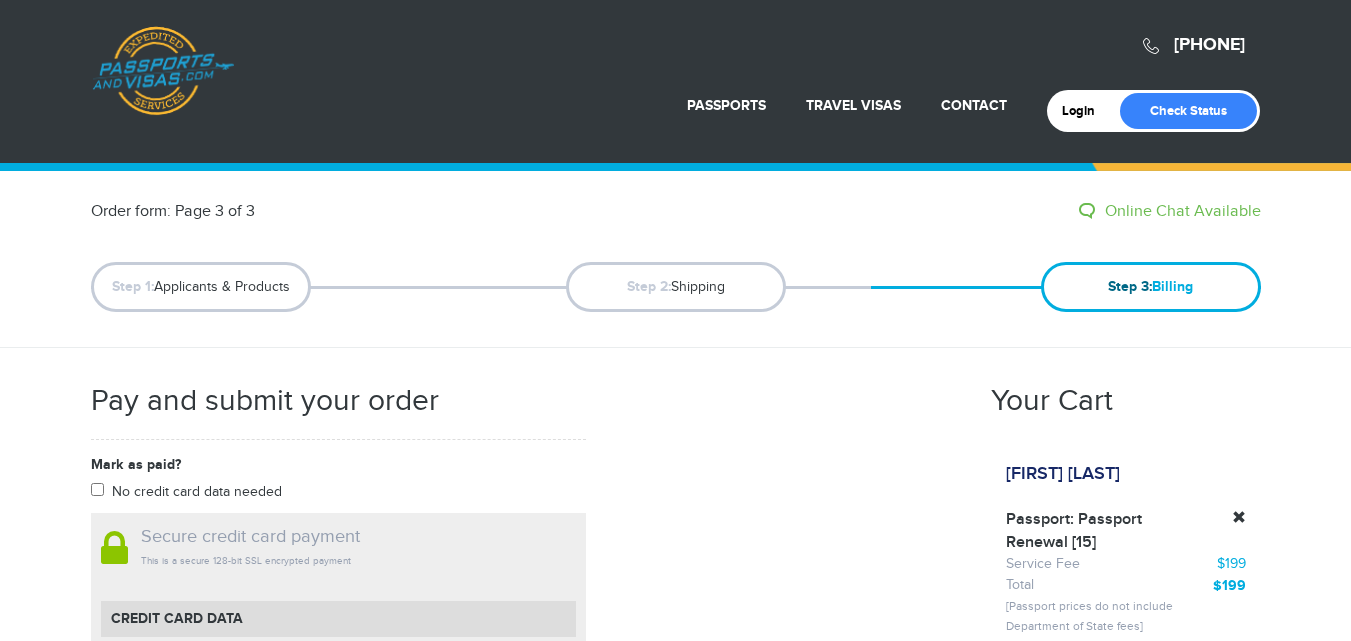 scroll, scrollTop: 0, scrollLeft: 0, axis: both 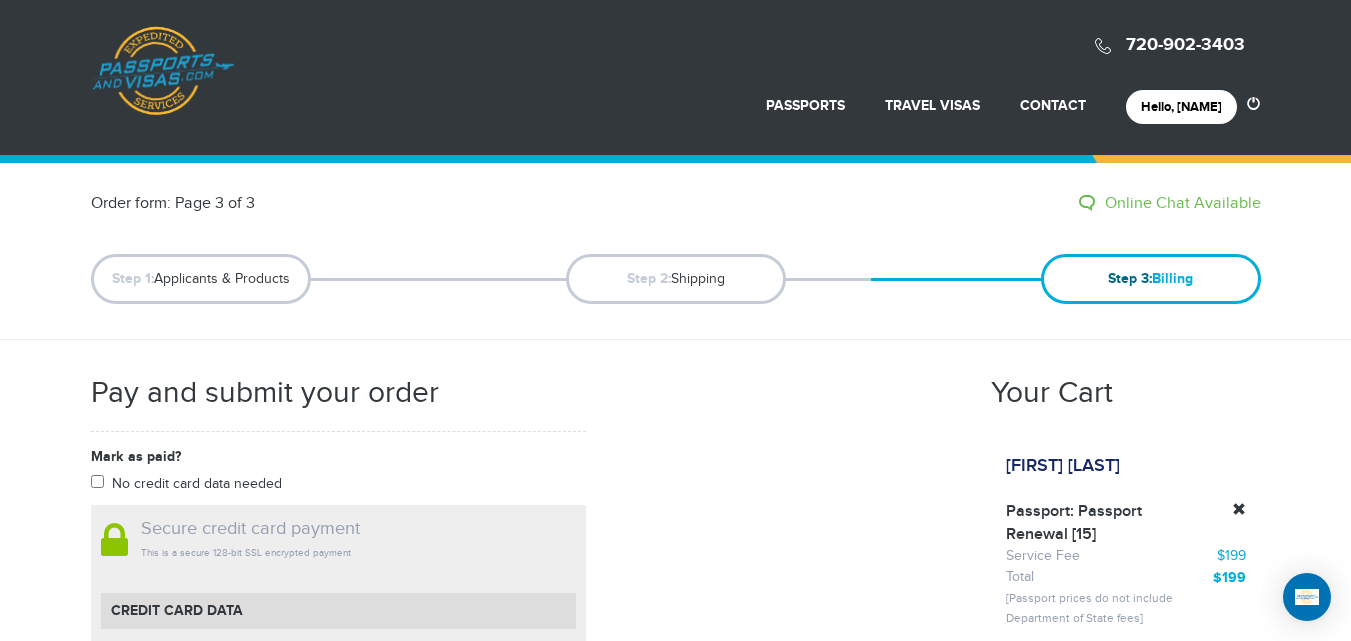 click on "720-902-3403
Passports & Visas.com
Hello, houcine
Passports
Passport Renewal
New Passport
Second Passport
Passport Name Change
Lost Passport
Child Passport
Travel Visas" at bounding box center [675, 1032] 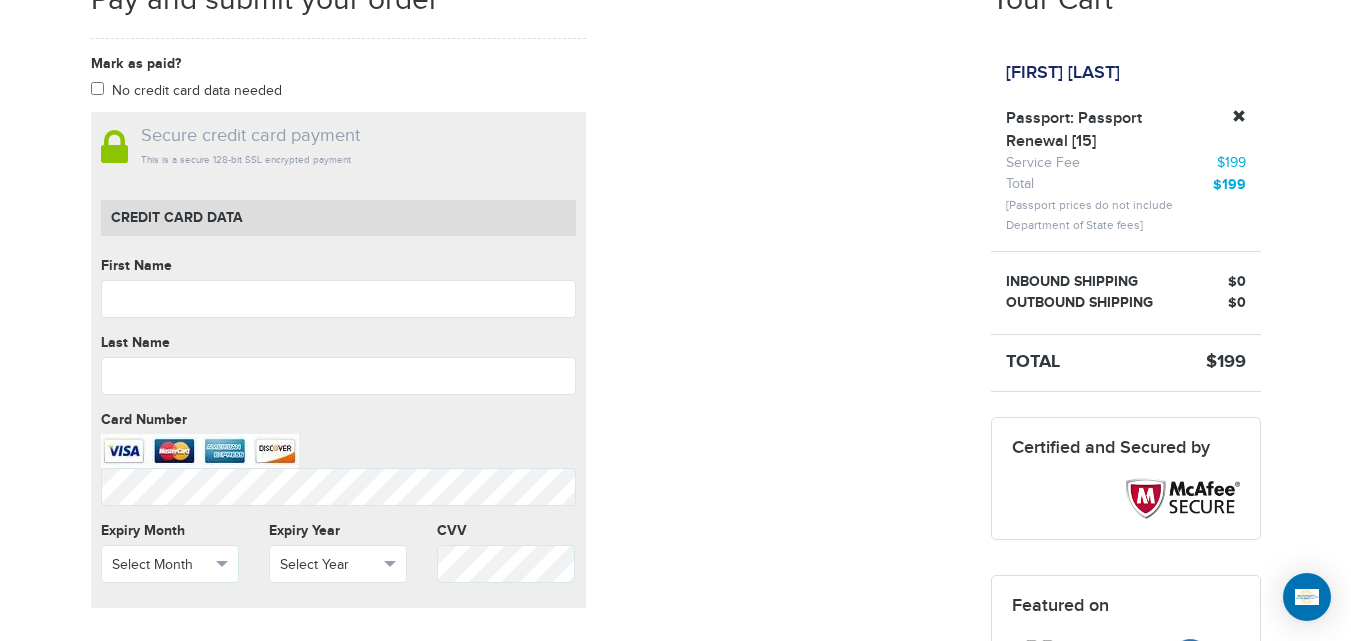 scroll, scrollTop: 455, scrollLeft: 0, axis: vertical 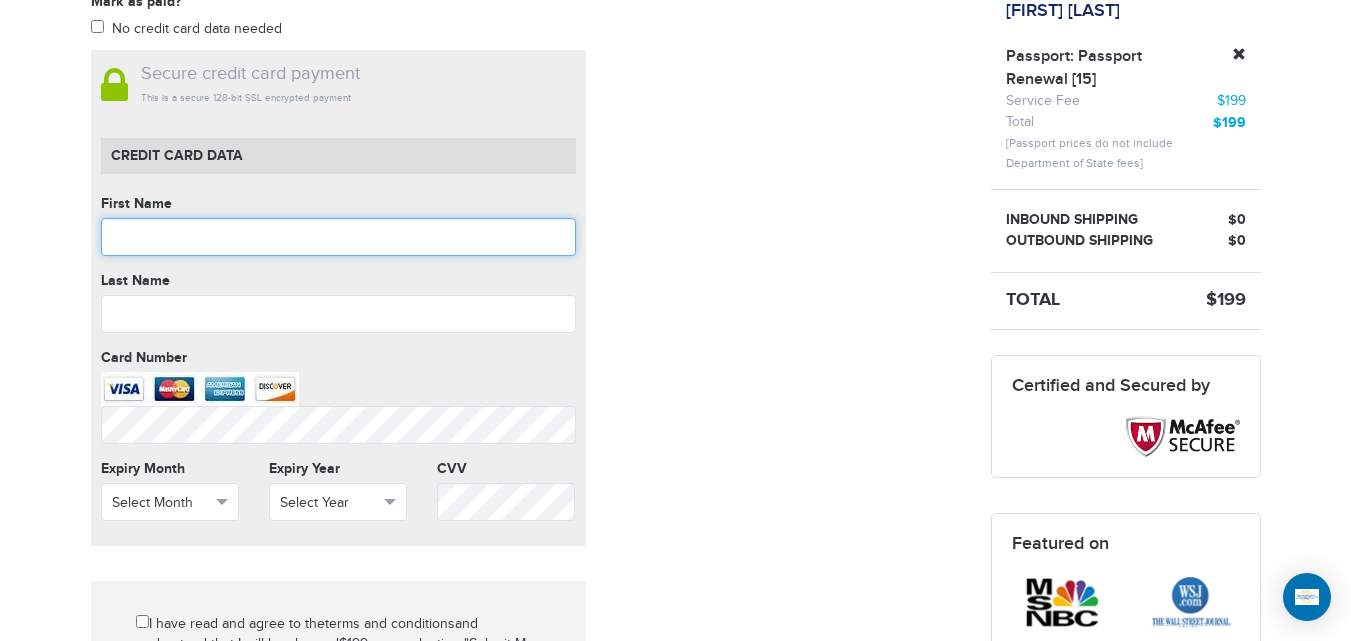 click at bounding box center [338, 237] 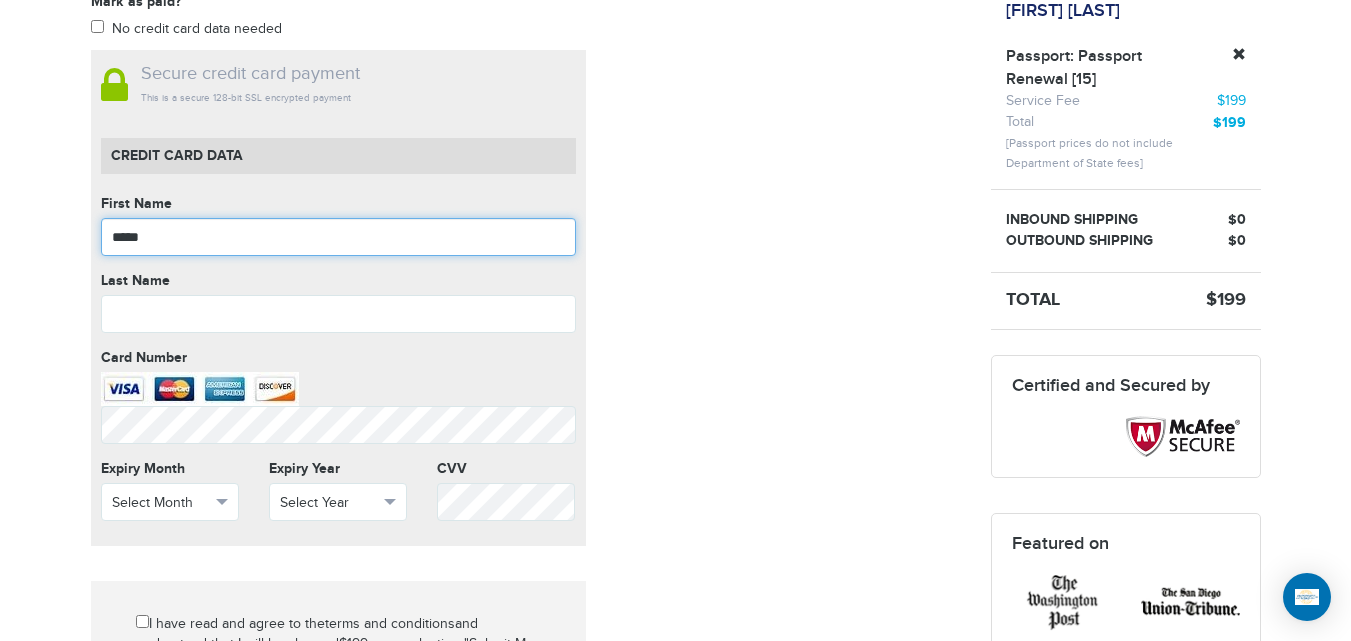type on "*****" 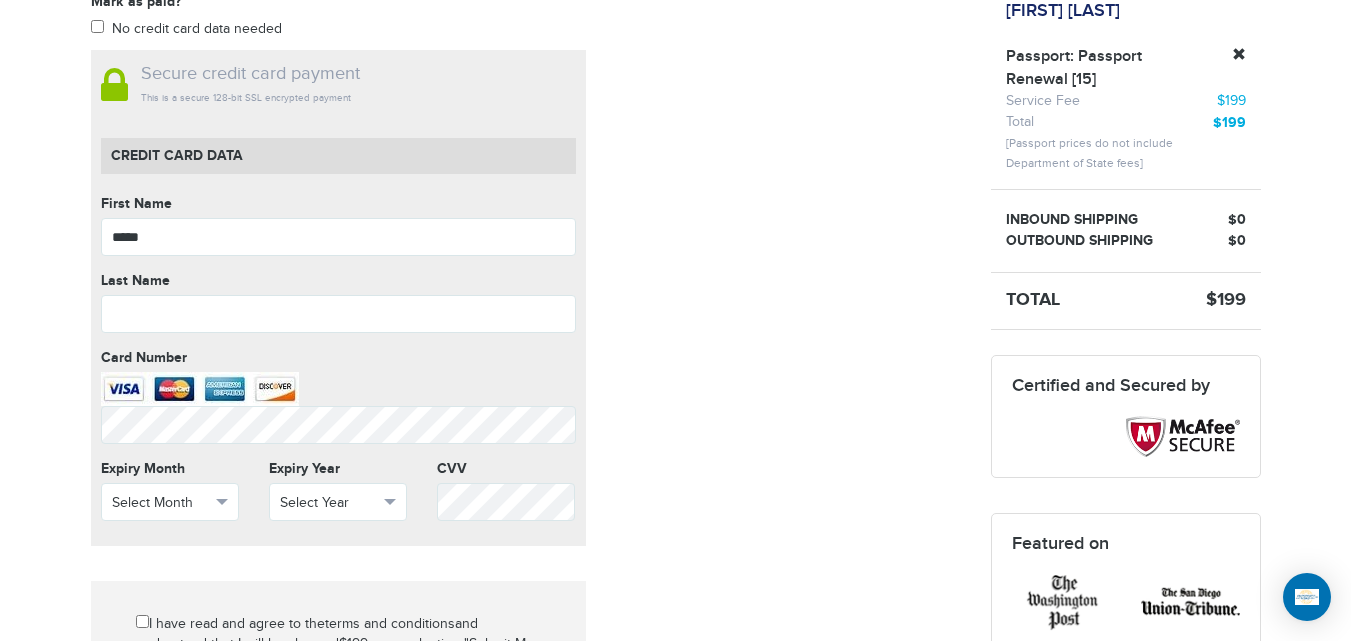 drag, startPoint x: 405, startPoint y: 284, endPoint x: 376, endPoint y: 289, distance: 29.427877 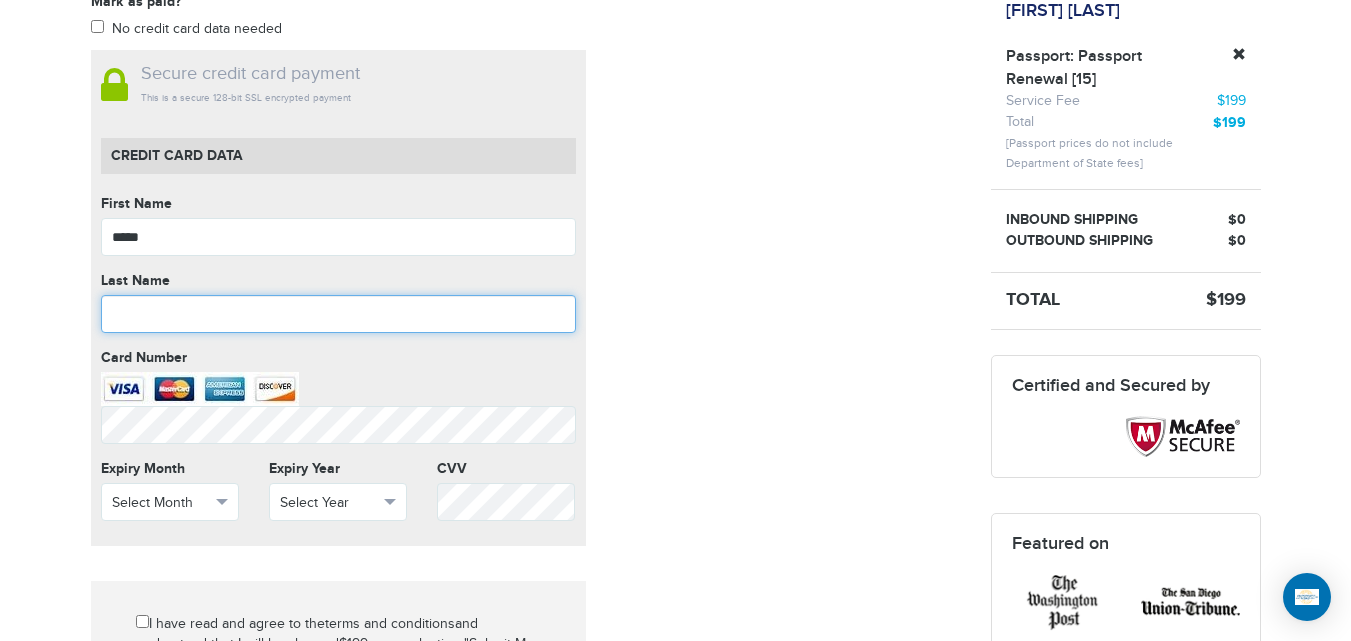 click at bounding box center (338, 314) 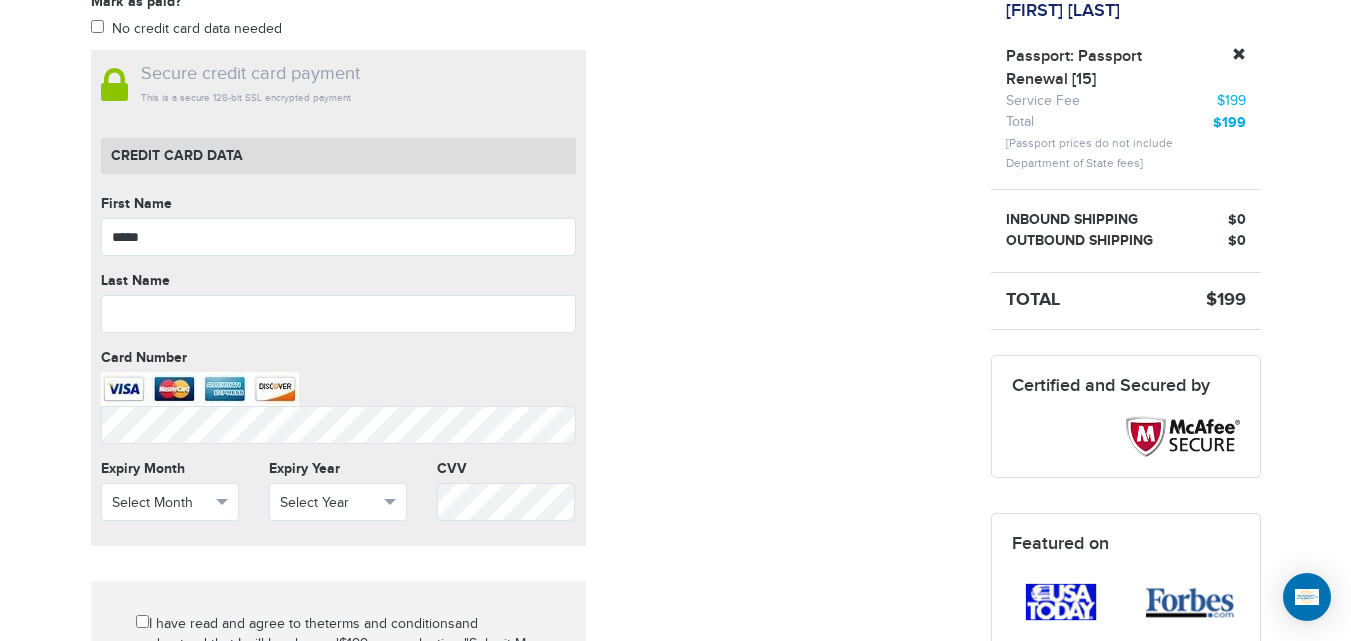 click on "720-902-3403
Passports & Visas.com
Hello, houcine
Passports
Passport Renewal
New Passport
Second Passport
Passport Name Change
Lost Passport
Child Passport
Travel Visas" at bounding box center [675, 577] 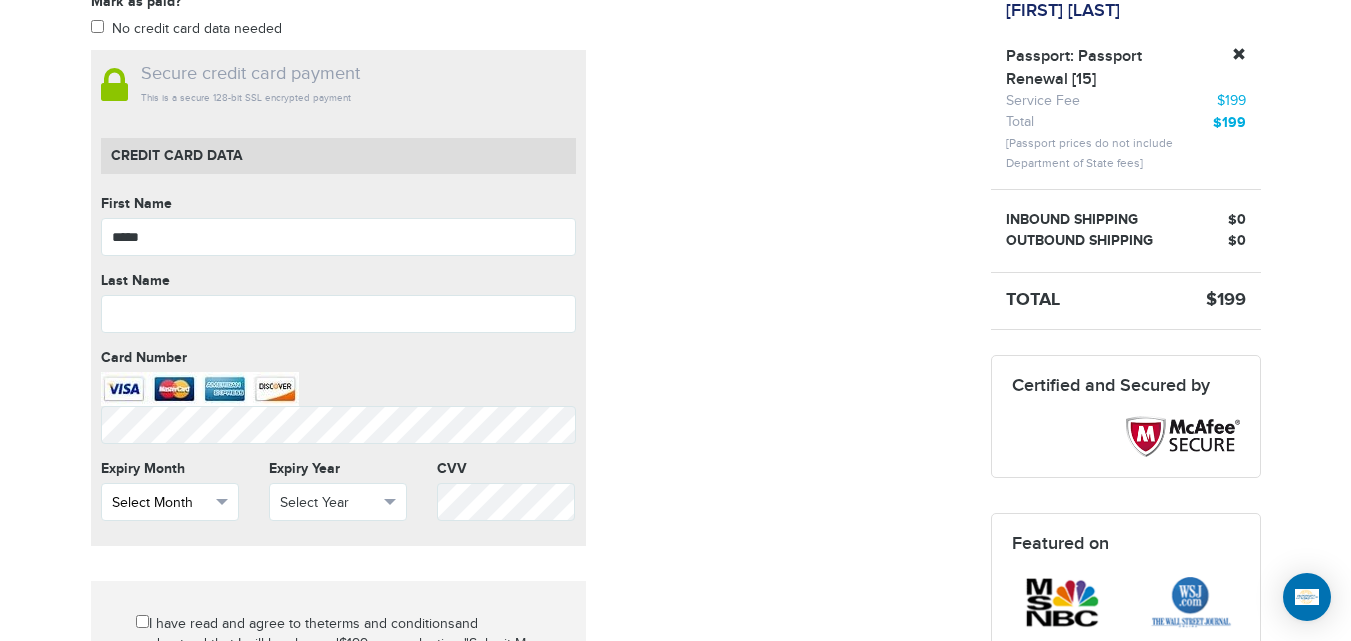 click on "Select Month" at bounding box center [161, 503] 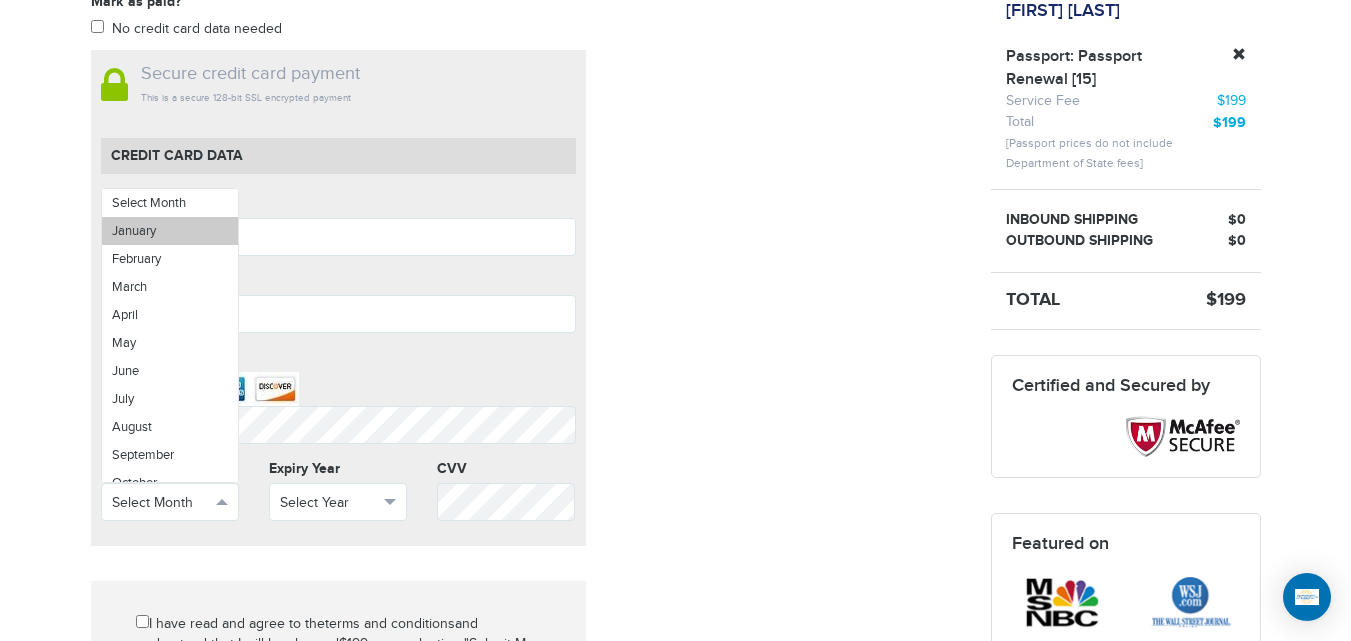 click on "January" at bounding box center [170, 231] 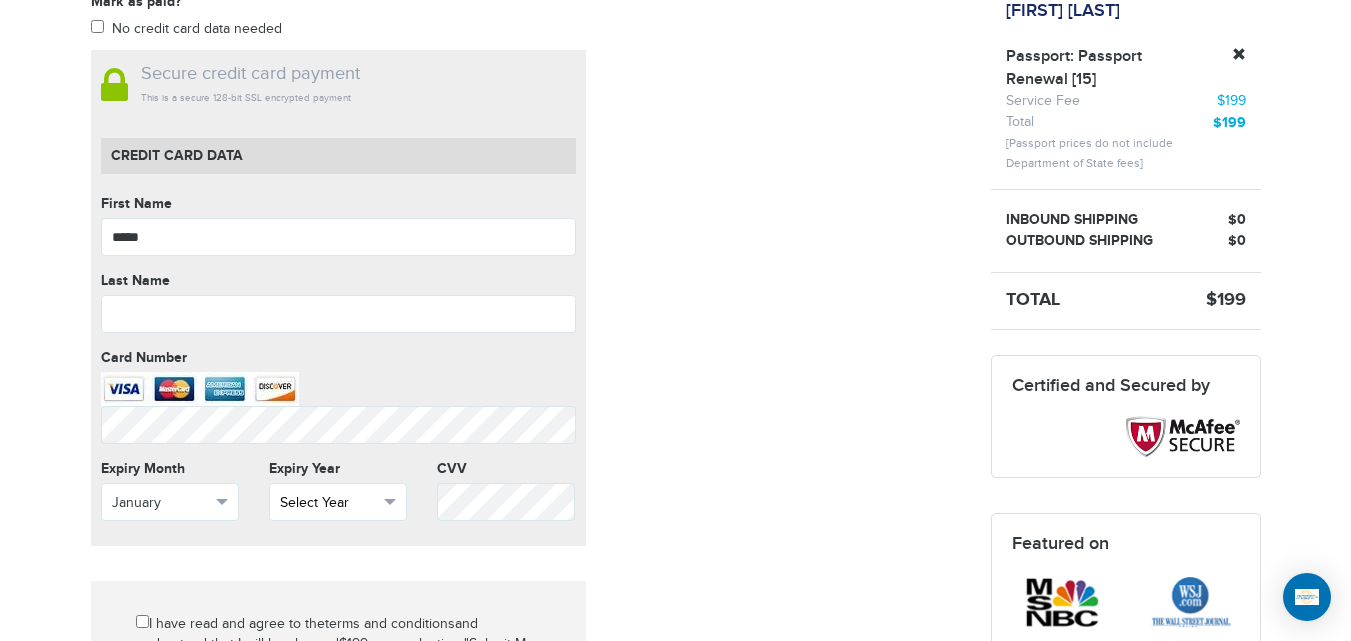 click on "Select Year" at bounding box center [329, 503] 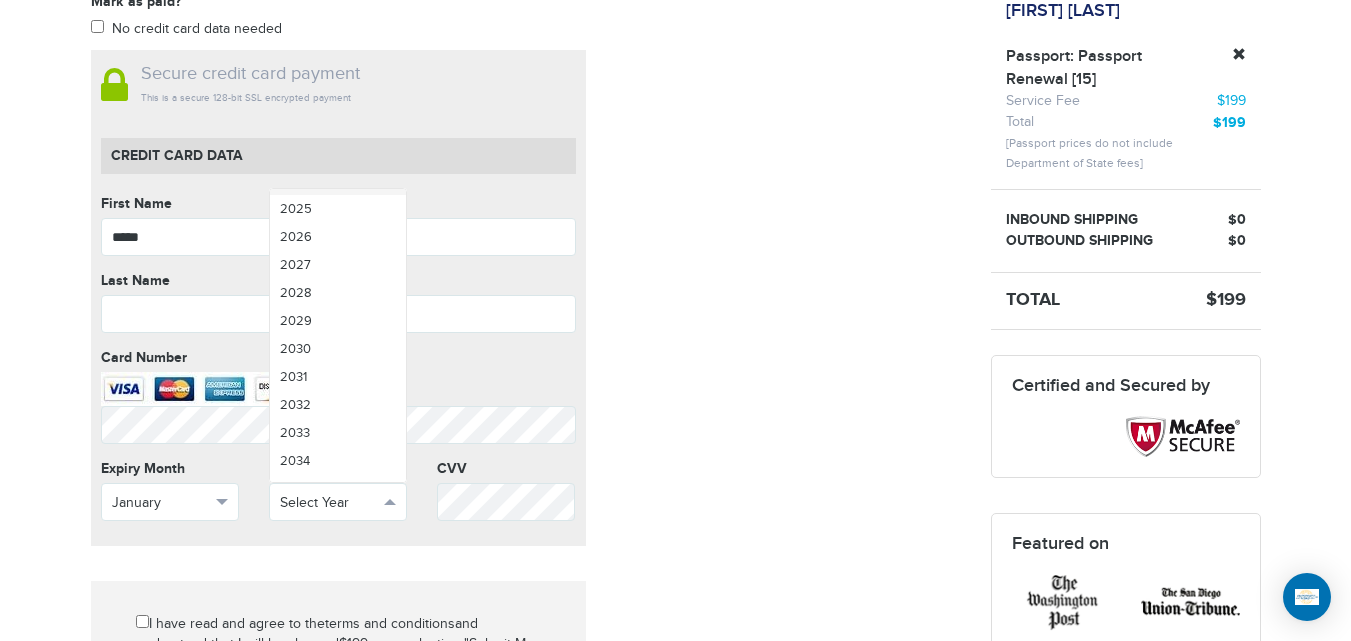 scroll, scrollTop: 0, scrollLeft: 0, axis: both 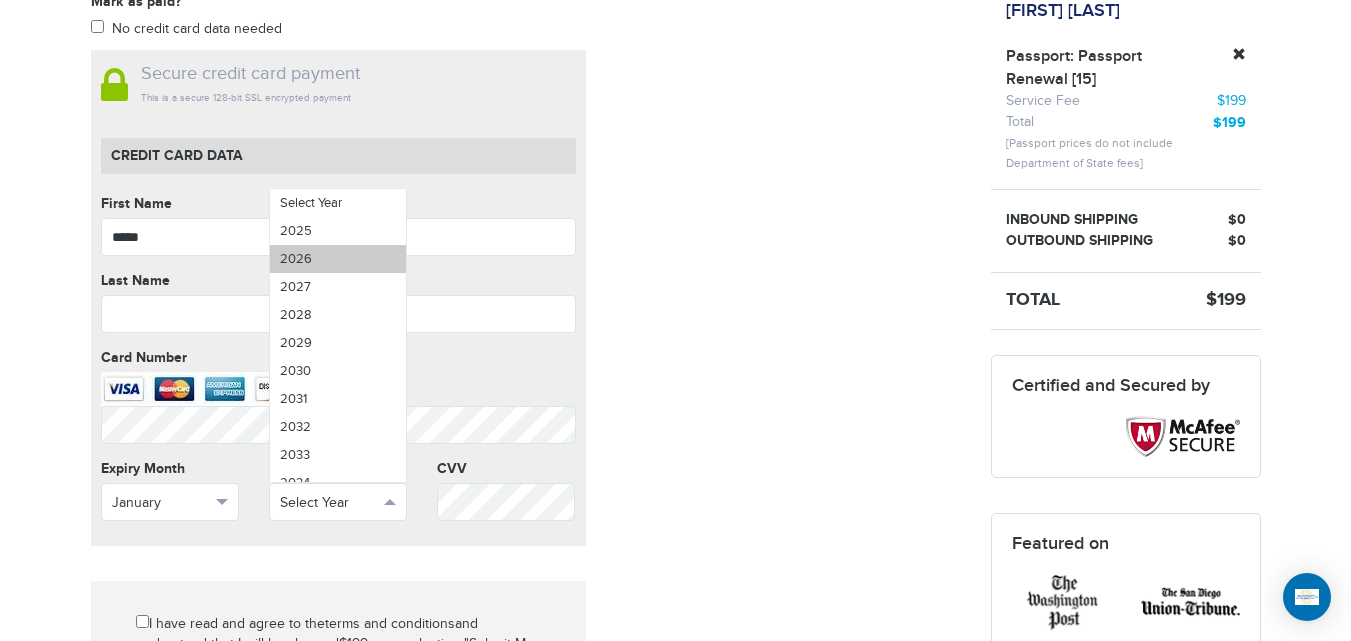 click on "2026" at bounding box center (338, 259) 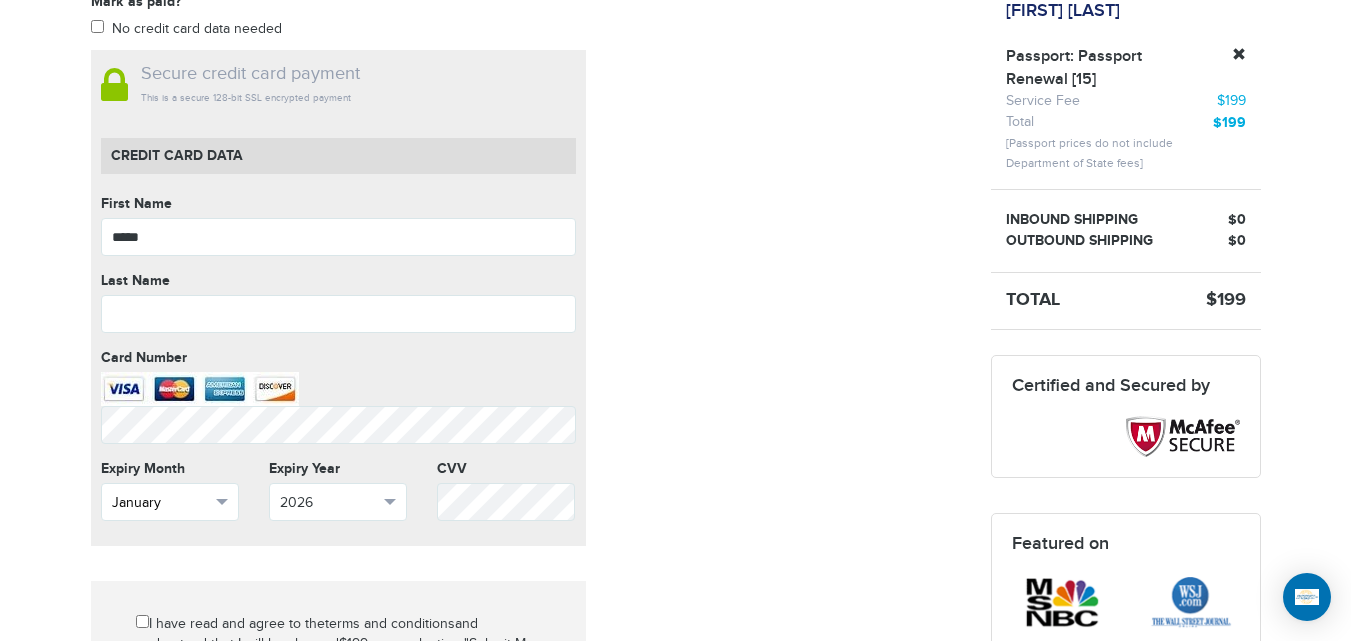 click on "January" at bounding box center (161, 503) 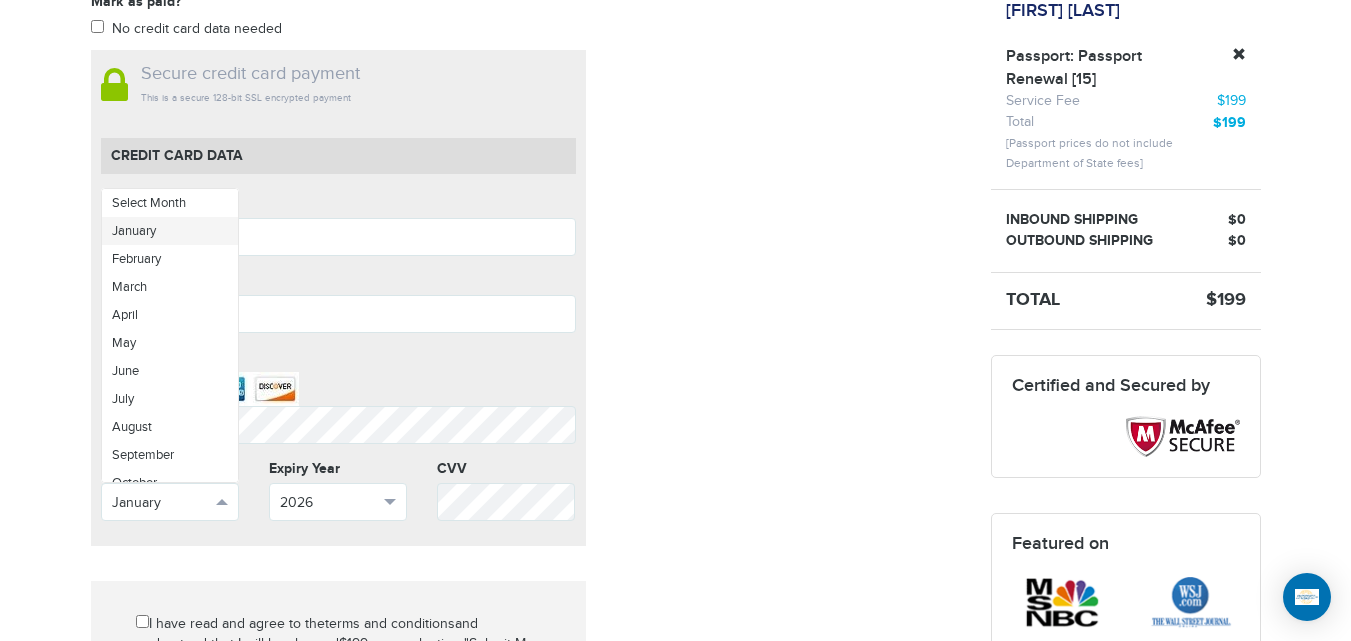 scroll, scrollTop: 71, scrollLeft: 0, axis: vertical 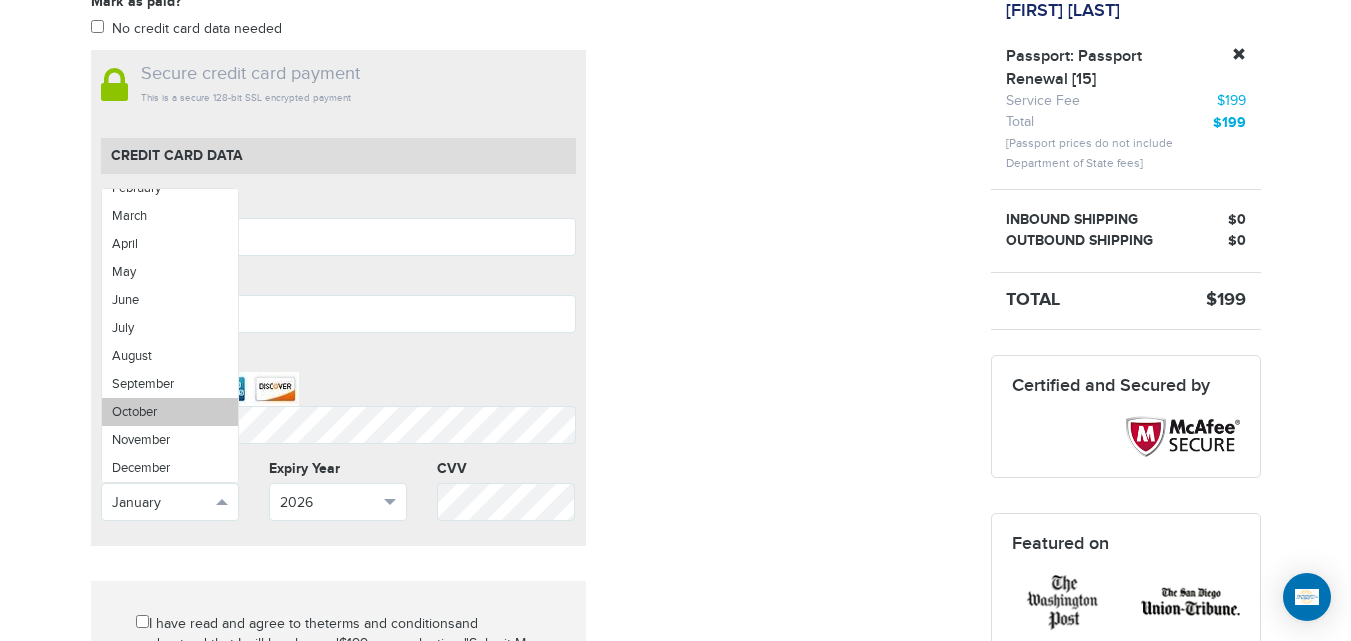 click on "October" at bounding box center [170, 412] 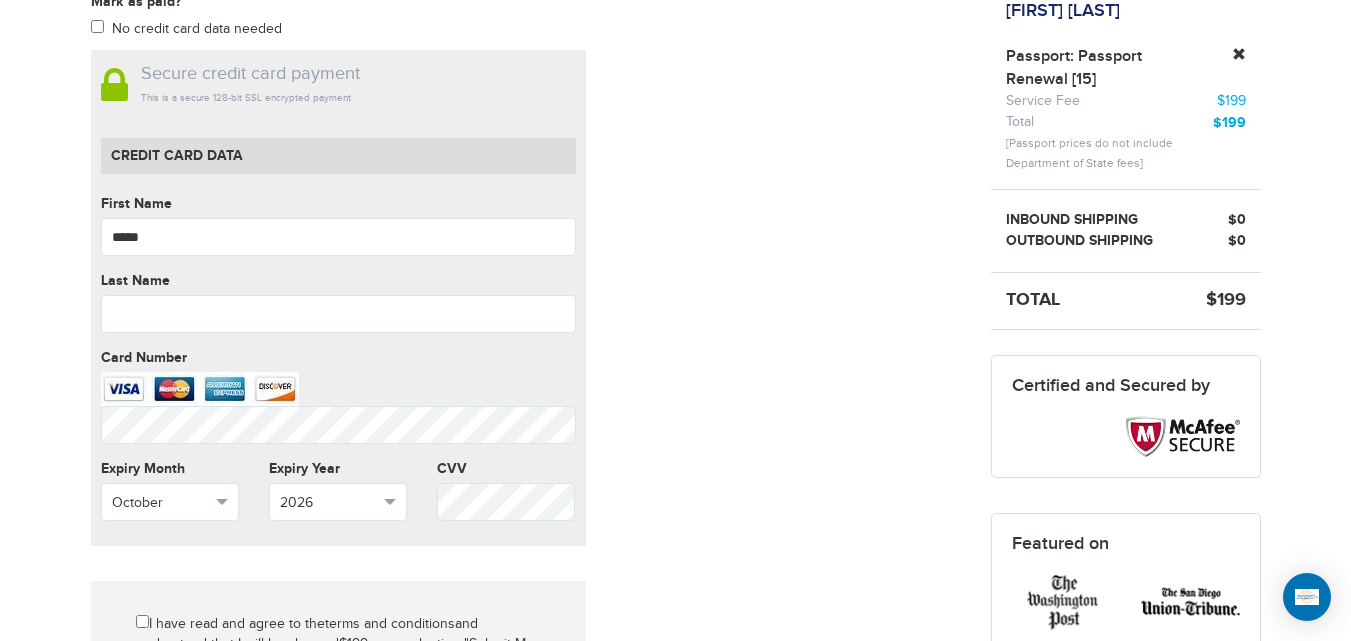 click on "720-902-3403
Passports & Visas.com
Hello, houcine
Passports
Passport Renewal
New Passport
Second Passport
Passport Name Change
Lost Passport
Child Passport
Travel Visas" at bounding box center [675, 577] 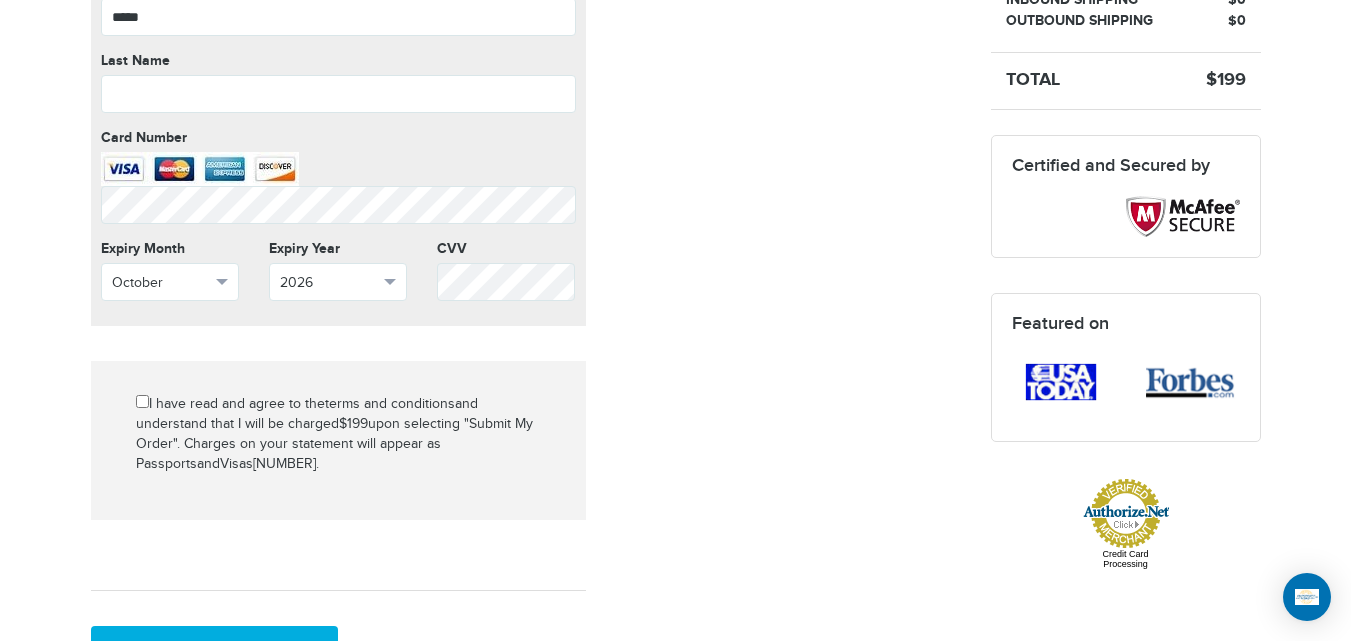 scroll, scrollTop: 682, scrollLeft: 0, axis: vertical 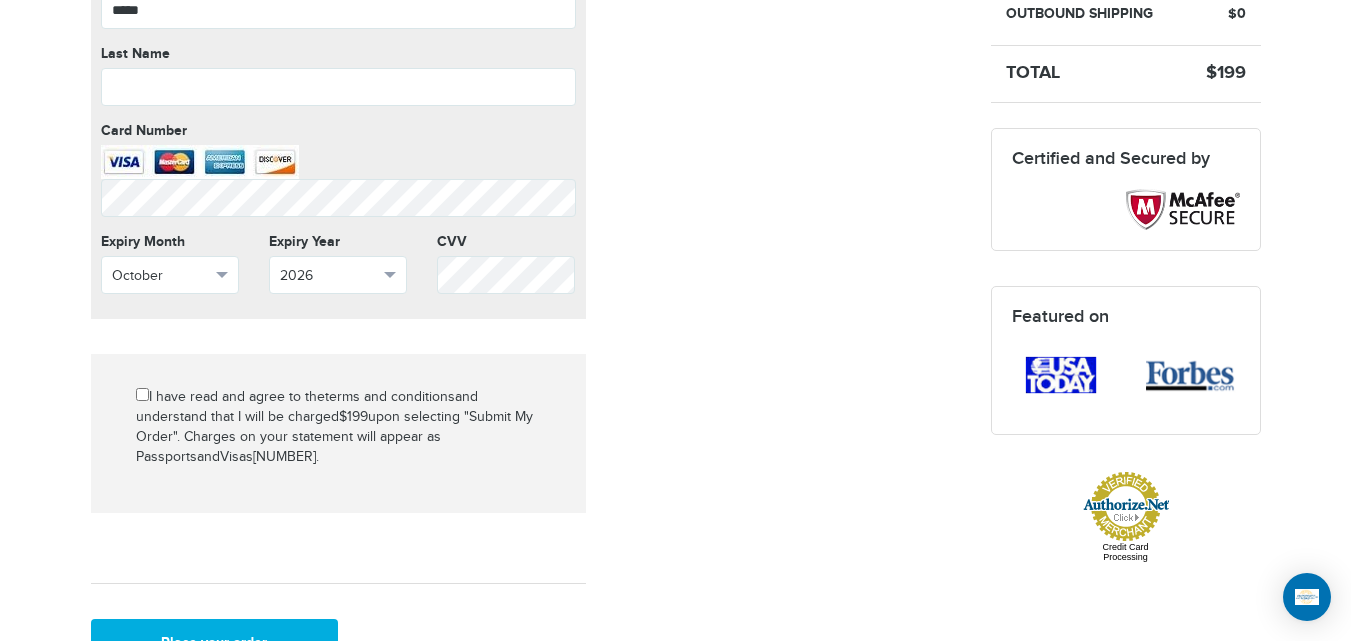 click on "Mark as paid?
No credit card data needed
Amount
*
Comment for manual payment
Secure credit card payment This is a secure 128-bit SSL encrypted payment
Credit Card data
First Name
*****
First Name cannot be empty
Last Name
Last Name cannot be empty
Card Number
Card Number cannot be empty
Expiry Month
October   Select Month January March" at bounding box center [526, 215] 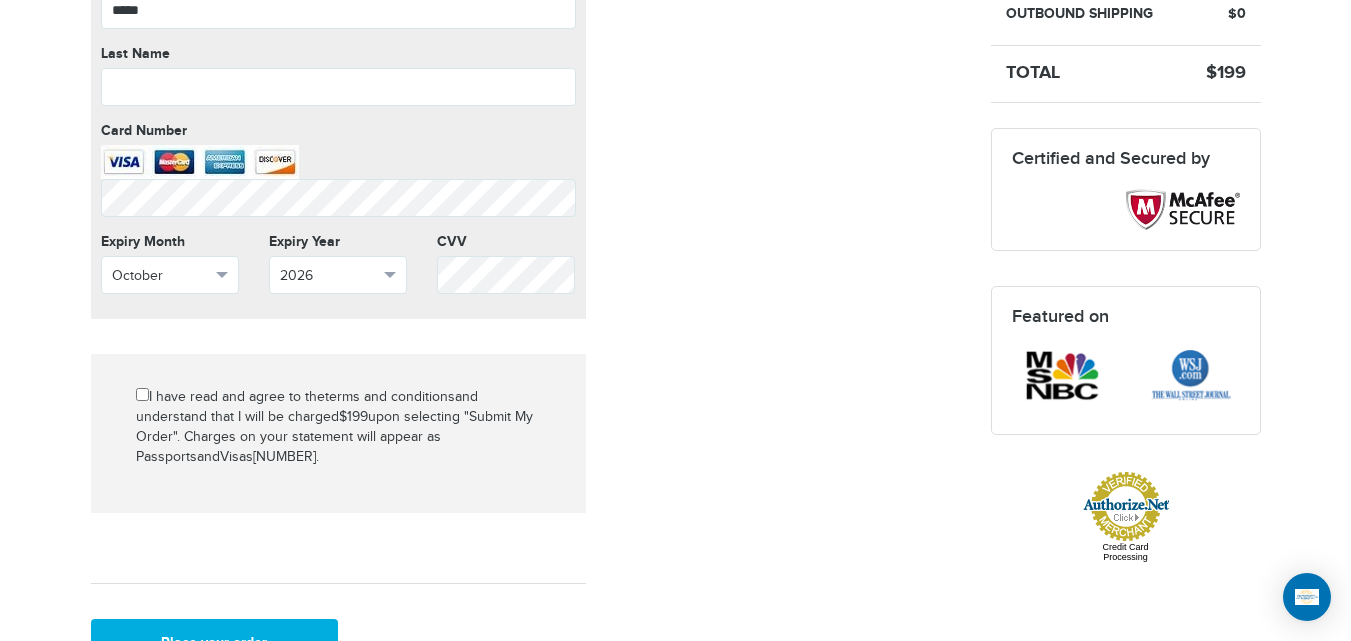 scroll, scrollTop: 951, scrollLeft: 0, axis: vertical 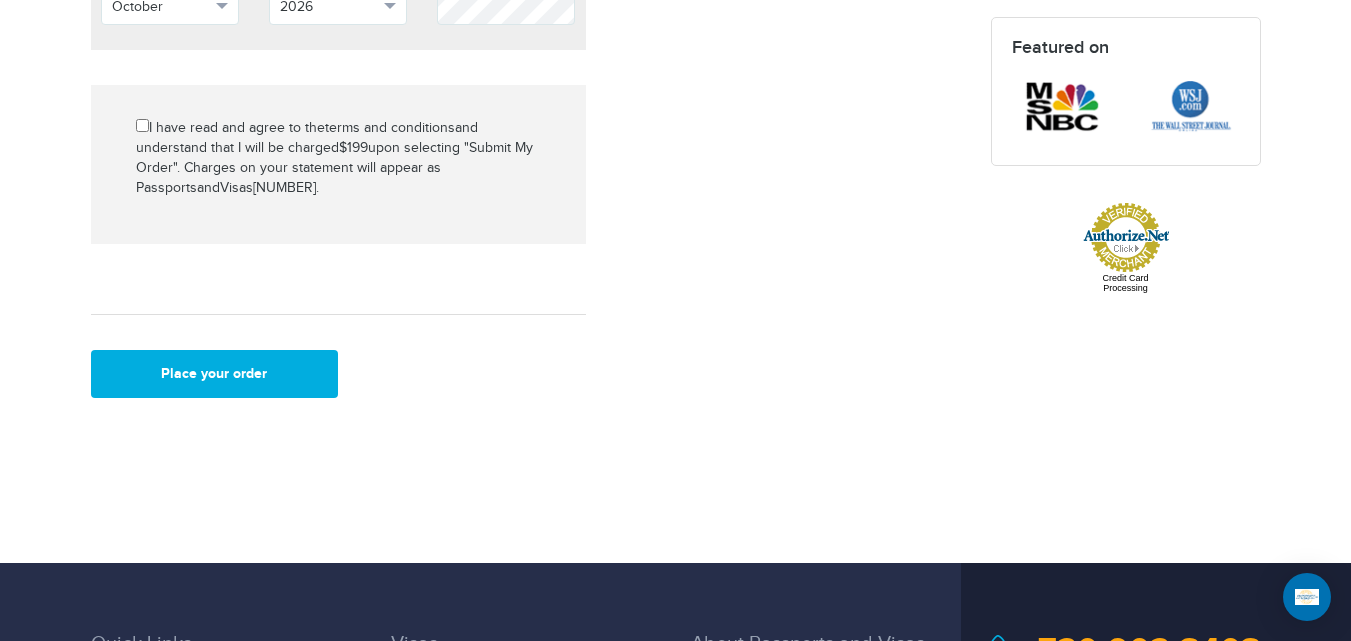 click on "Mark as paid?
No credit card data needed
Amount
*
Comment for manual payment
Secure credit card payment This is a secure 128-bit SSL encrypted payment
Credit Card data
First Name
*****
First Name cannot be empty
Last Name
Last Name cannot be empty
Card Number
Card Number cannot be empty
Expiry Month
October   Select Month January February March" at bounding box center (338, -54) 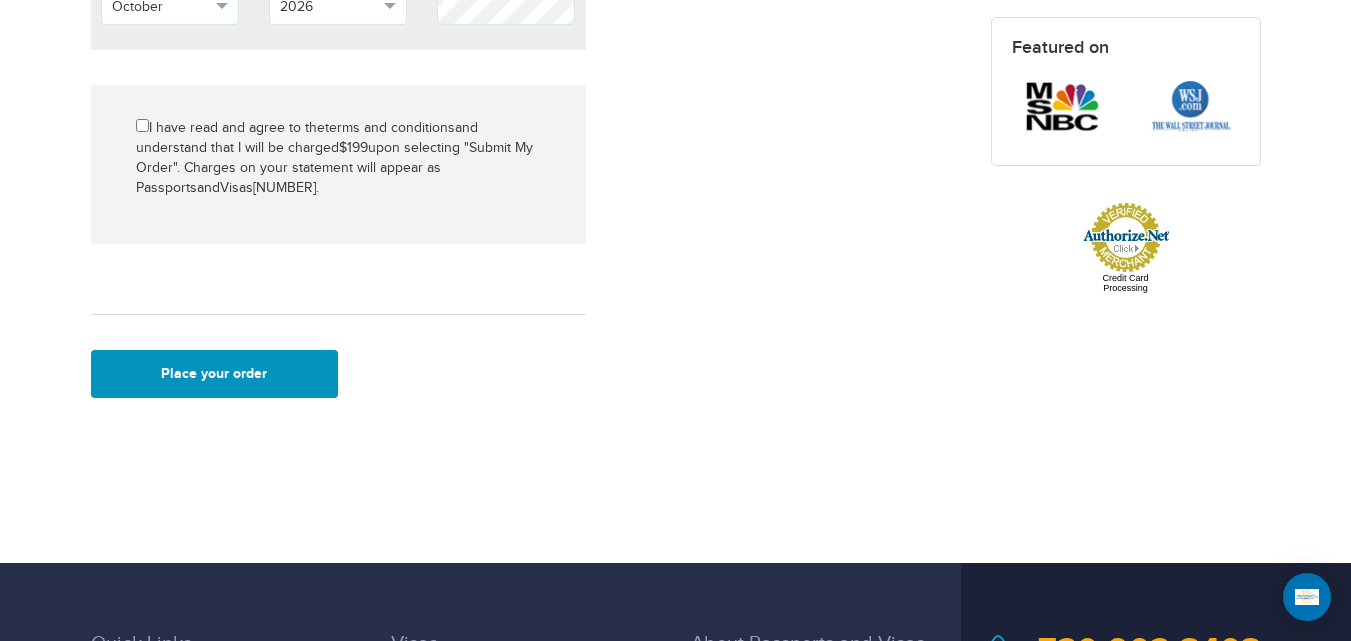 click on "Place your order" at bounding box center (215, 374) 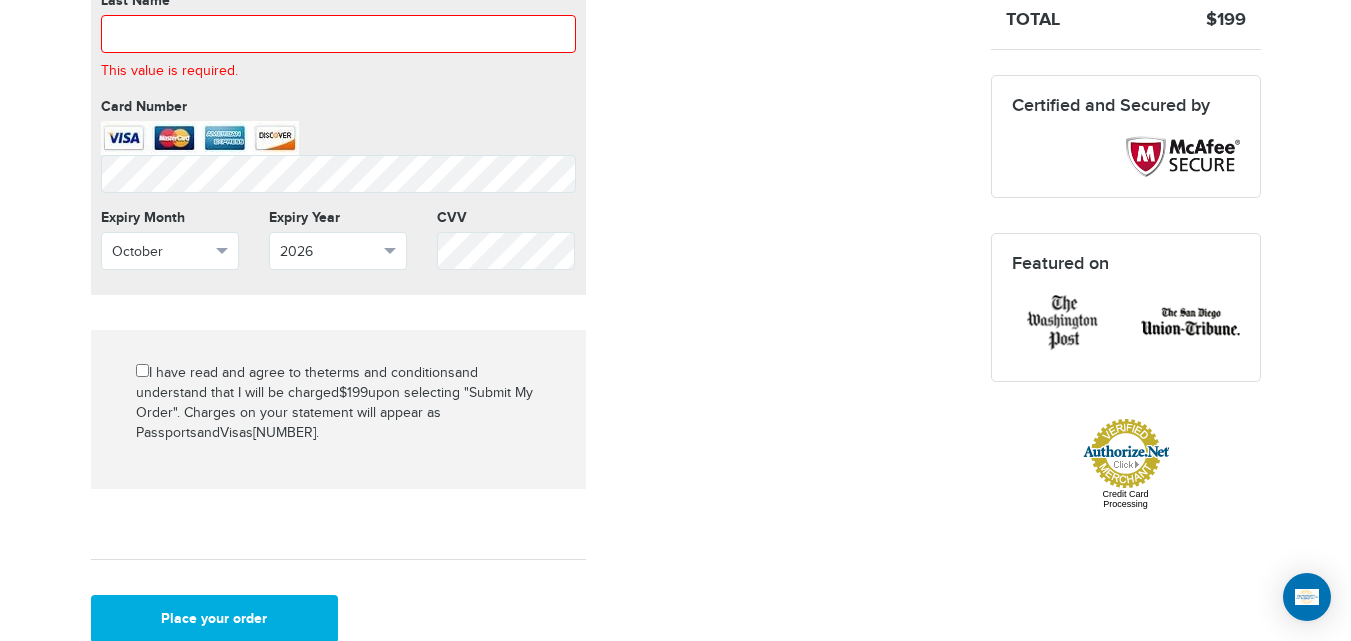 scroll, scrollTop: 605, scrollLeft: 0, axis: vertical 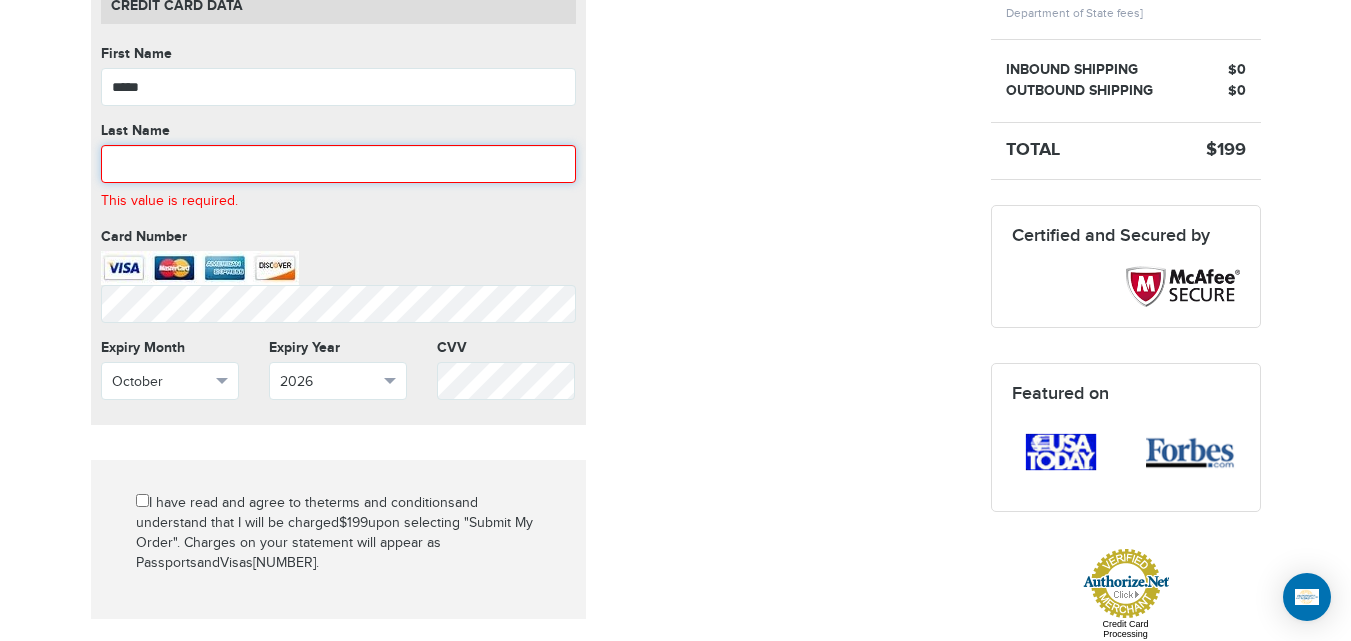 click at bounding box center (338, 164) 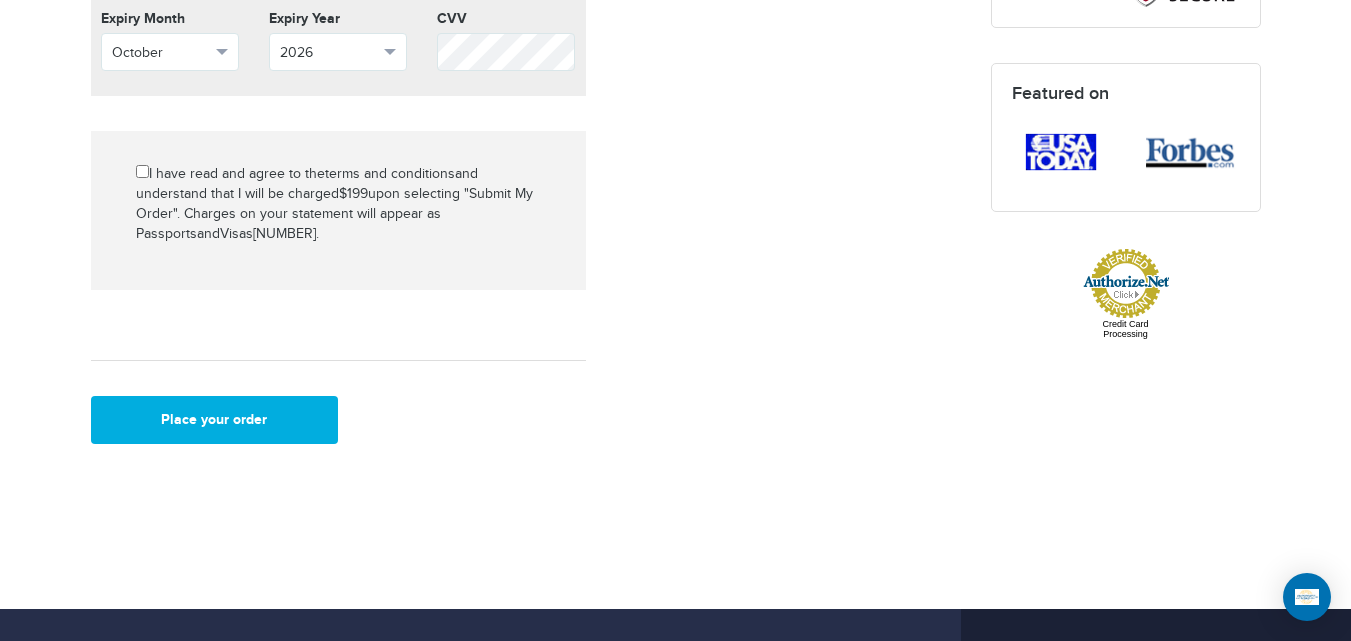 scroll, scrollTop: 908, scrollLeft: 0, axis: vertical 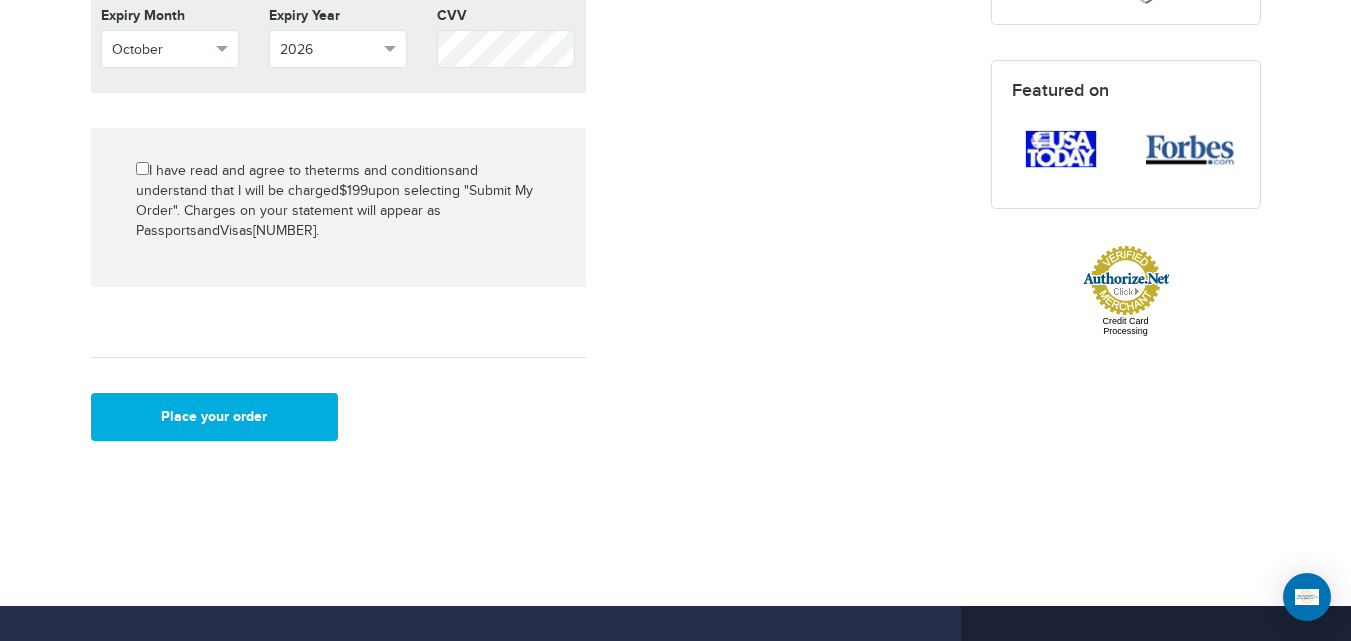 type on "*******" 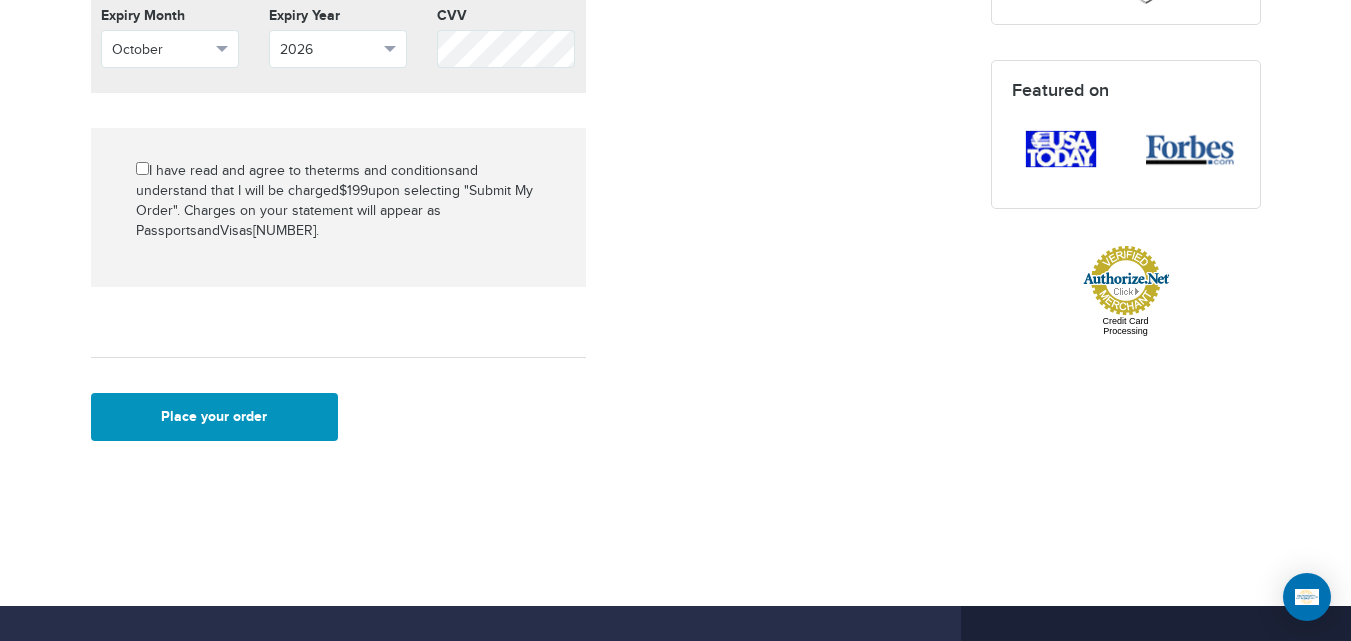 click on "Place your order" at bounding box center [215, 417] 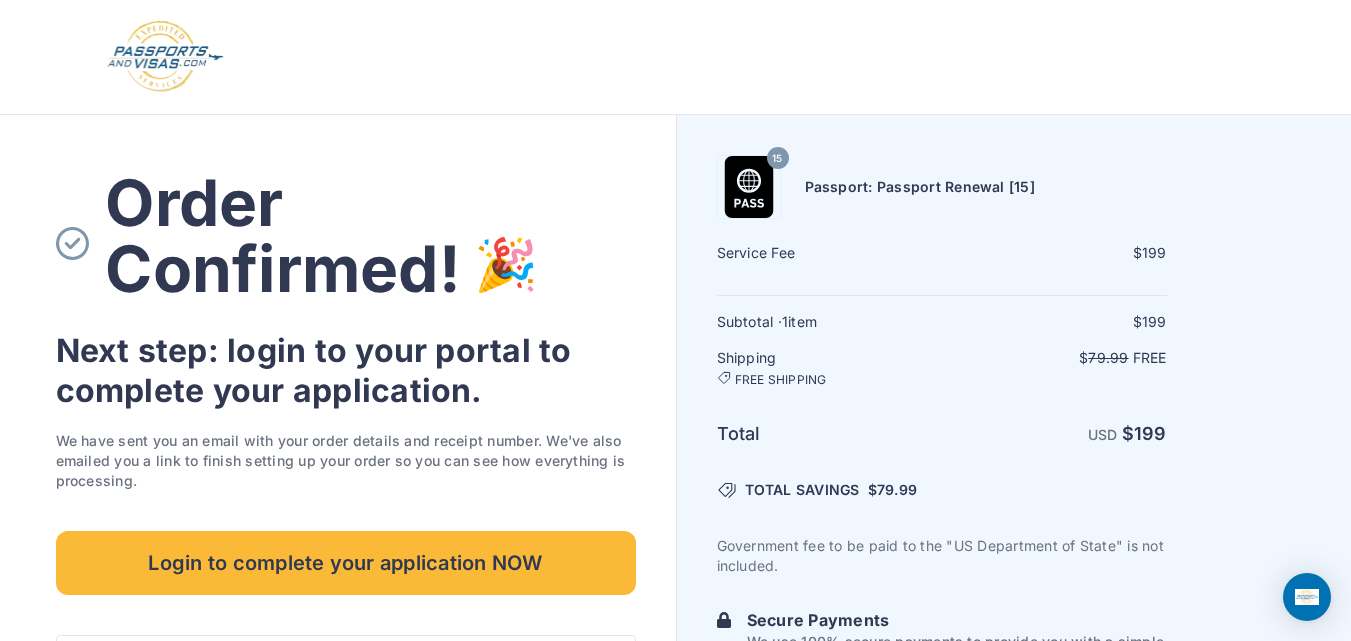 scroll, scrollTop: 0, scrollLeft: 0, axis: both 